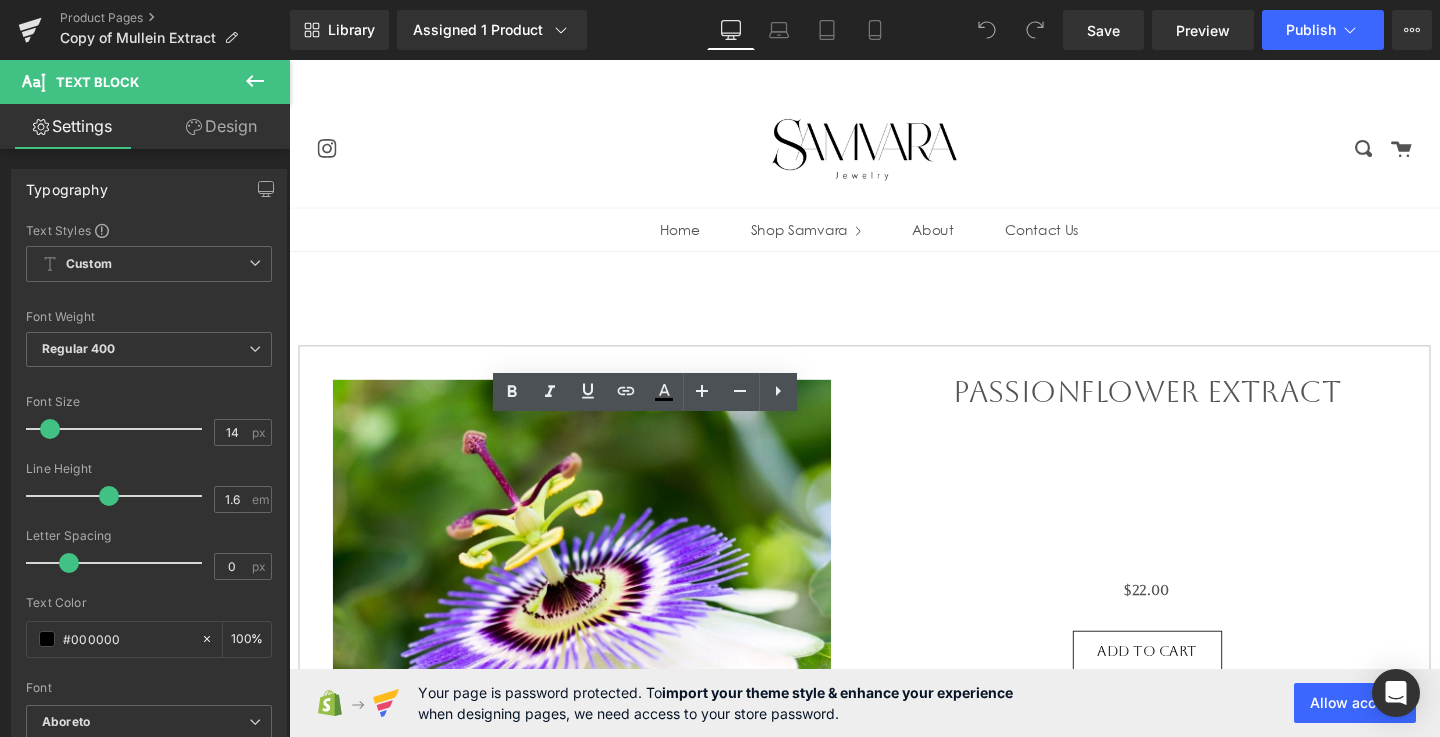 scroll, scrollTop: 648, scrollLeft: 0, axis: vertical 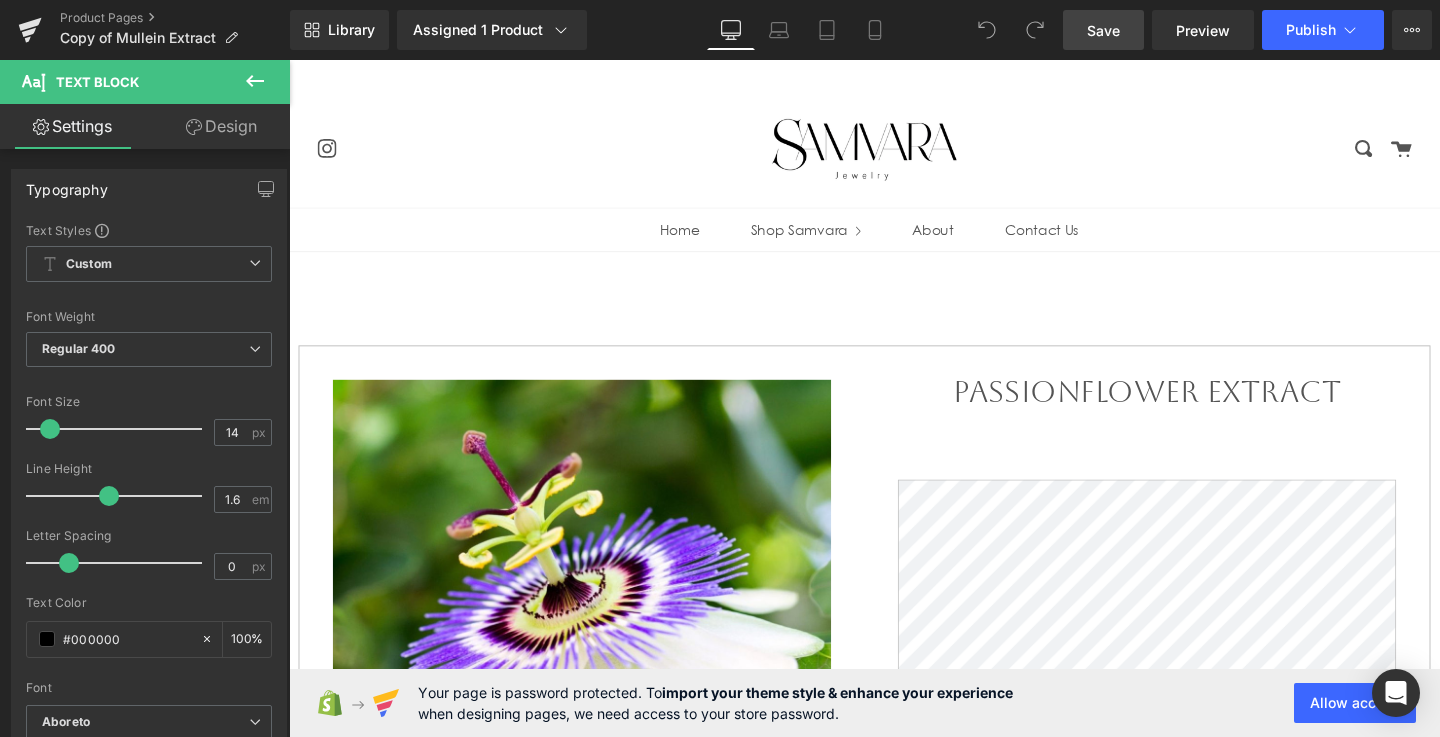 click on "Save" at bounding box center (1103, 30) 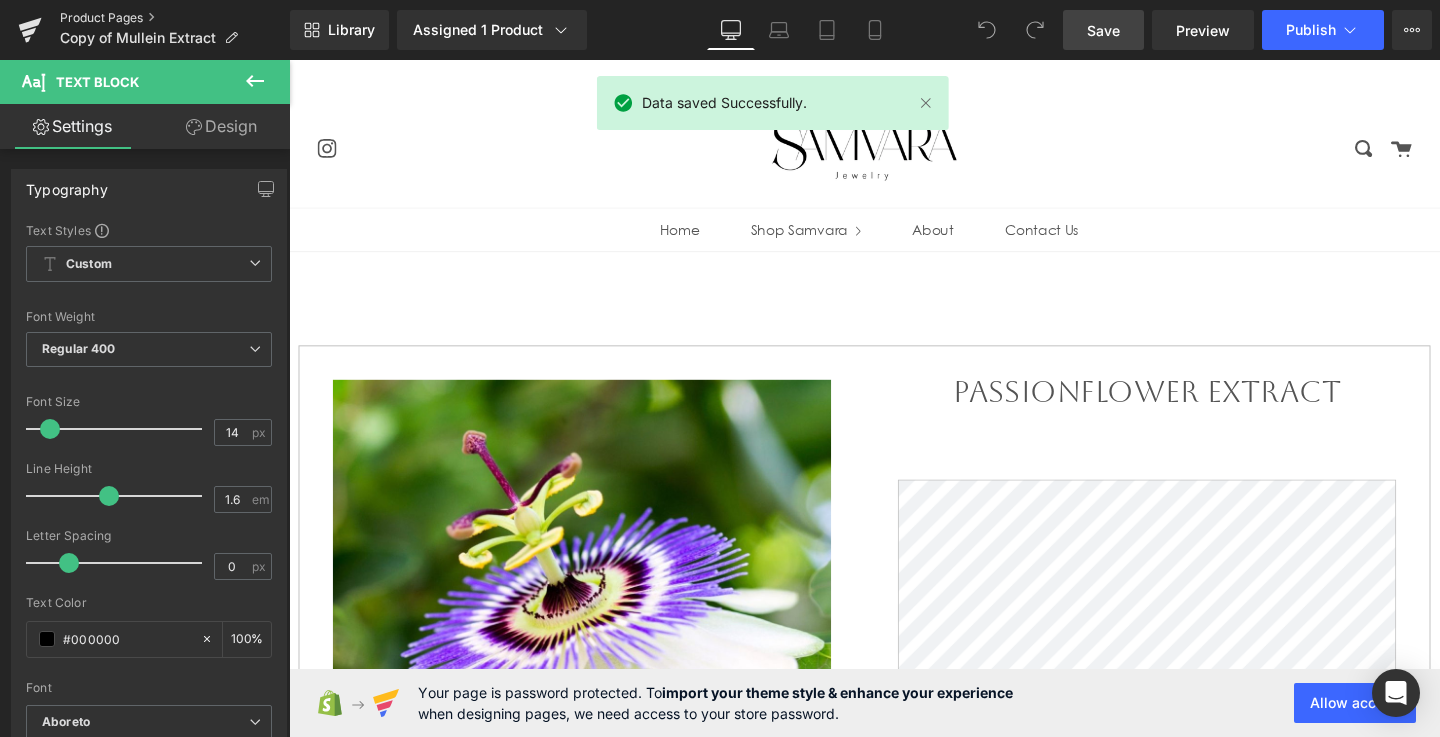 click on "Product Pages" at bounding box center (175, 18) 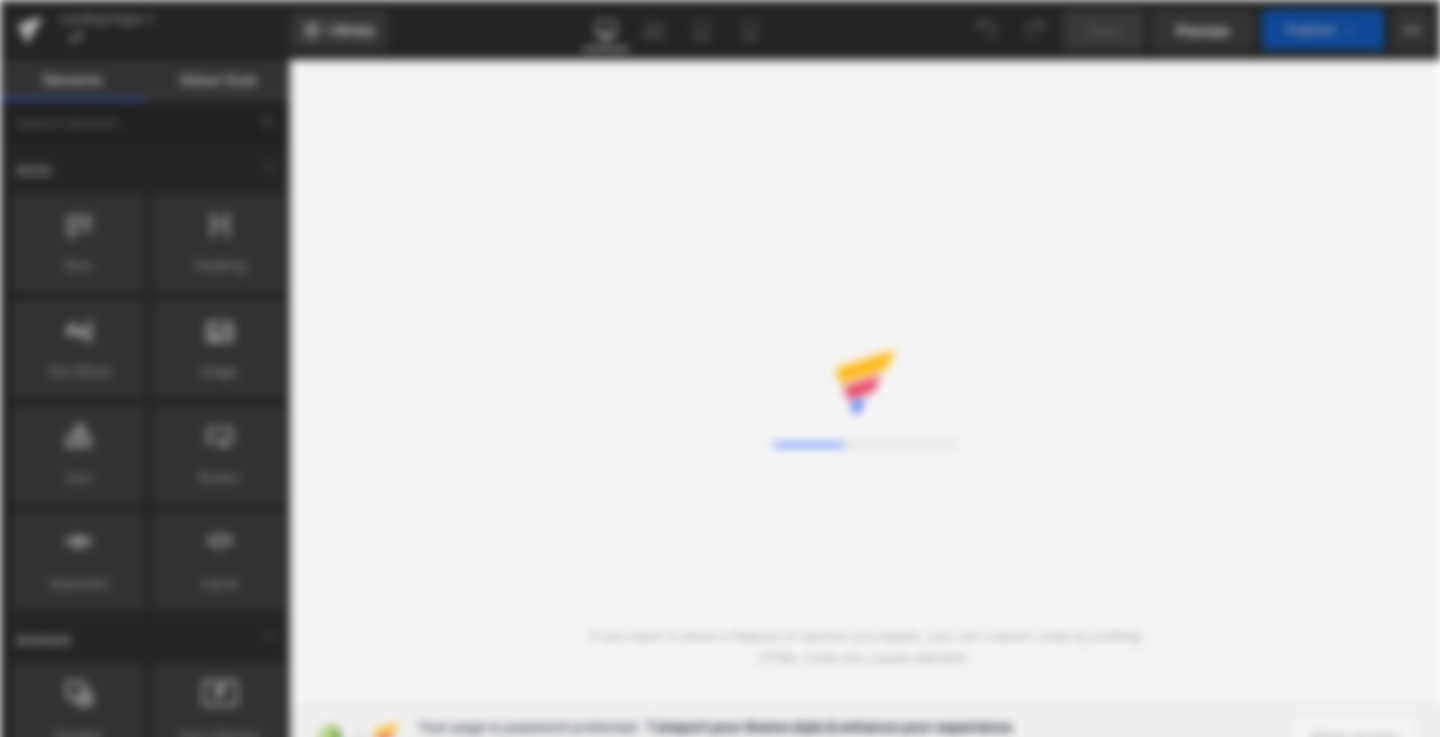 scroll, scrollTop: 0, scrollLeft: 0, axis: both 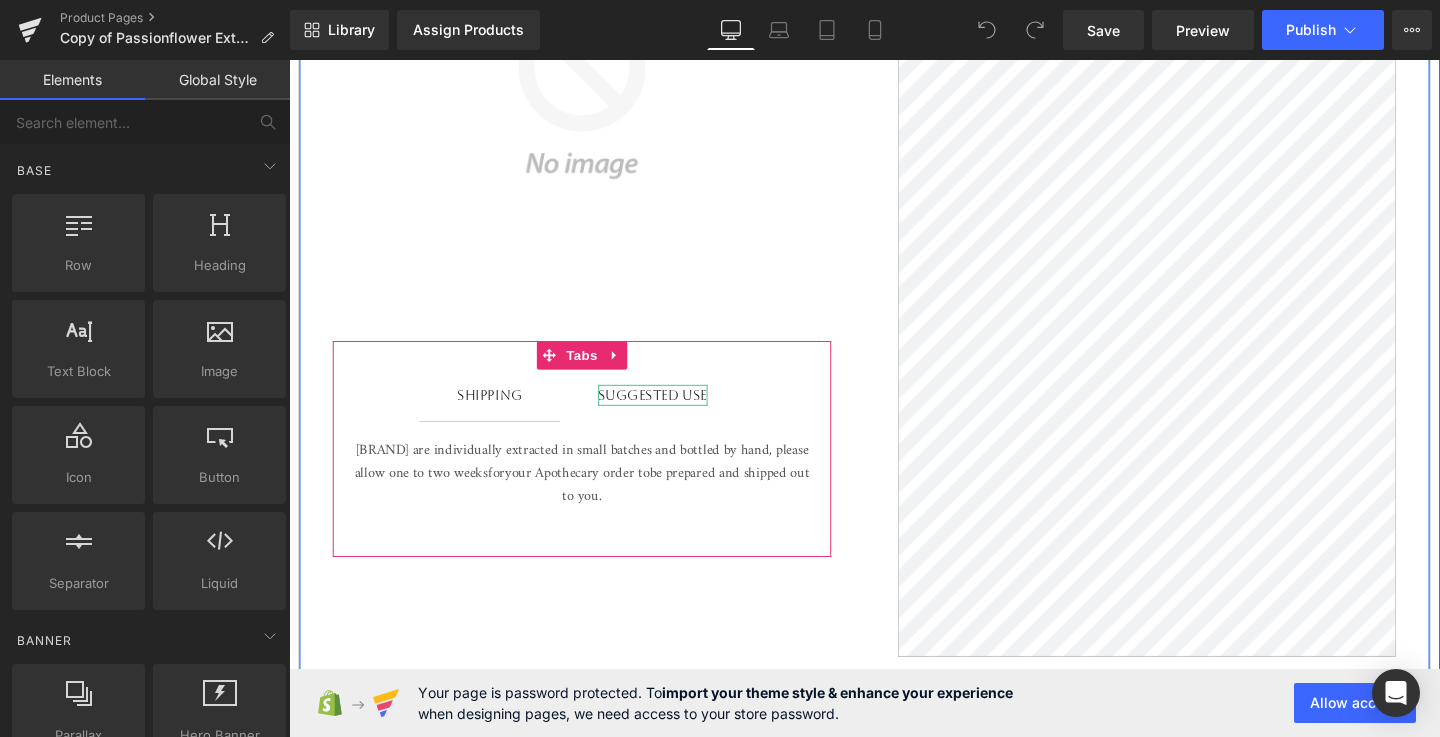 click on "Suggested Use" at bounding box center (671, 412) 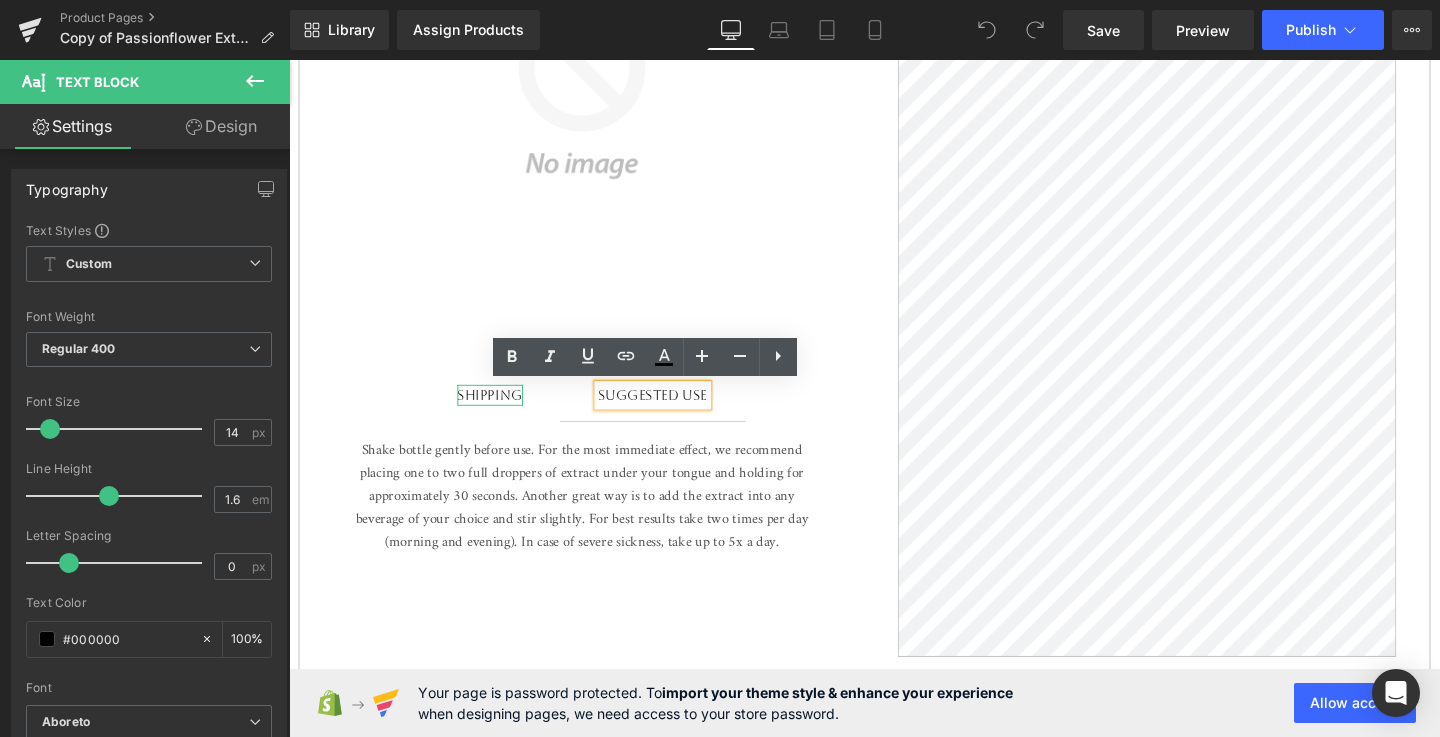 click on "Shipping" at bounding box center (500, 412) 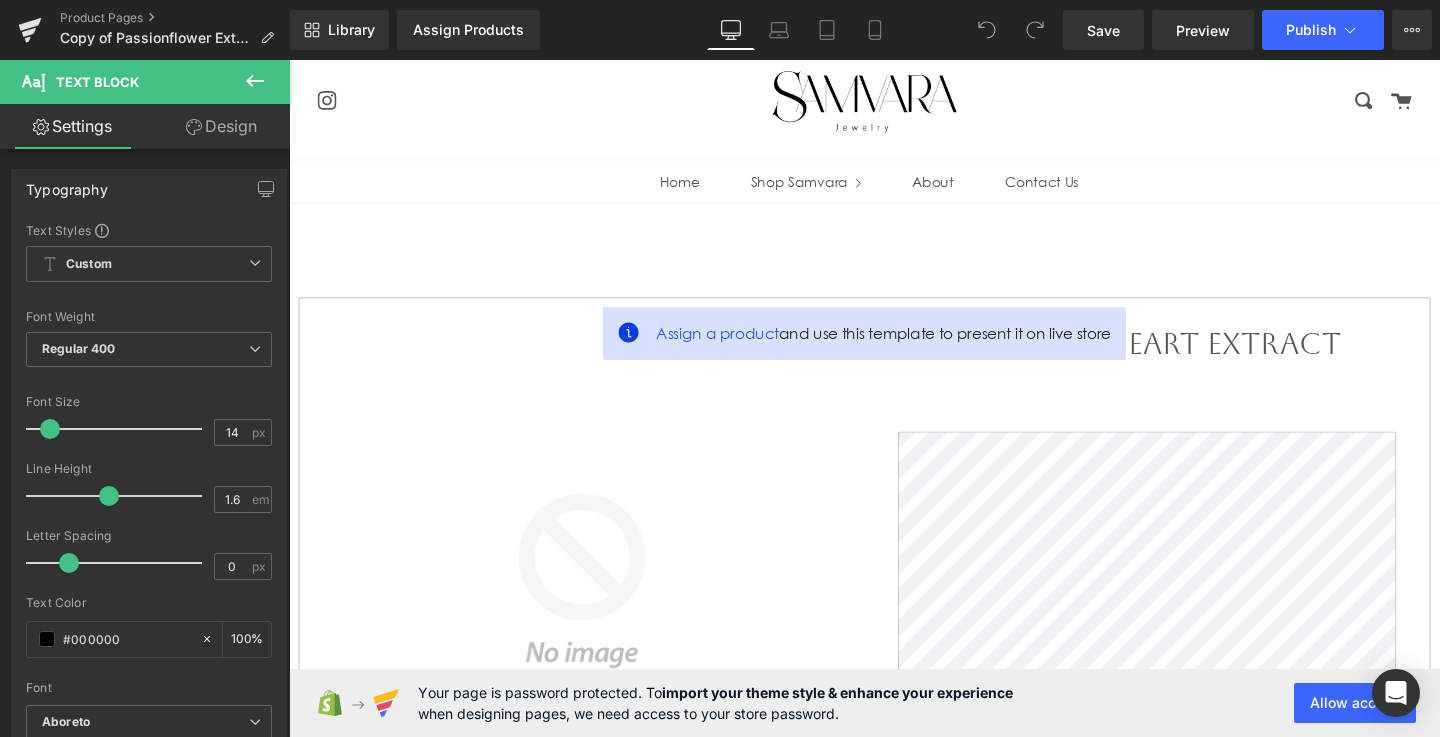 scroll, scrollTop: 0, scrollLeft: 0, axis: both 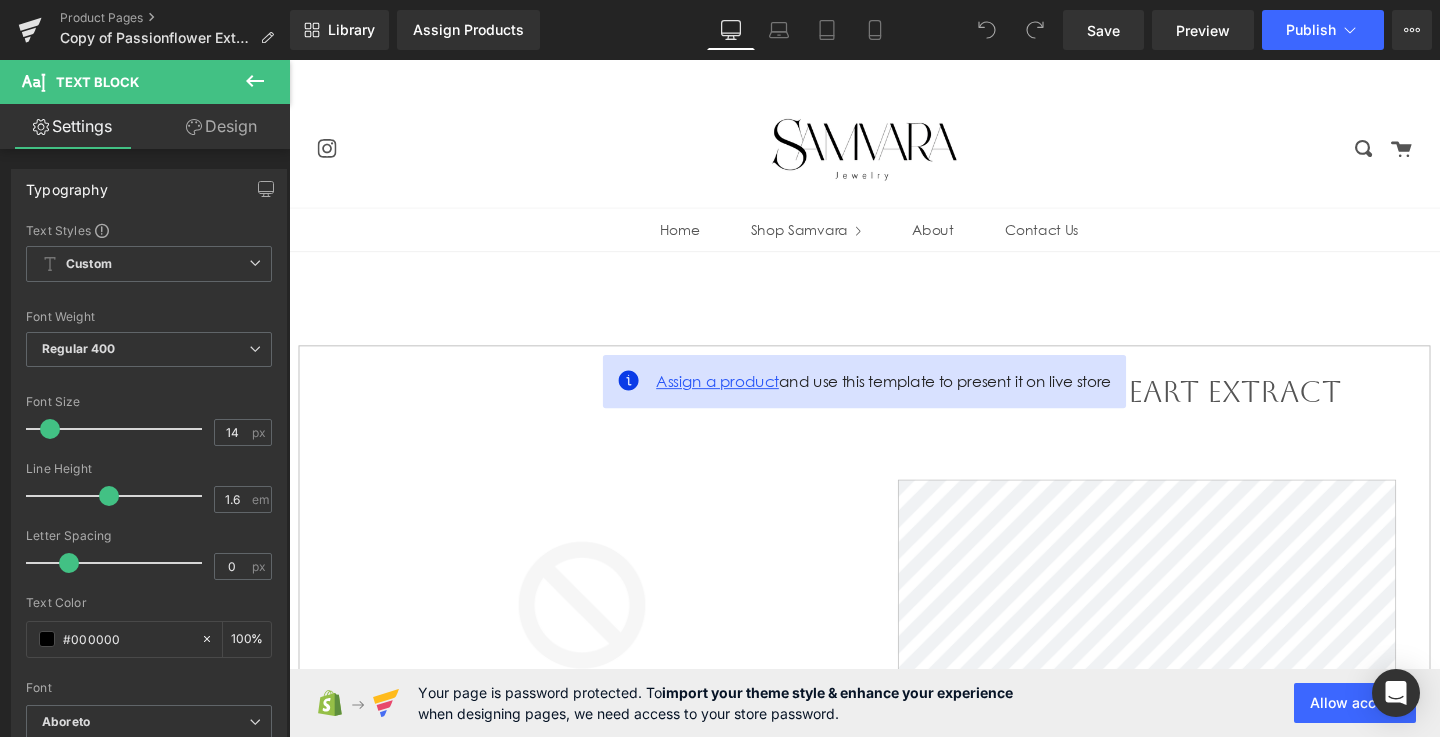 click on "Assign a product" at bounding box center (739, 398) 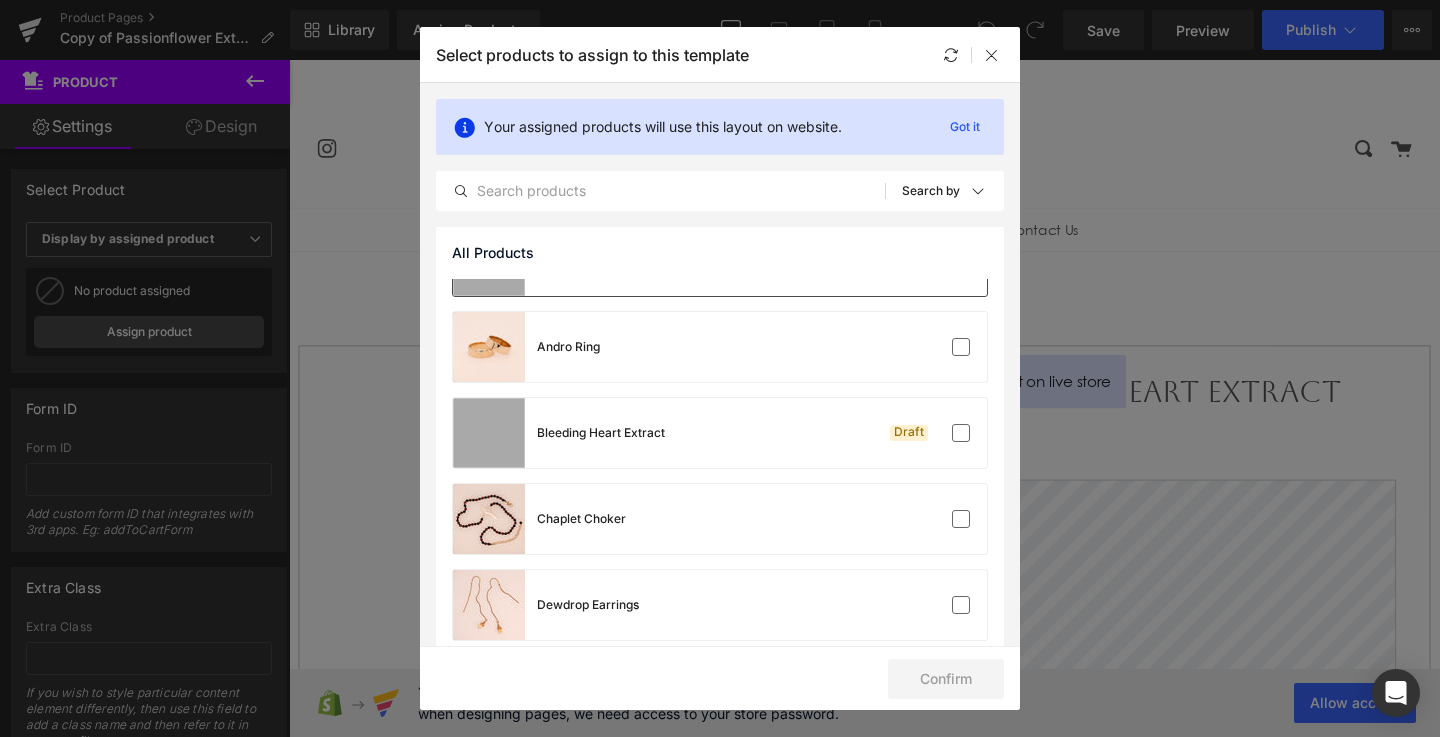 scroll, scrollTop: 230, scrollLeft: 0, axis: vertical 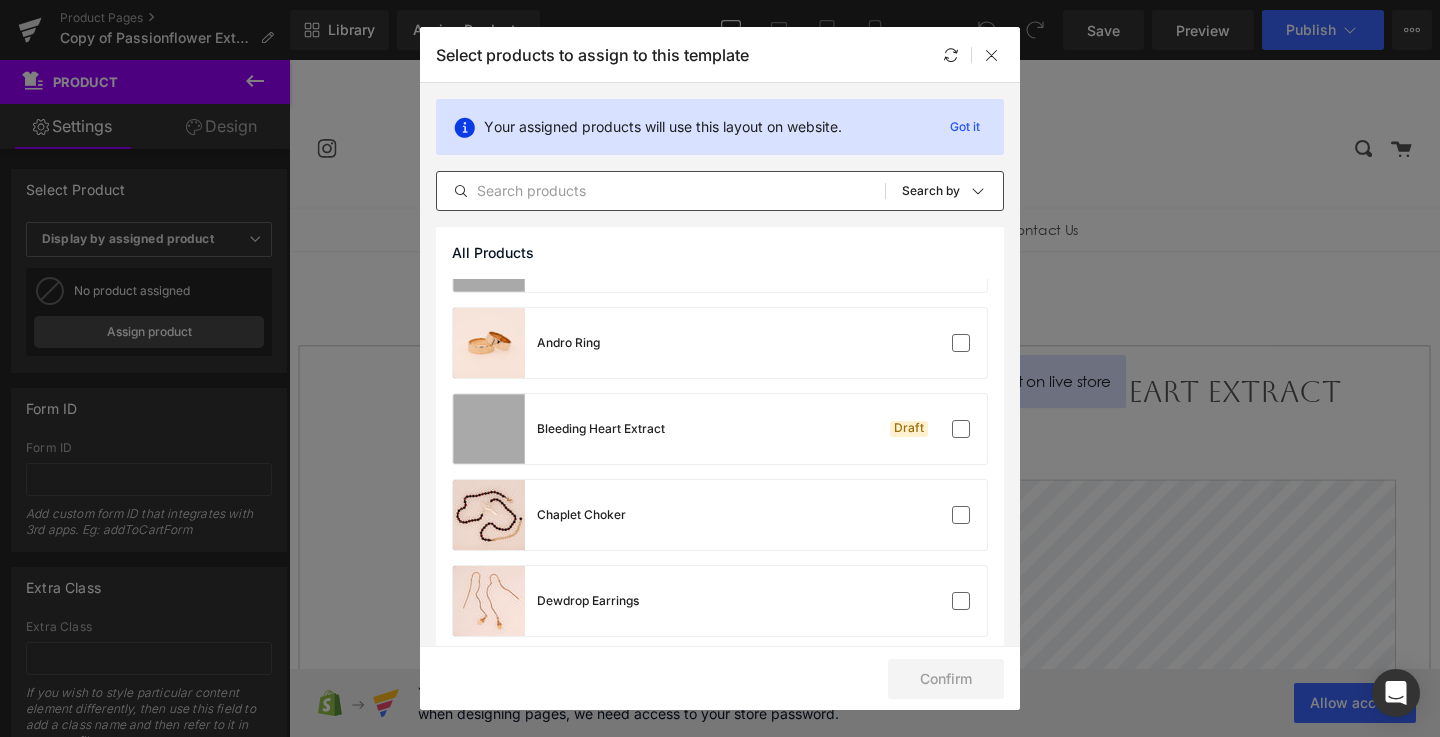 click at bounding box center [661, 191] 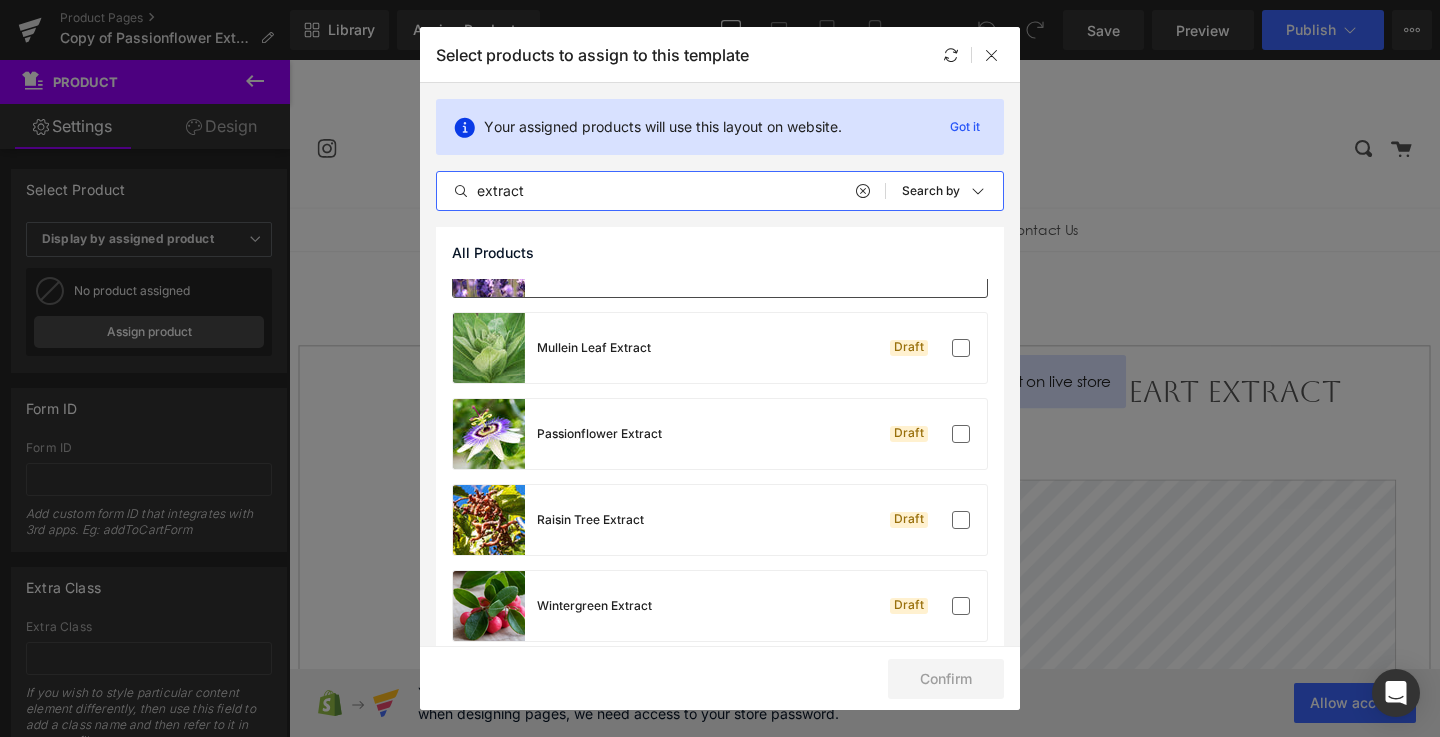 scroll, scrollTop: 148, scrollLeft: 0, axis: vertical 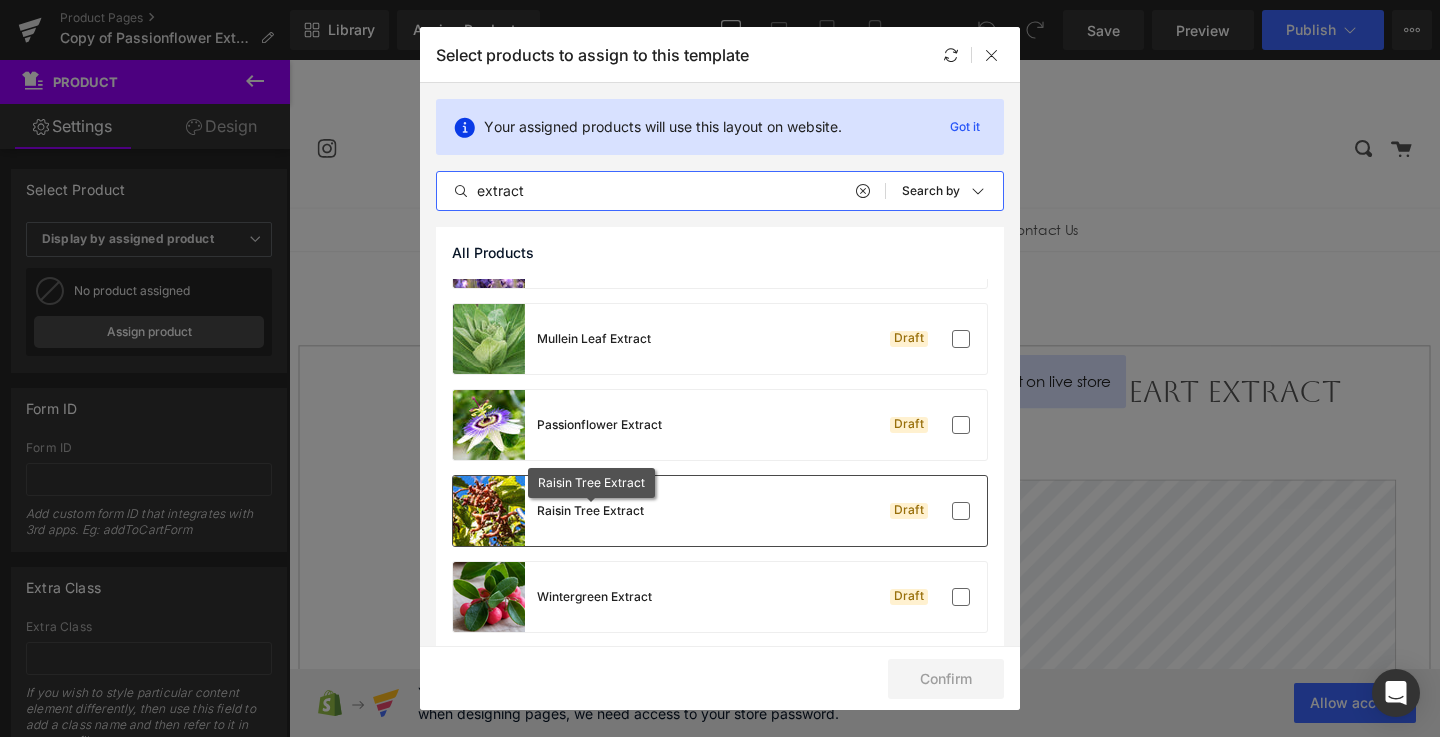 type on "extract" 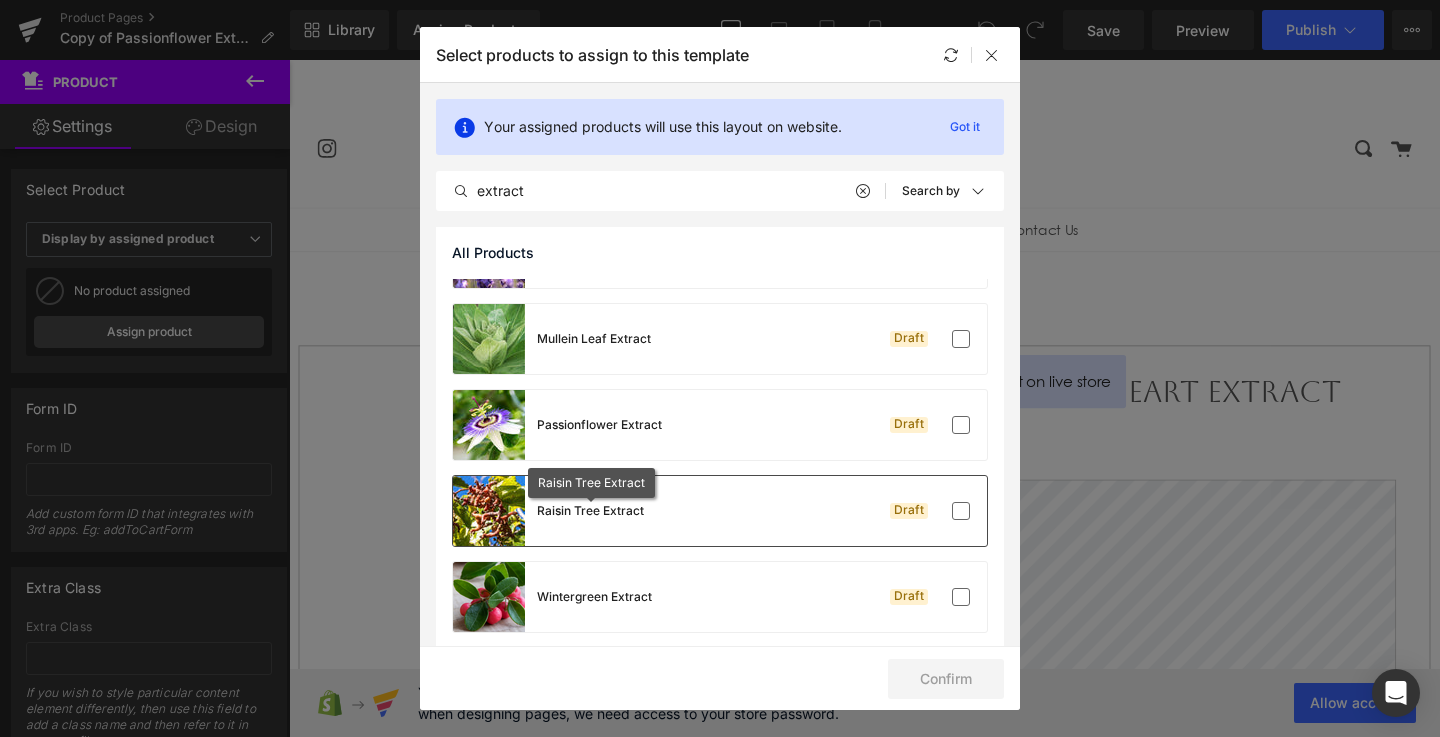 click on "Raisin Tree Extract" at bounding box center (590, 511) 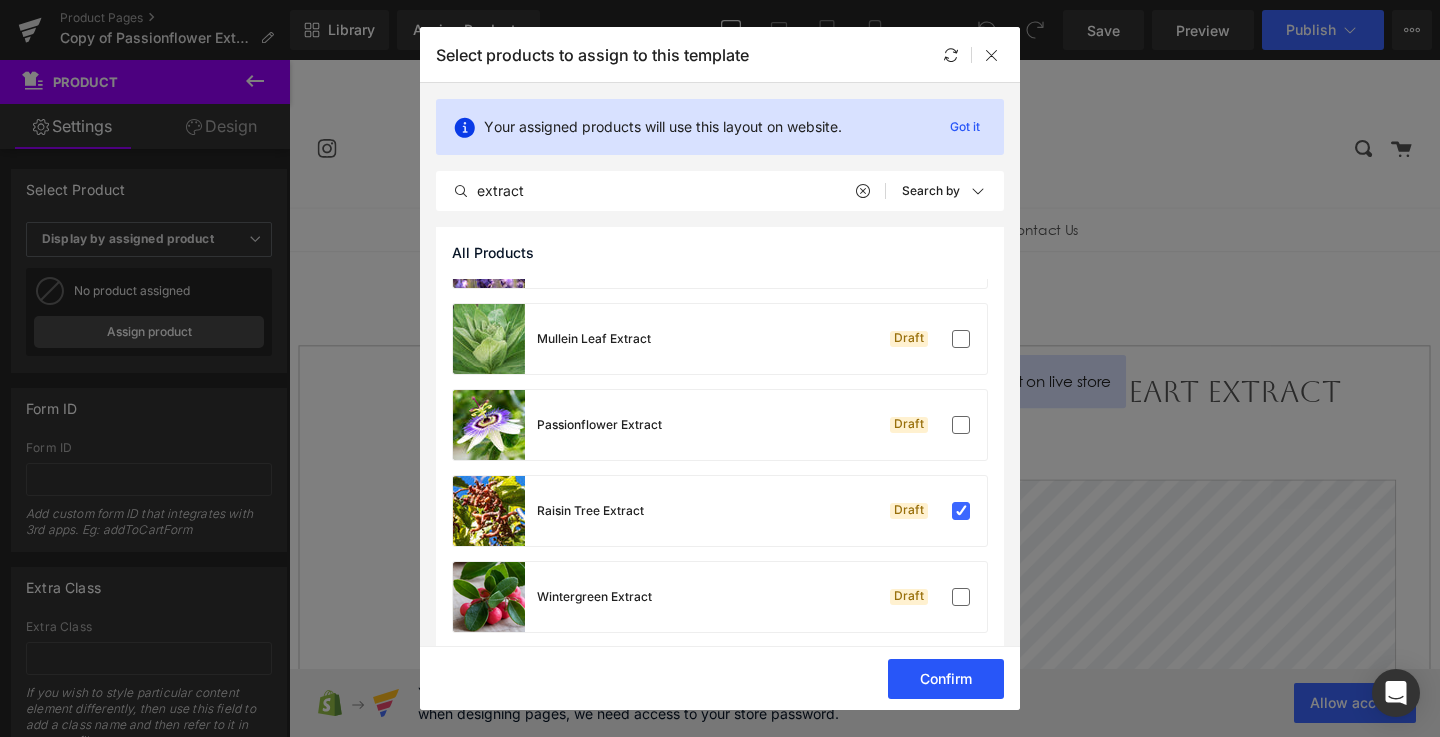 click on "Confirm" at bounding box center [946, 679] 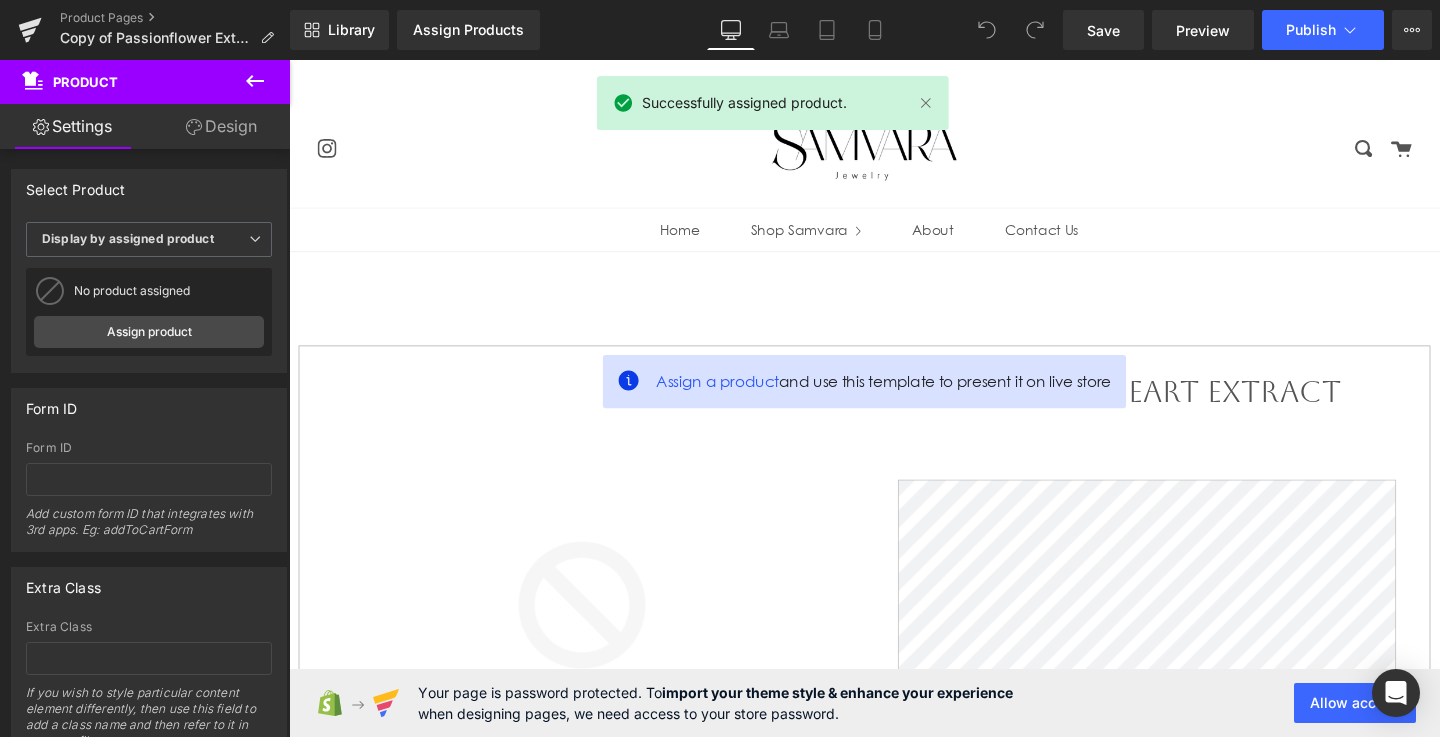 click on "Library Assign Products  Product Preview
Manage assigned products Desktop Desktop Laptop Tablet Mobile Save Preview Publish Scheduled View Live Page View with current Template Save Template to Library Schedule Publish  Optimize  Publish Settings Shortcuts  Your page can’t be published   You've reached the maximum number of published pages on your plan  (6/999999).  You need to upgrade your plan or unpublish all your pages to get 1 publish slot.   Unpublish pages   Upgrade plan" at bounding box center (865, 30) 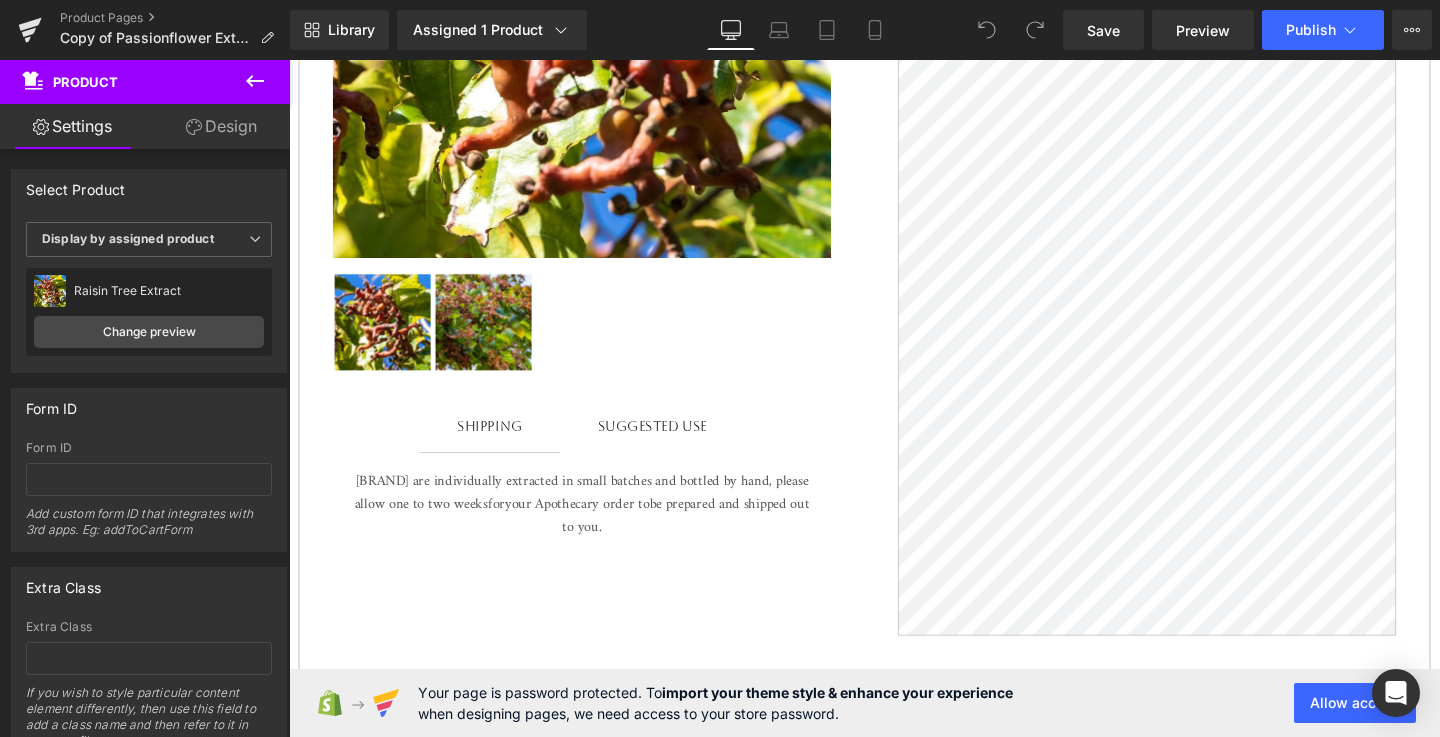 scroll, scrollTop: 671, scrollLeft: 0, axis: vertical 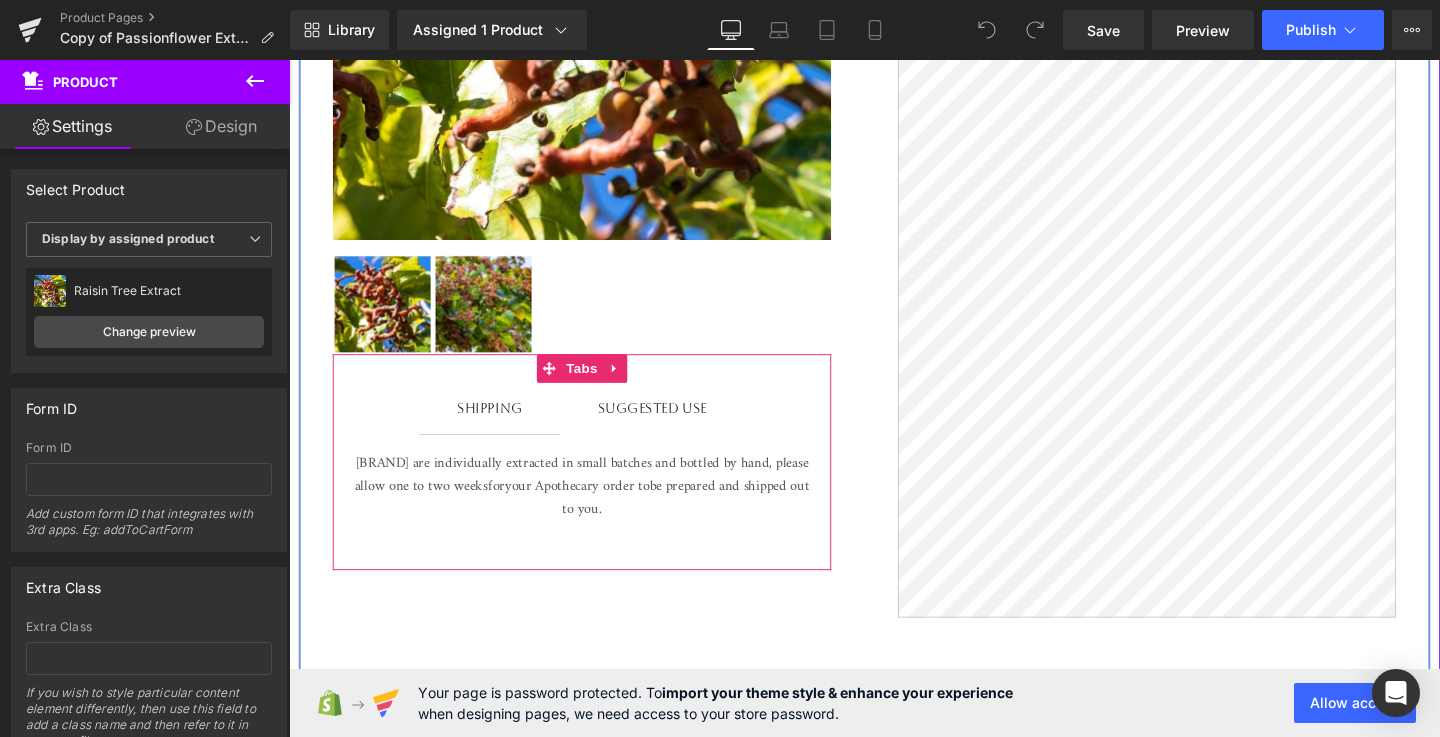 click on "Suggested Use
Text Block" at bounding box center (671, 426) 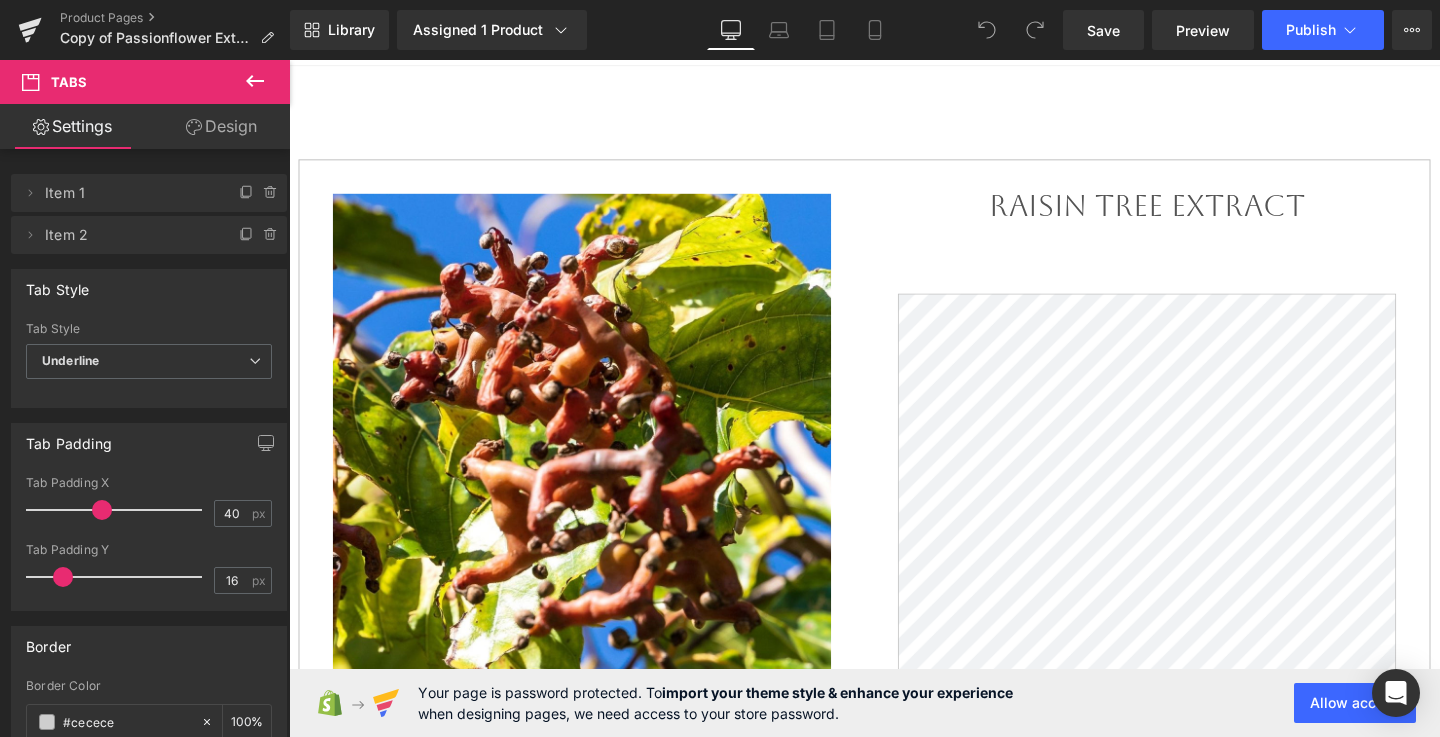 scroll, scrollTop: 0, scrollLeft: 0, axis: both 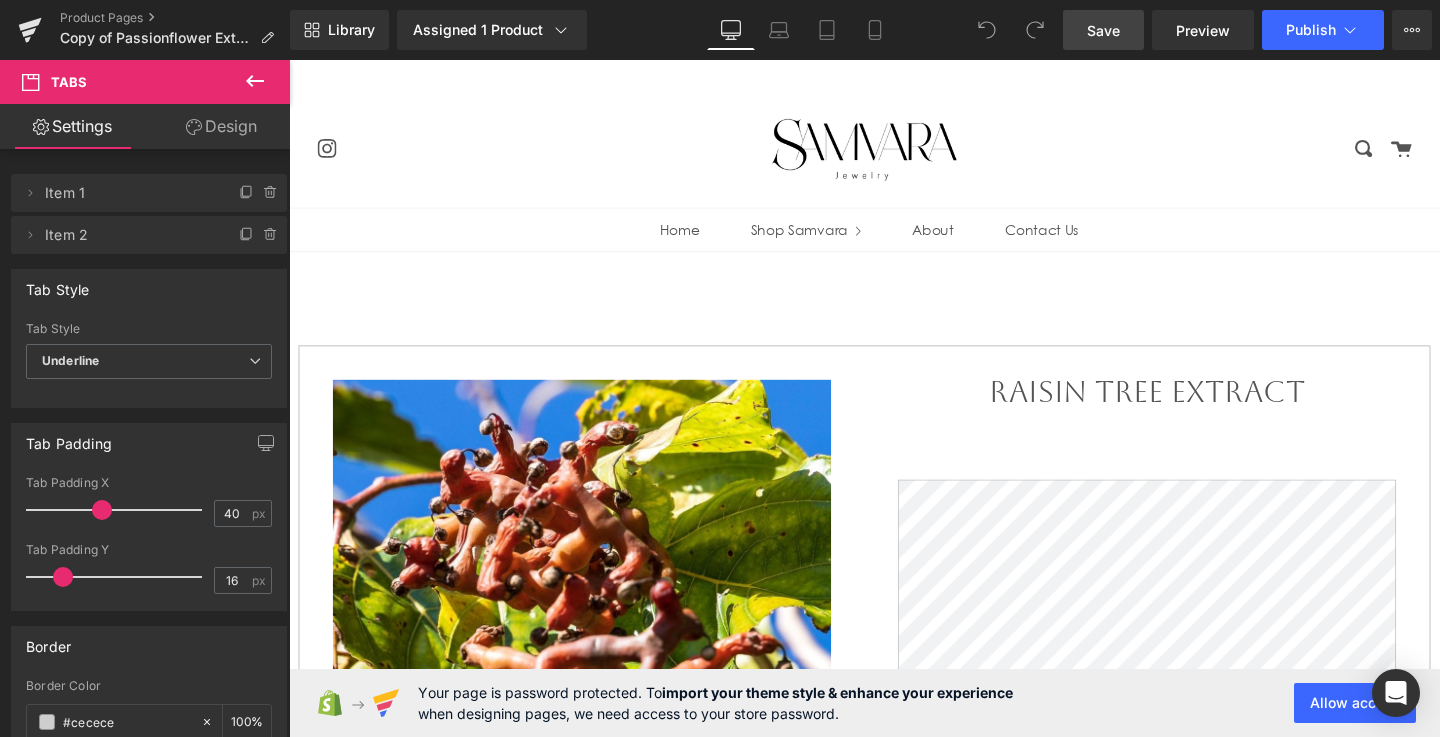 click on "Save" at bounding box center (1103, 30) 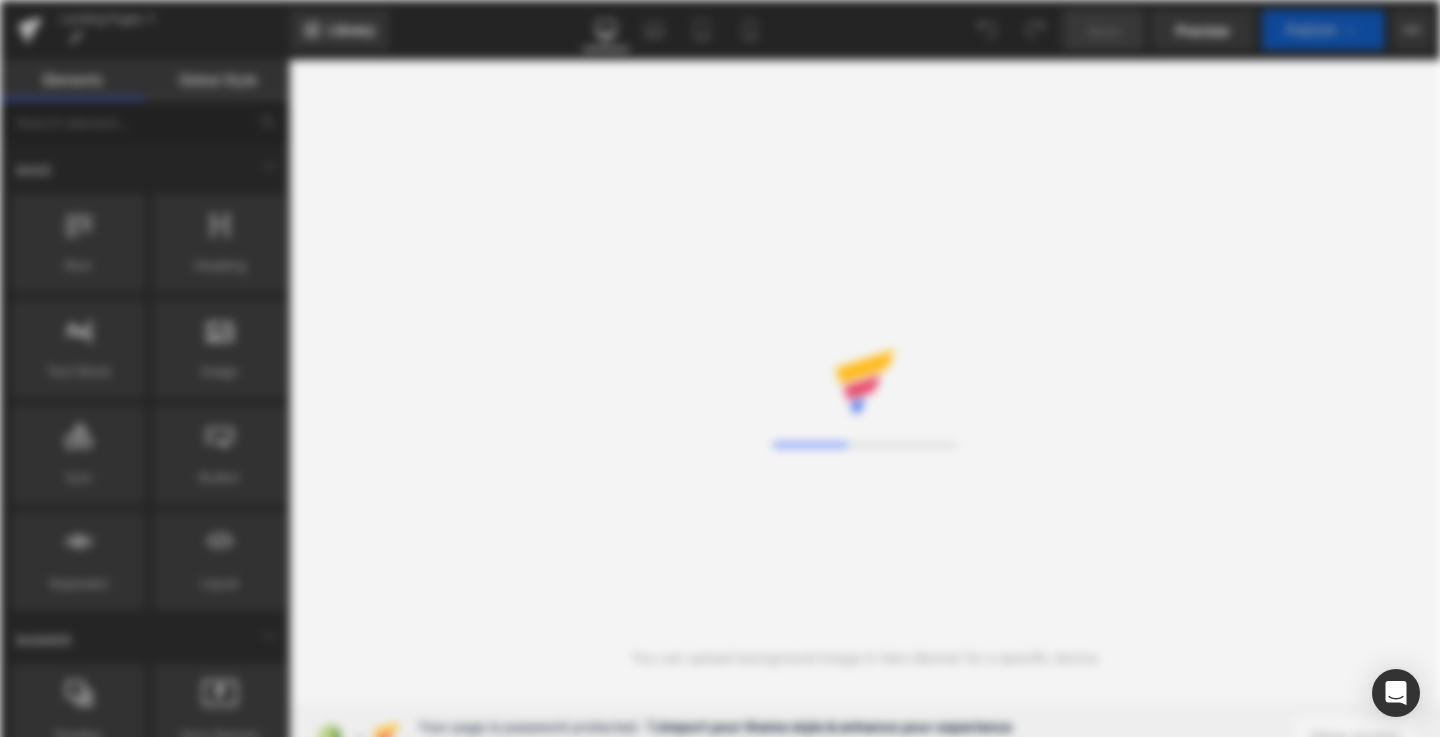 scroll, scrollTop: 0, scrollLeft: 0, axis: both 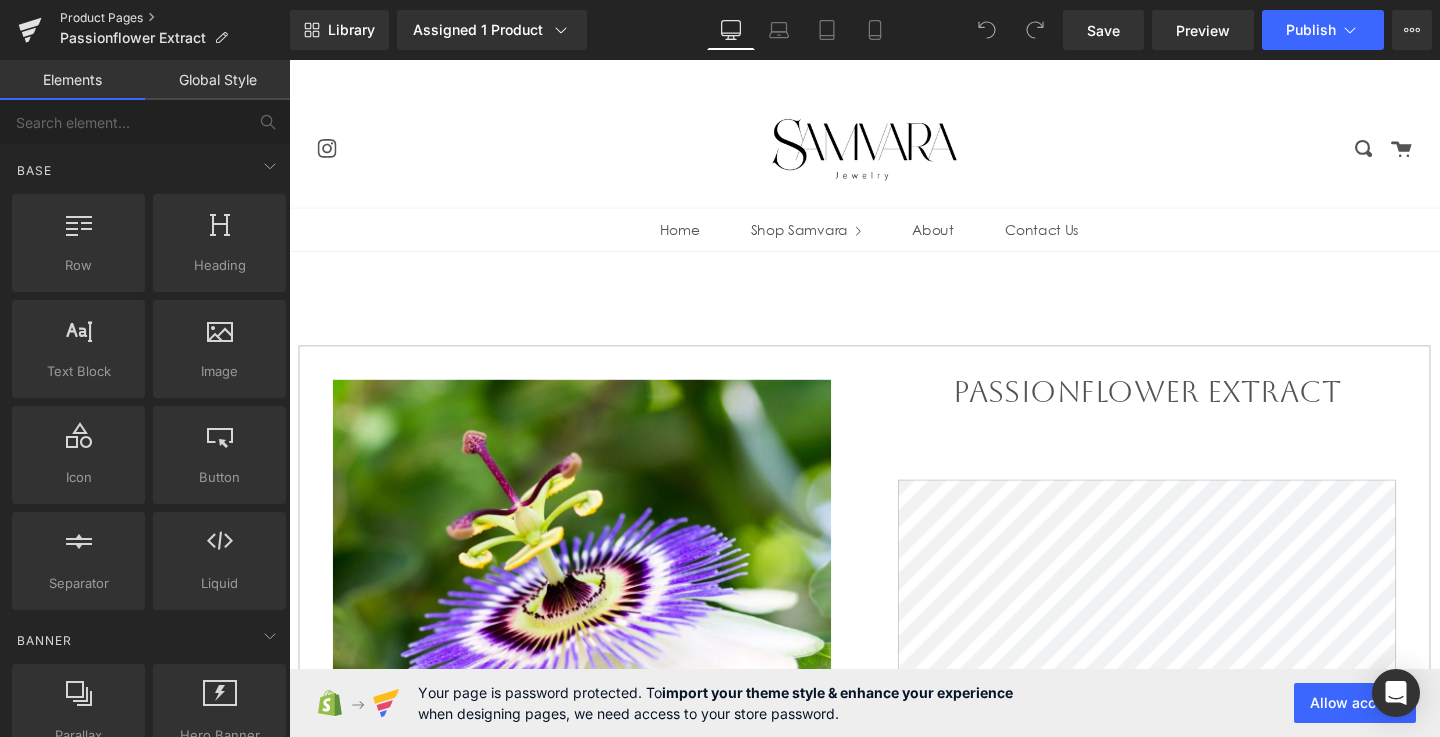 click on "Product Pages" at bounding box center [175, 18] 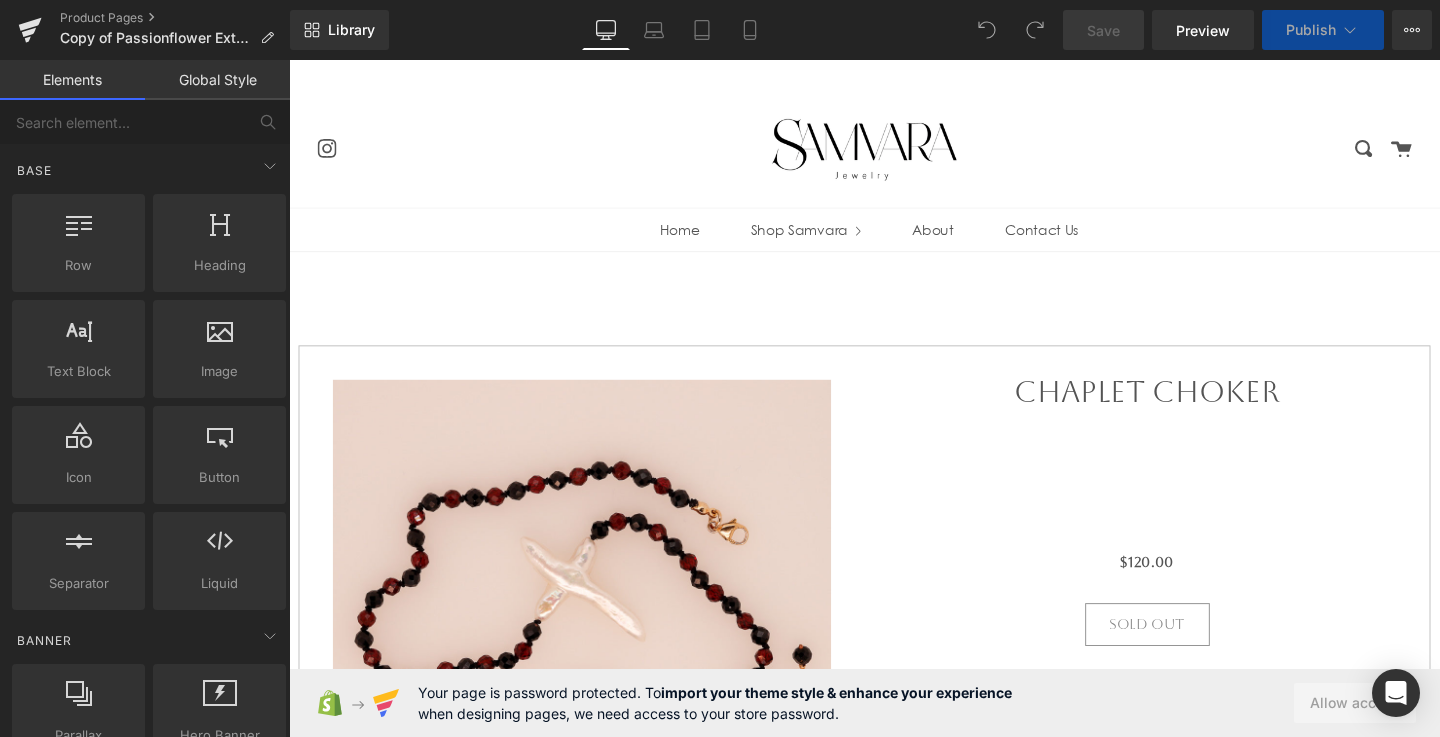 scroll, scrollTop: 0, scrollLeft: 0, axis: both 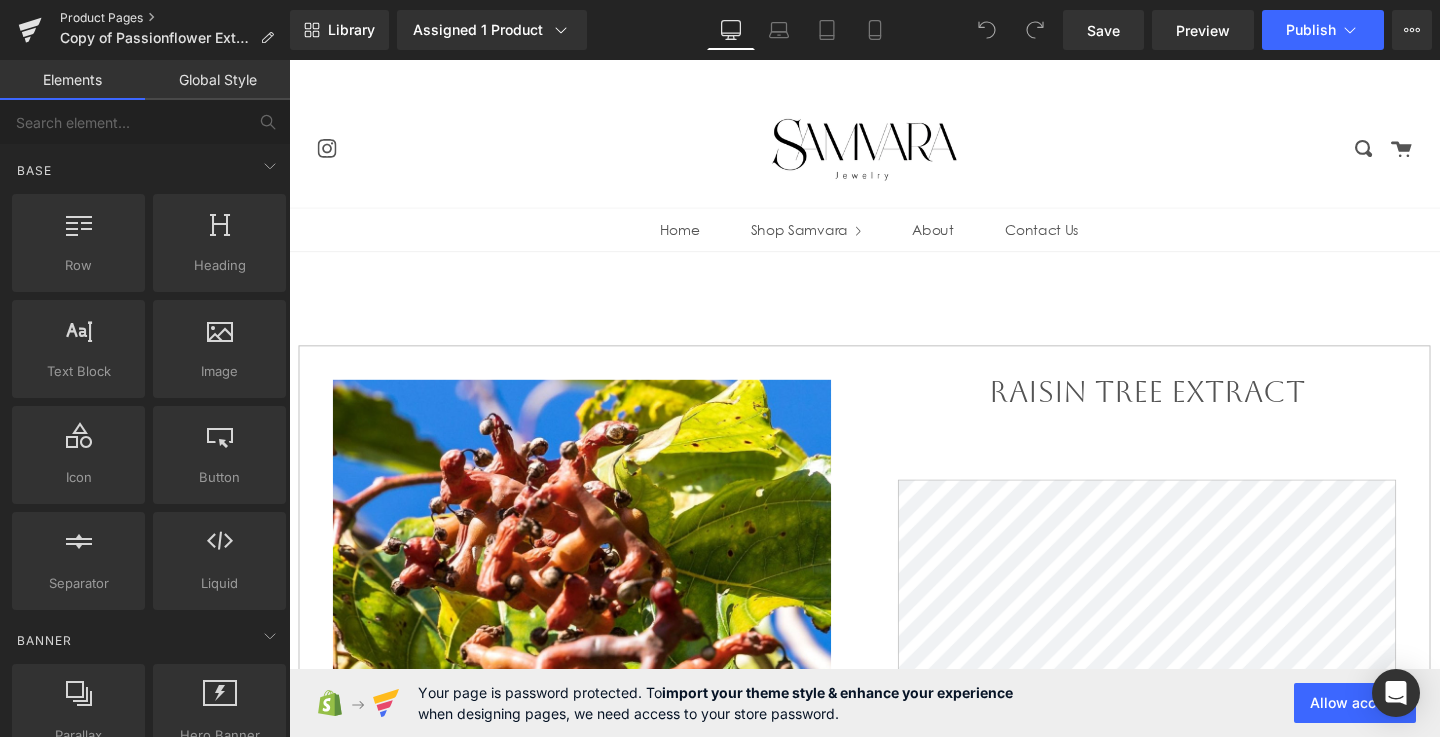 click on "Product Pages" at bounding box center [175, 18] 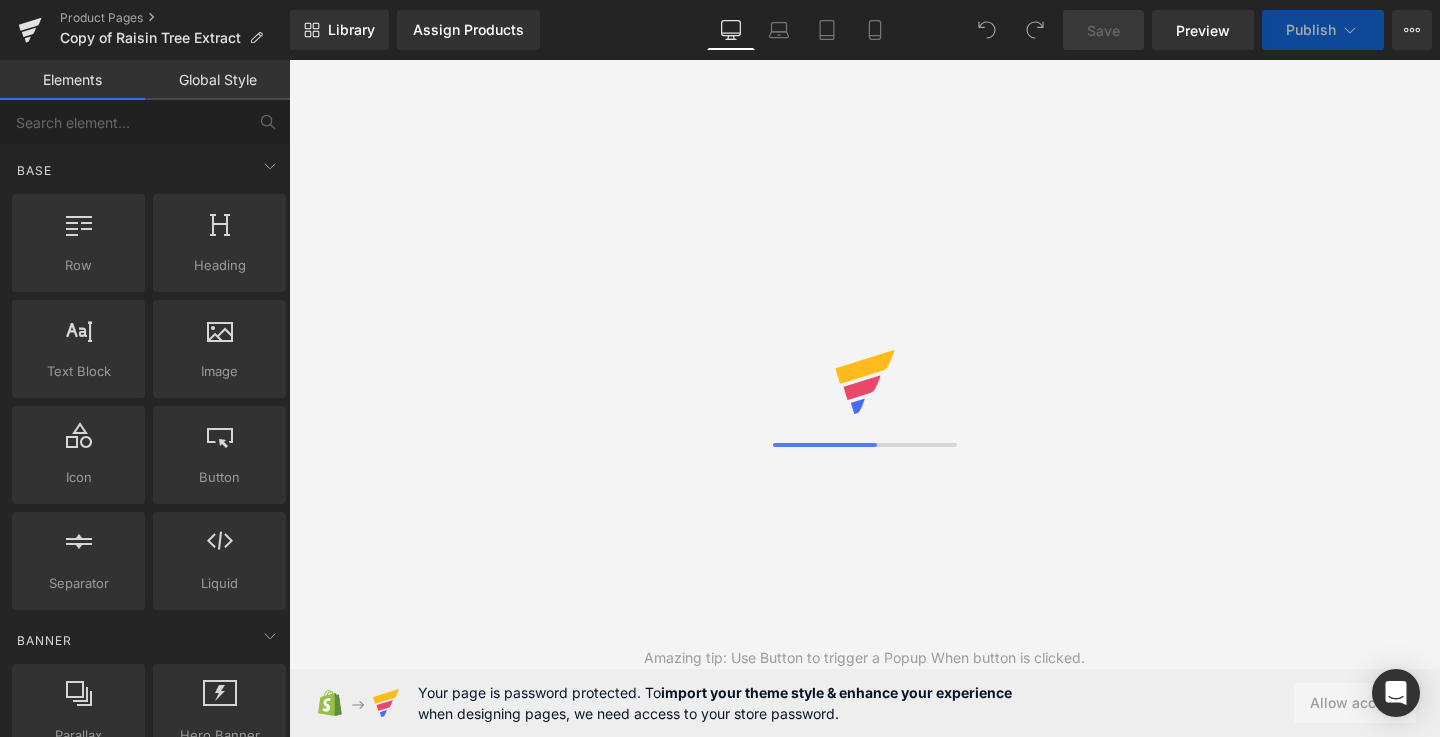 scroll, scrollTop: 0, scrollLeft: 0, axis: both 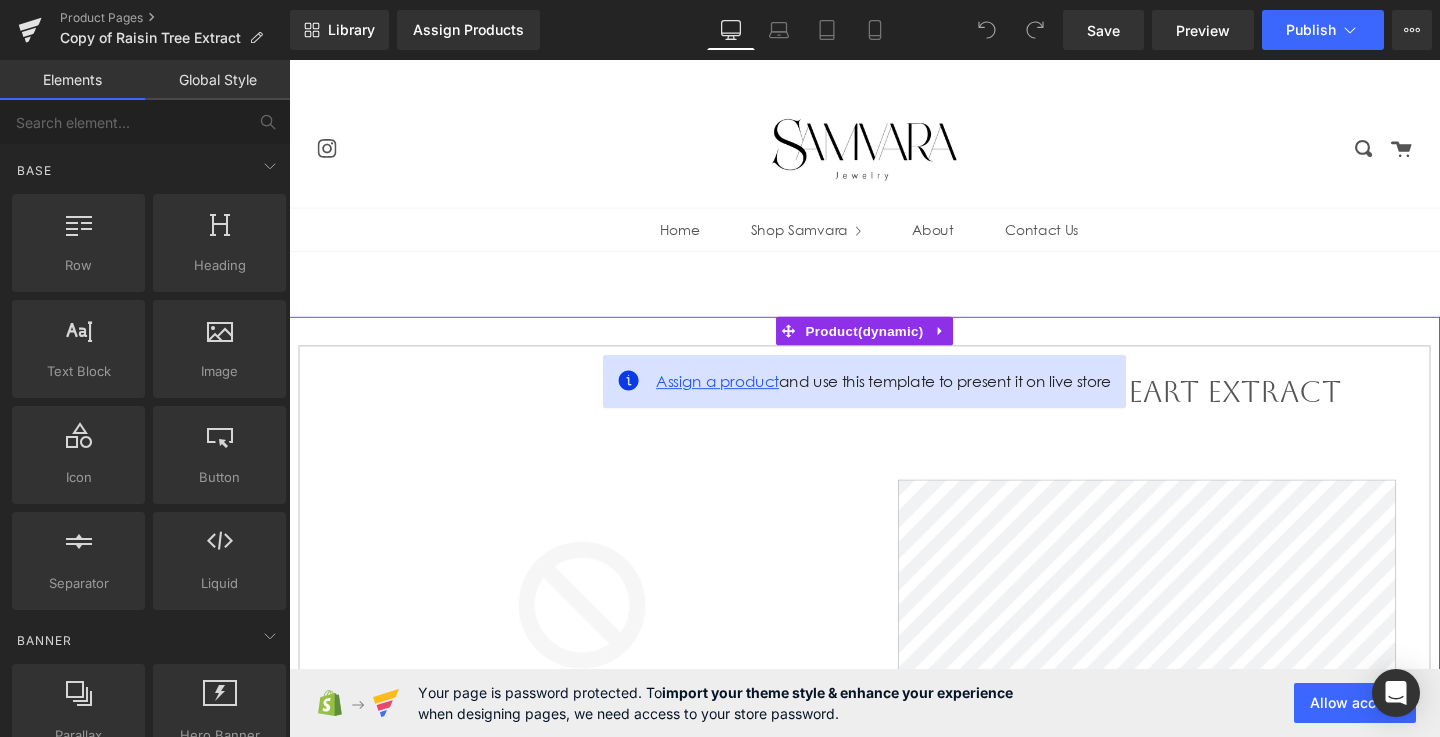 click on "Assign a product" at bounding box center (739, 398) 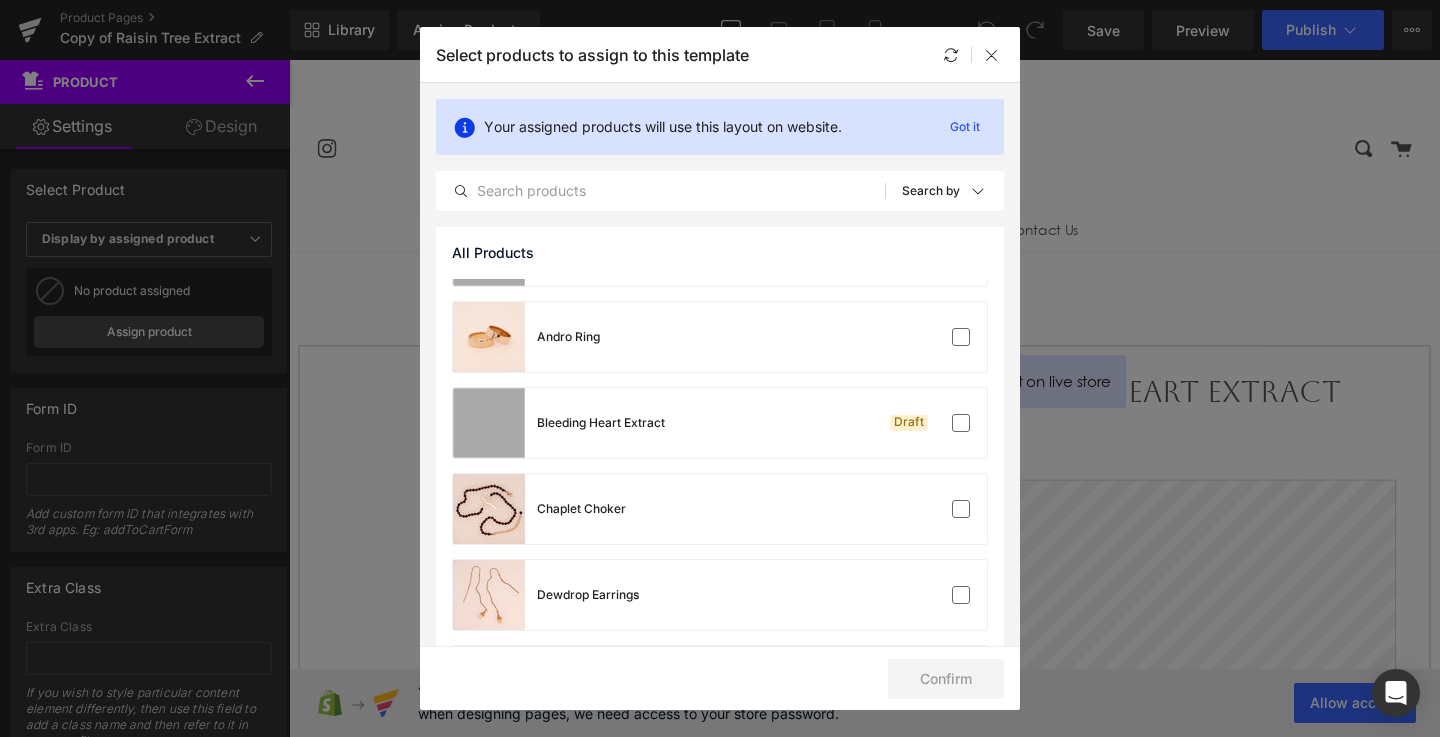scroll, scrollTop: 263, scrollLeft: 0, axis: vertical 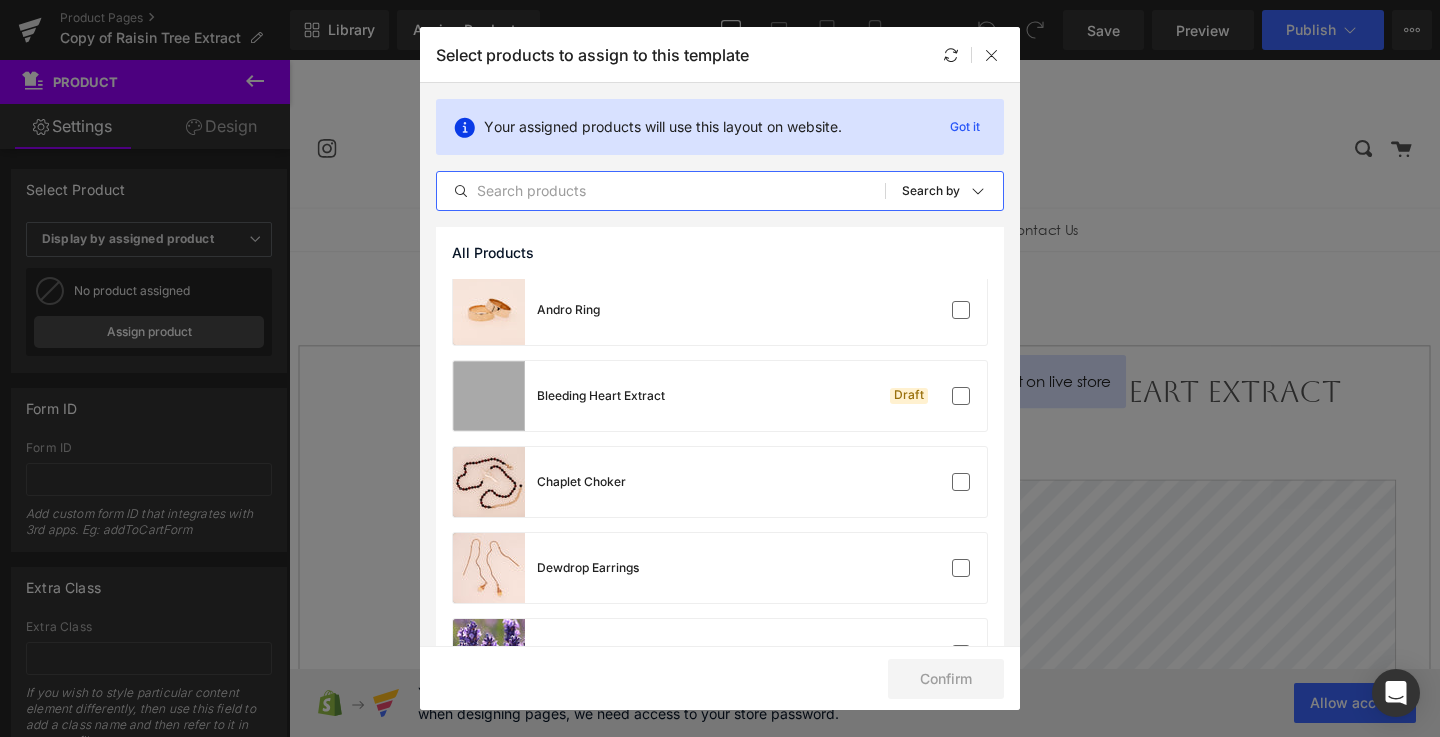 click at bounding box center [661, 191] 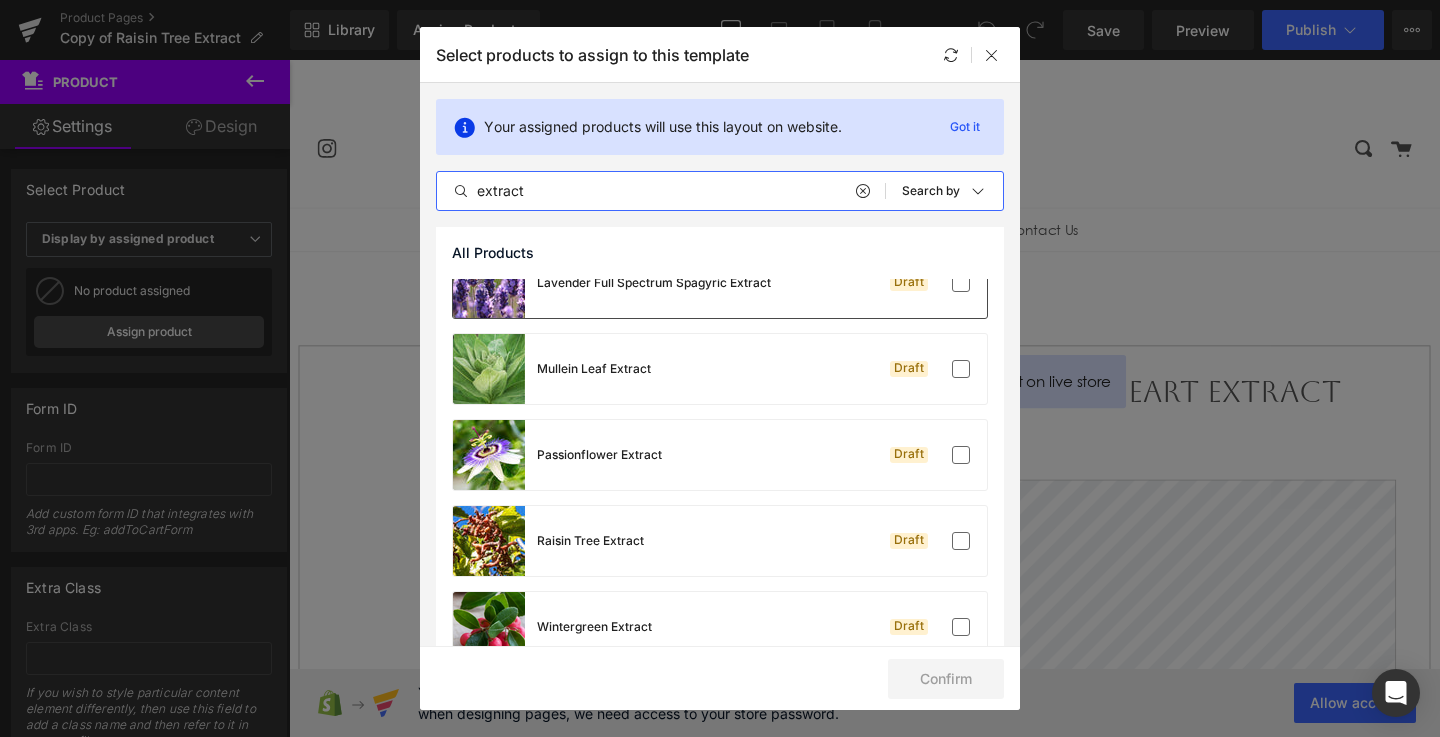 scroll, scrollTop: 163, scrollLeft: 0, axis: vertical 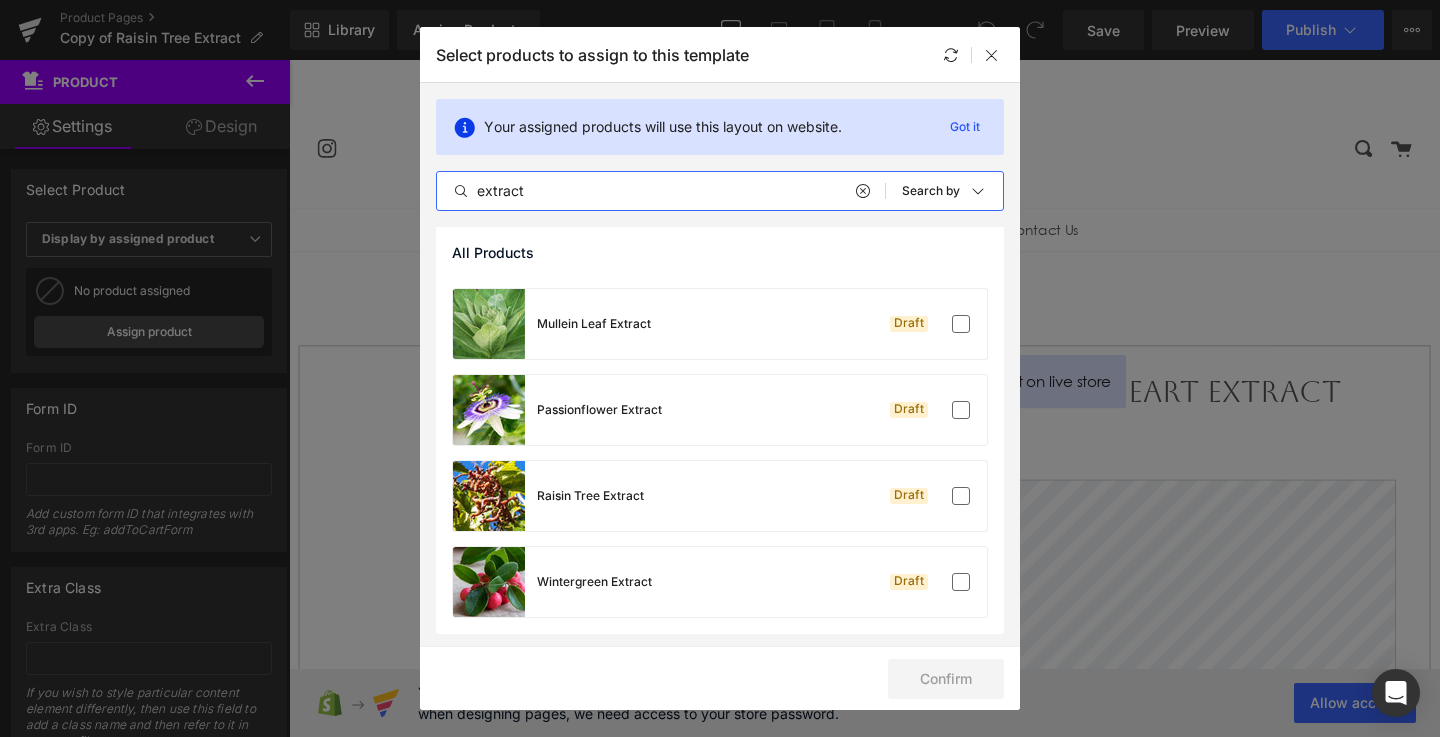 click on "extract" at bounding box center [661, 191] 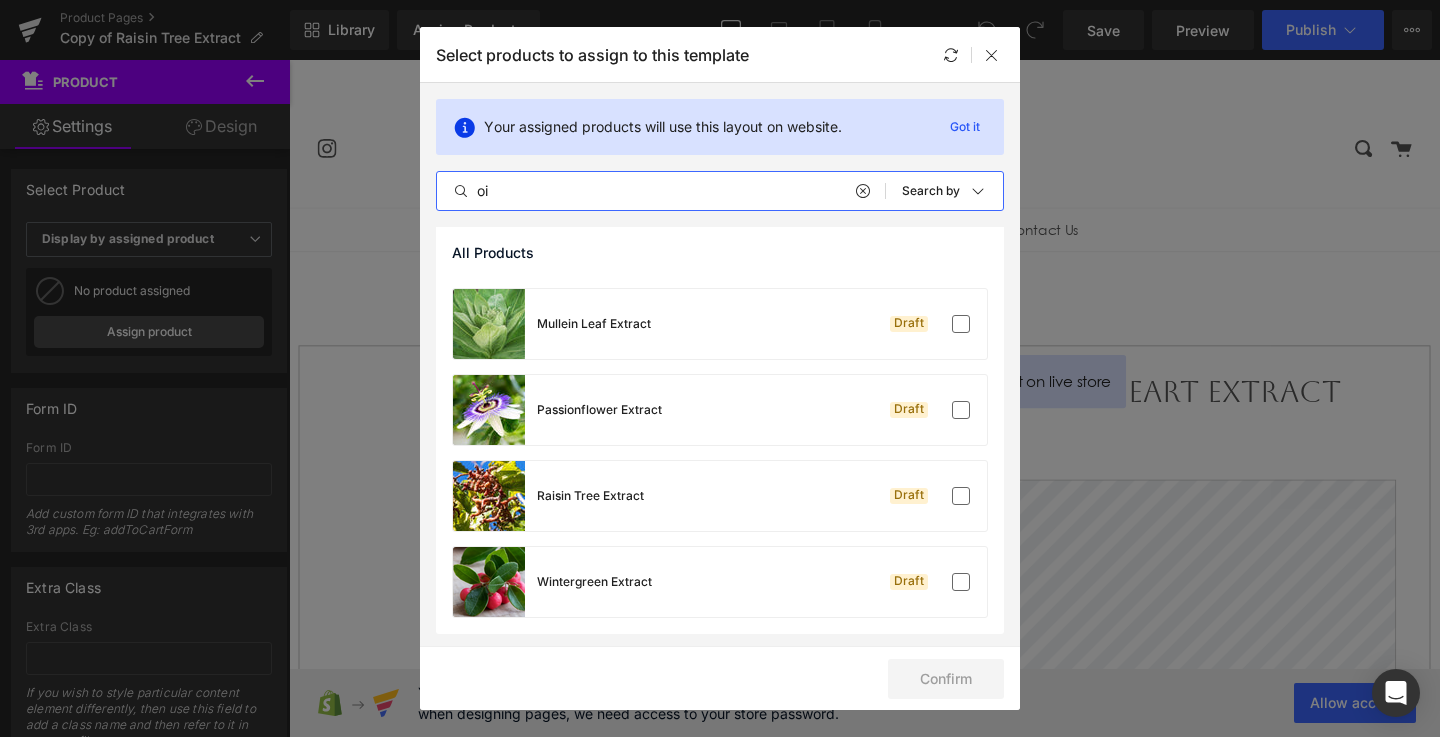 scroll, scrollTop: 0, scrollLeft: 0, axis: both 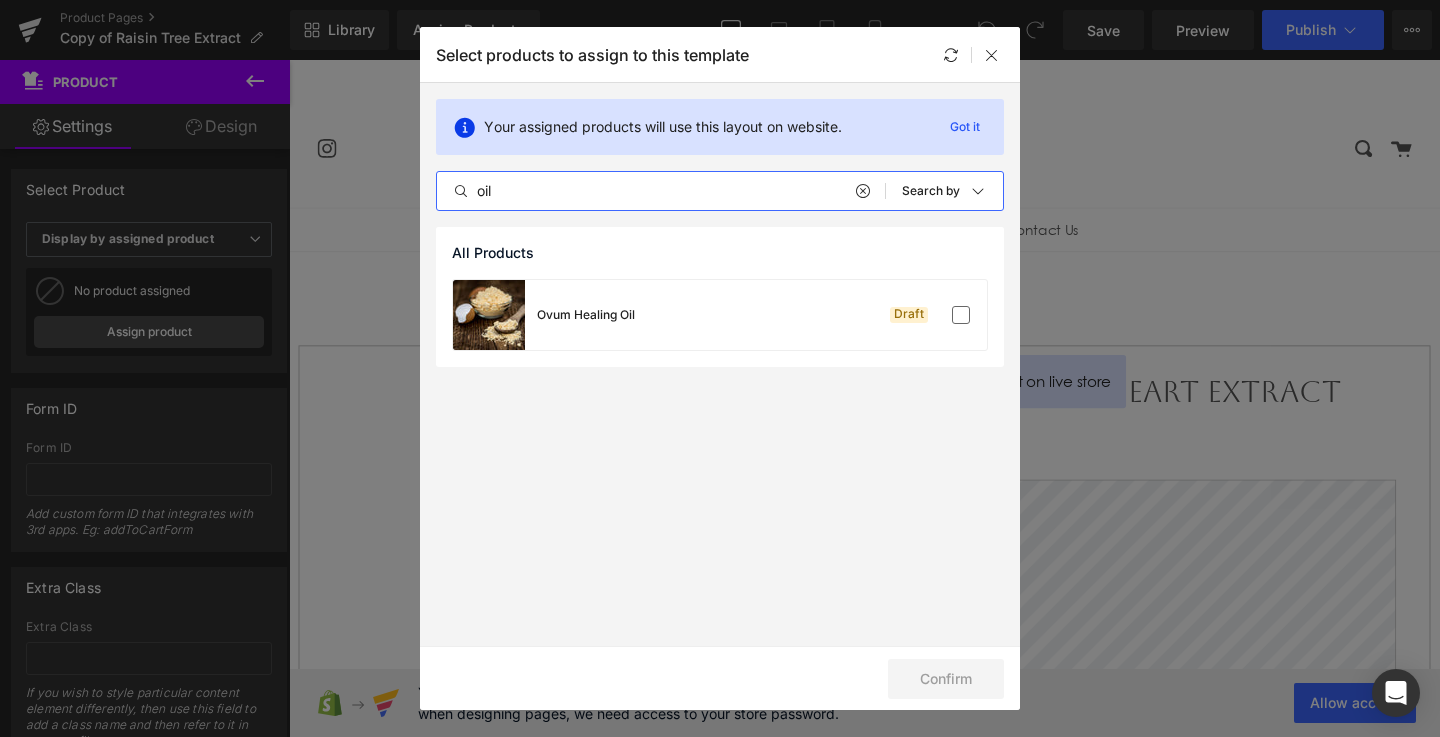 type on "oil" 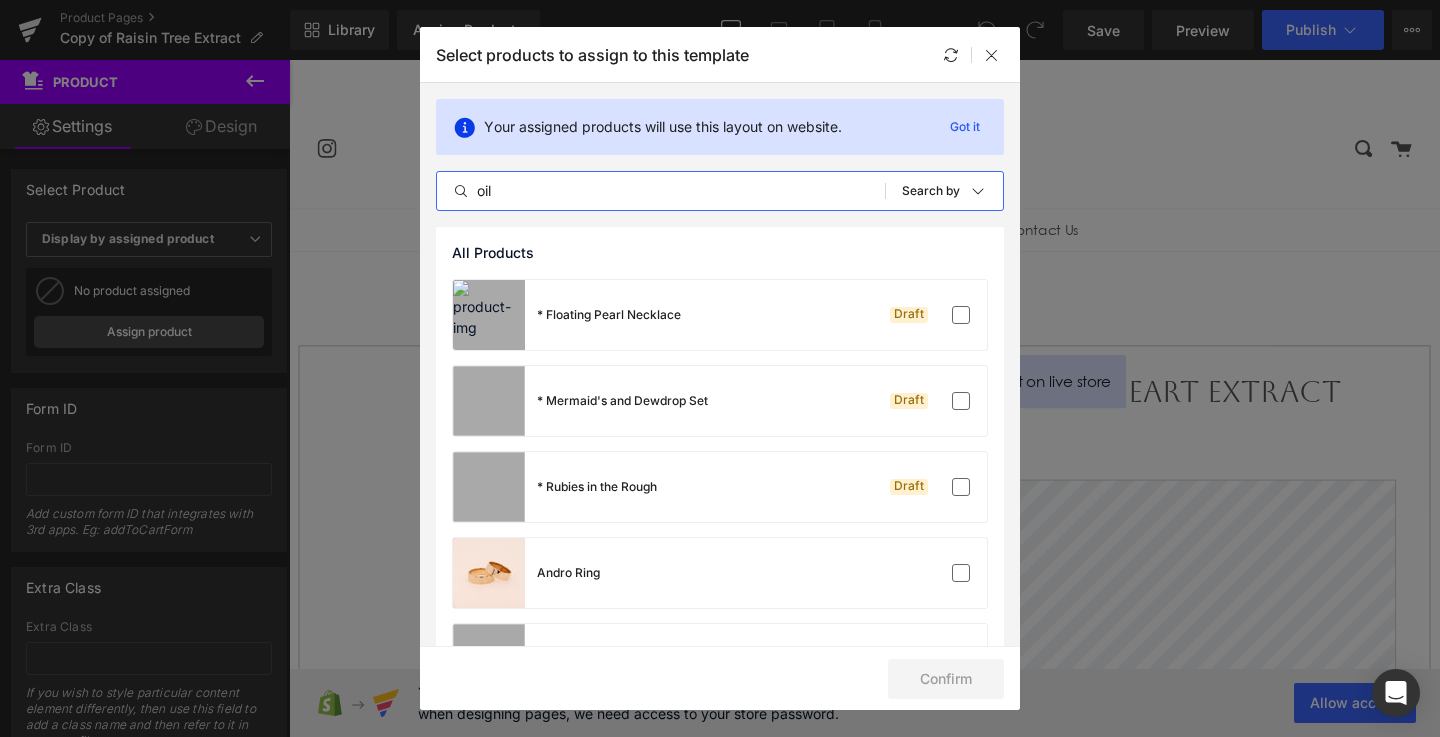 type 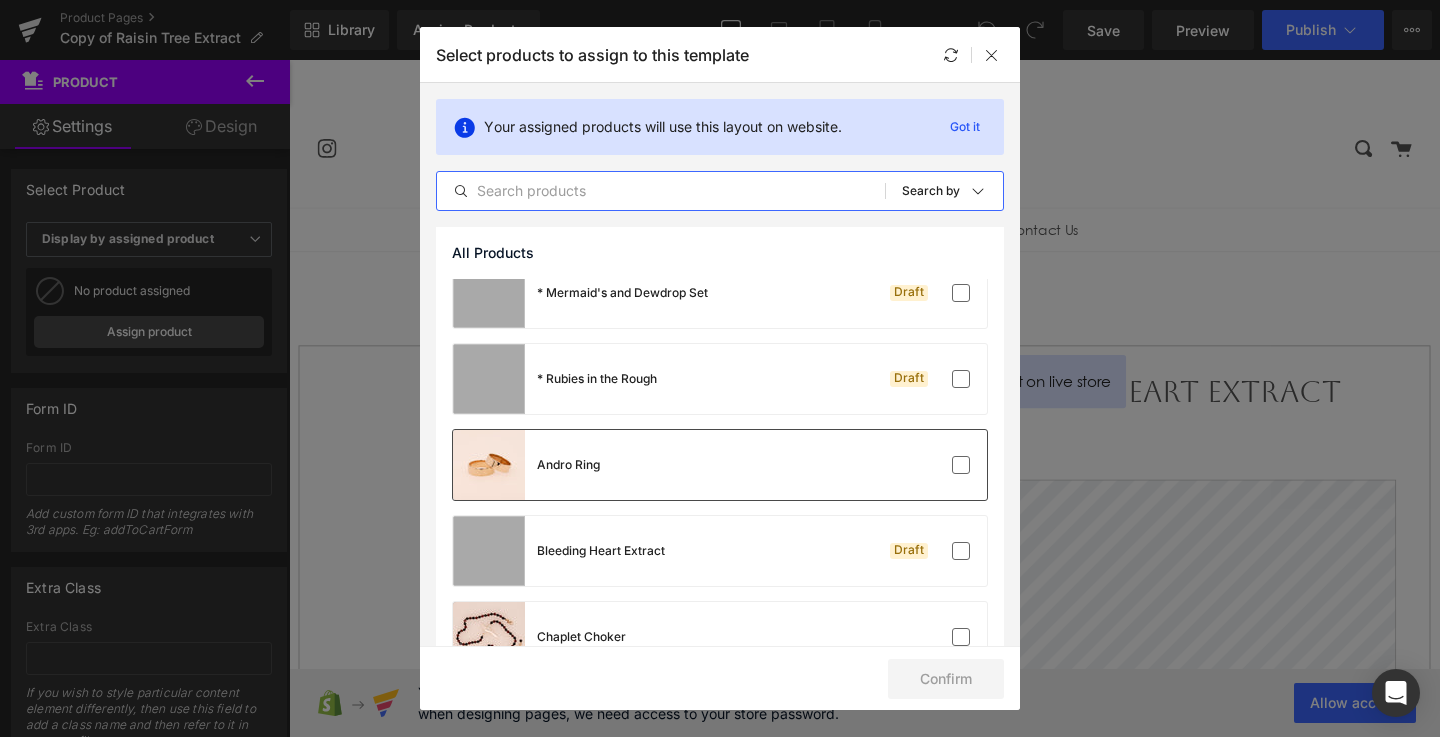scroll, scrollTop: 110, scrollLeft: 0, axis: vertical 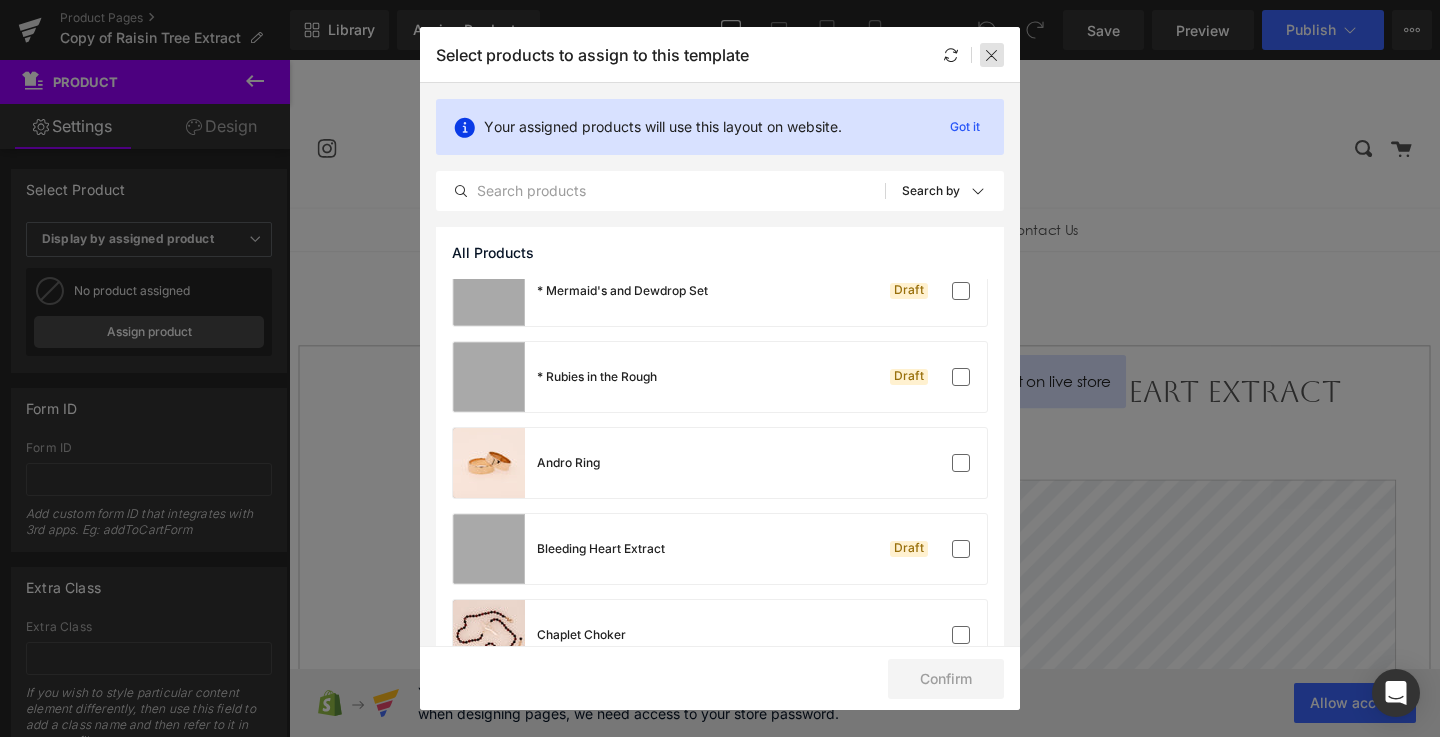 click at bounding box center [992, 55] 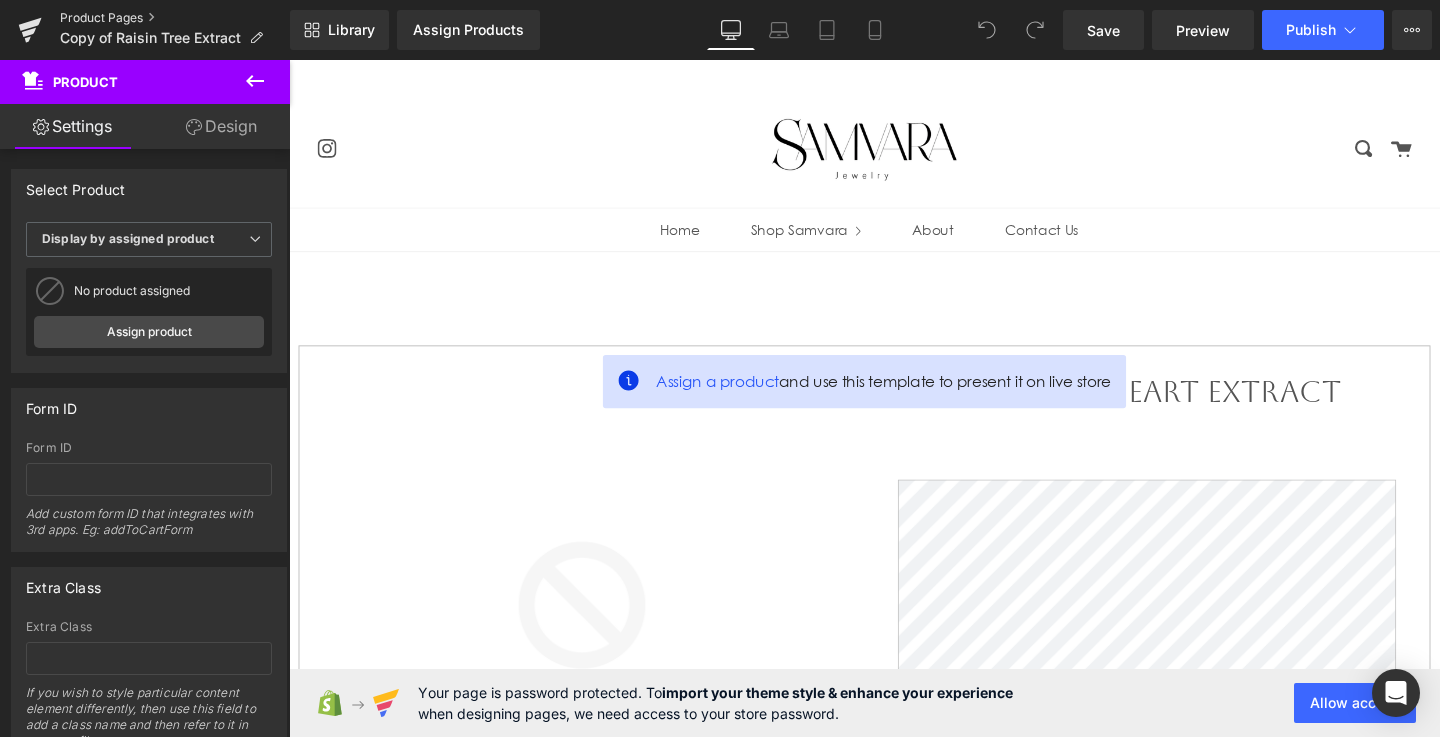 click on "Product Pages" at bounding box center [175, 18] 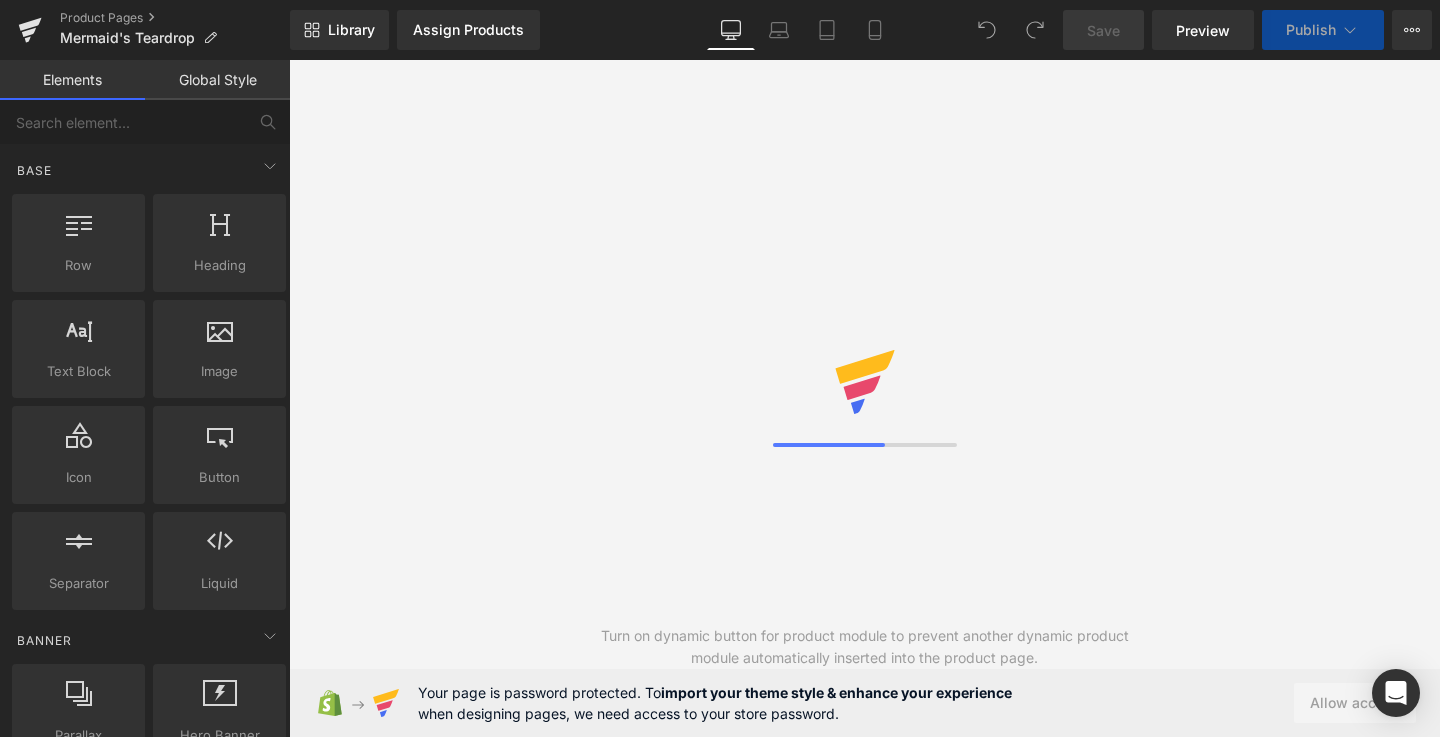 scroll, scrollTop: 0, scrollLeft: 0, axis: both 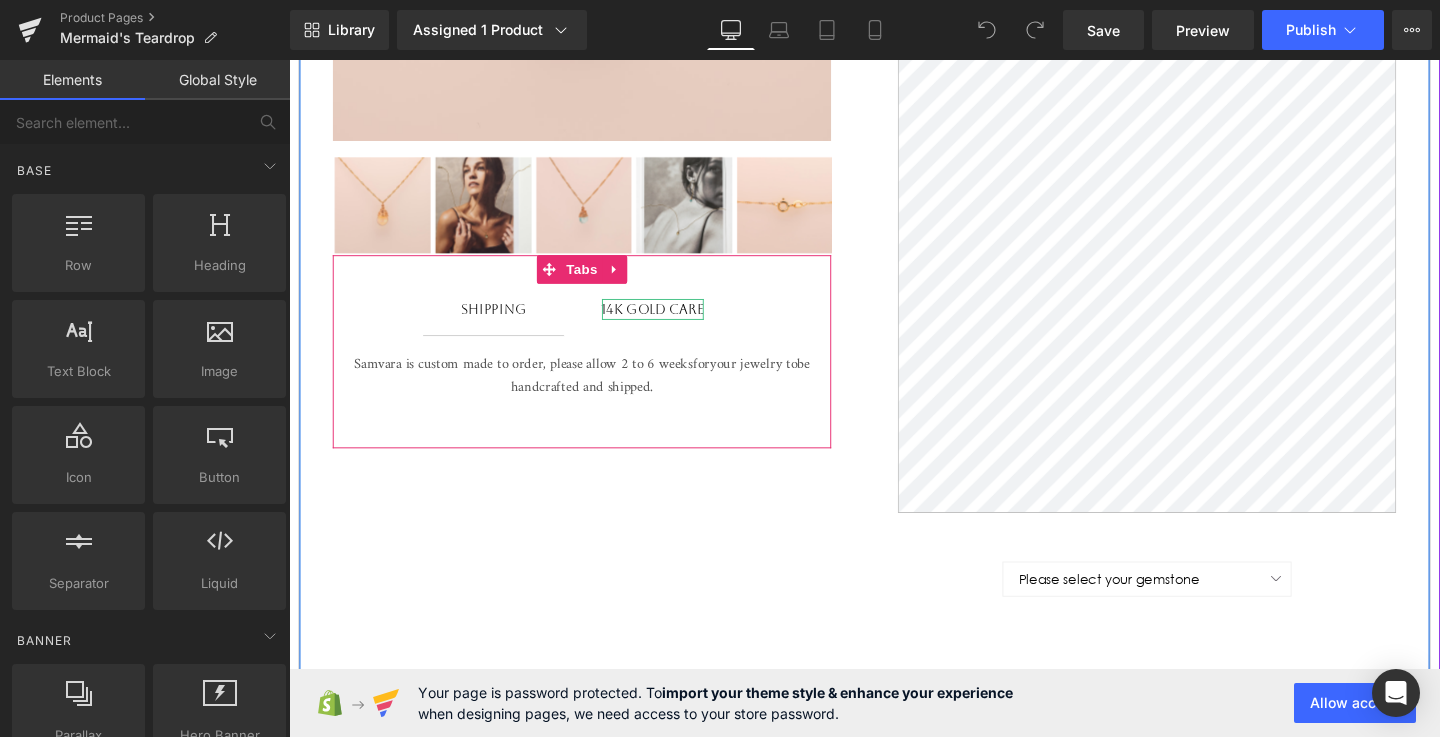 click on "14k Gold Care" at bounding box center [671, 322] 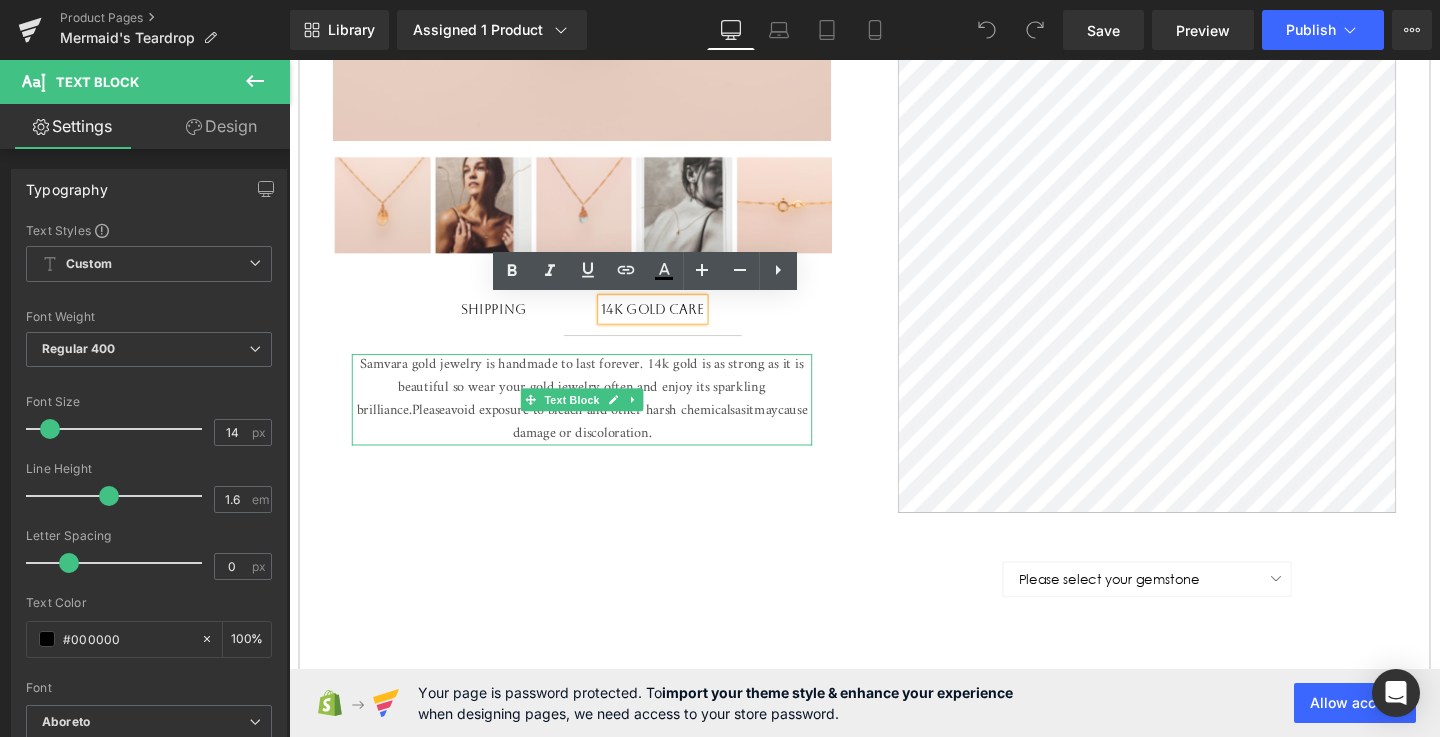 click on "Samvara gold jewelry is handmade to last forever. 14k gold is as strong as it is beautiful so wear your gold jewelry often and enjoy its sparkling brilliance.  Please  avoid exposure to bleach and other harsh chemicals  as  it  may  cause damage or discoloration." at bounding box center [597, 417] 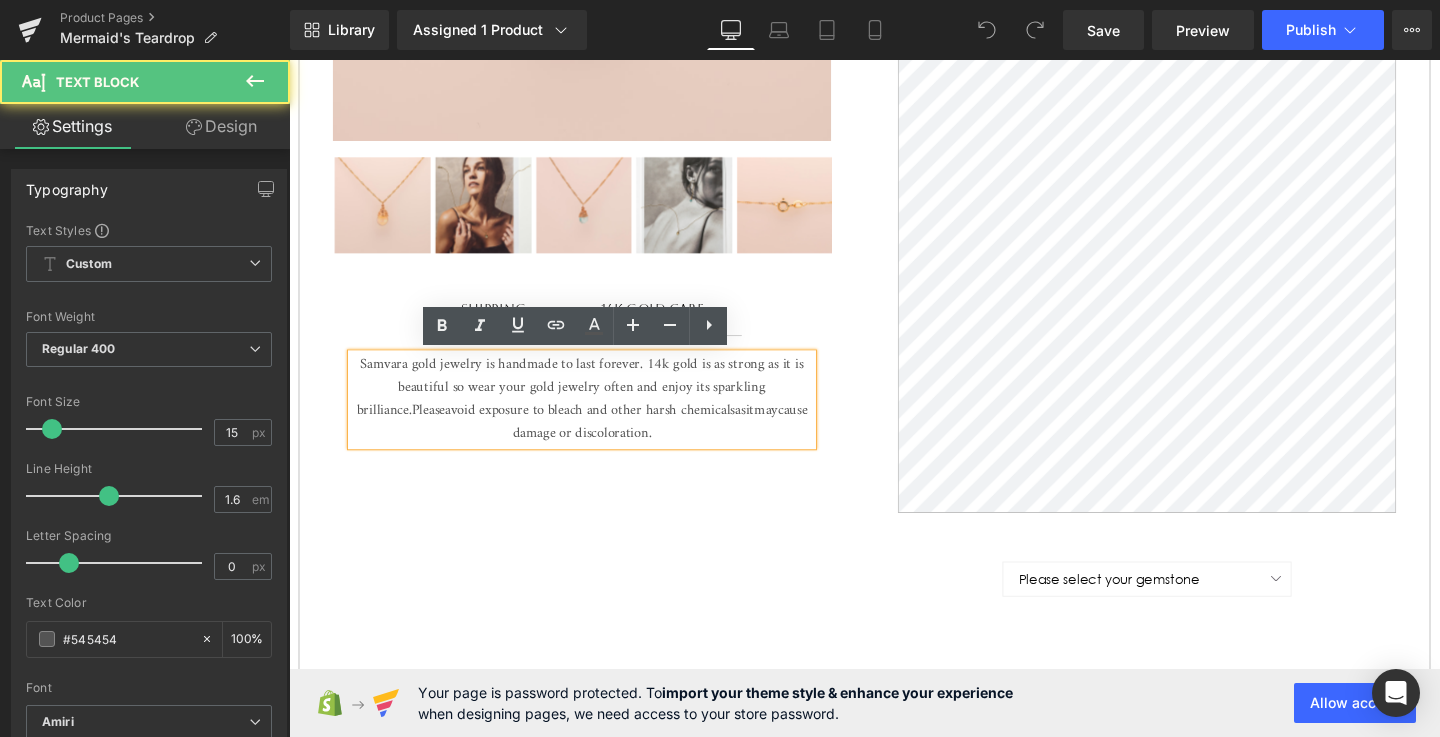 click on "Samvara gold jewelry is handmade to last forever. 14k gold is as strong as it is beautiful so wear your gold jewelry often and enjoy its sparkling brilliance." at bounding box center [595, 404] 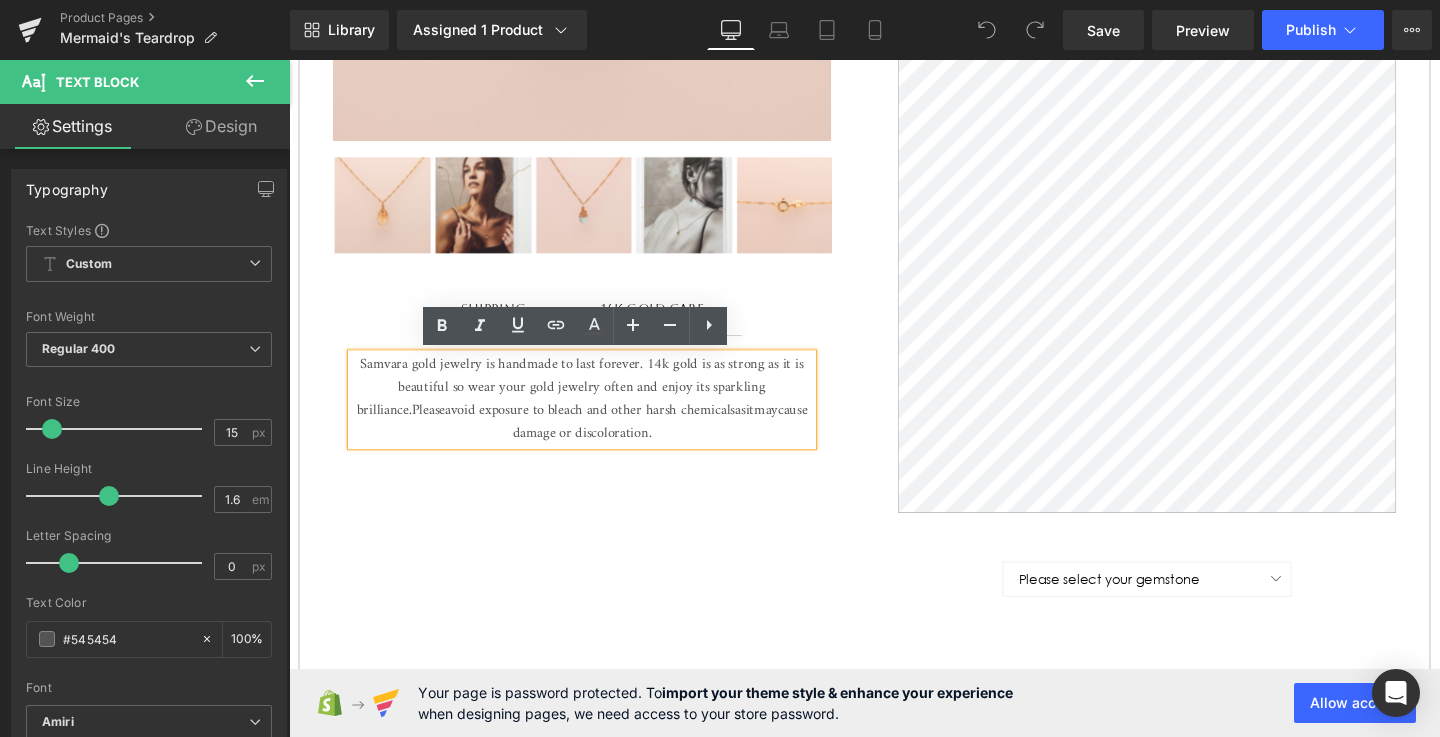 type 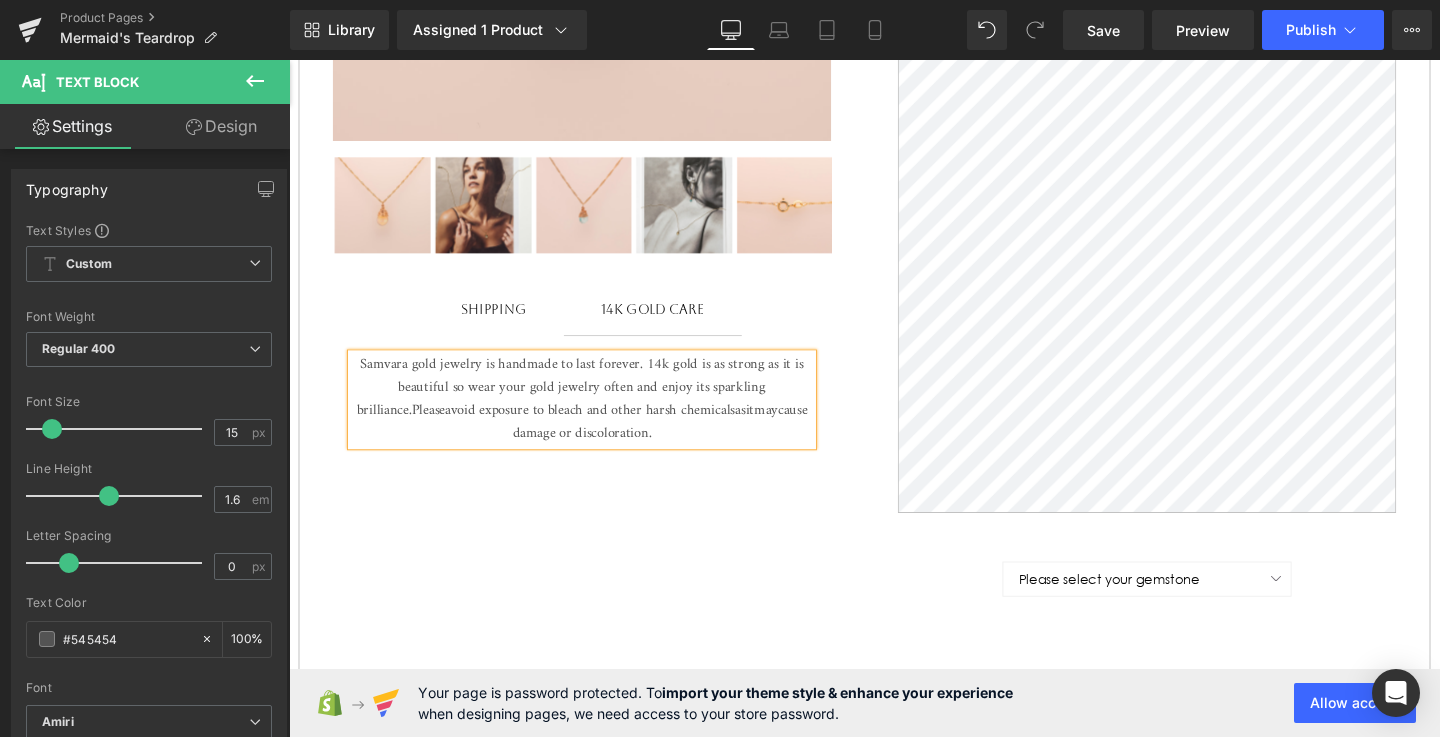 click on "Samvara gold jewelry is handmade to last forever. 14k gold is as strong as it is beautiful so wear your gold jewelry often and enjoy its sparkling brilliance.  Please  avoid exposure to bleach and other harsh chemicals  as  it  may  cause damage or discoloration." at bounding box center (597, 417) 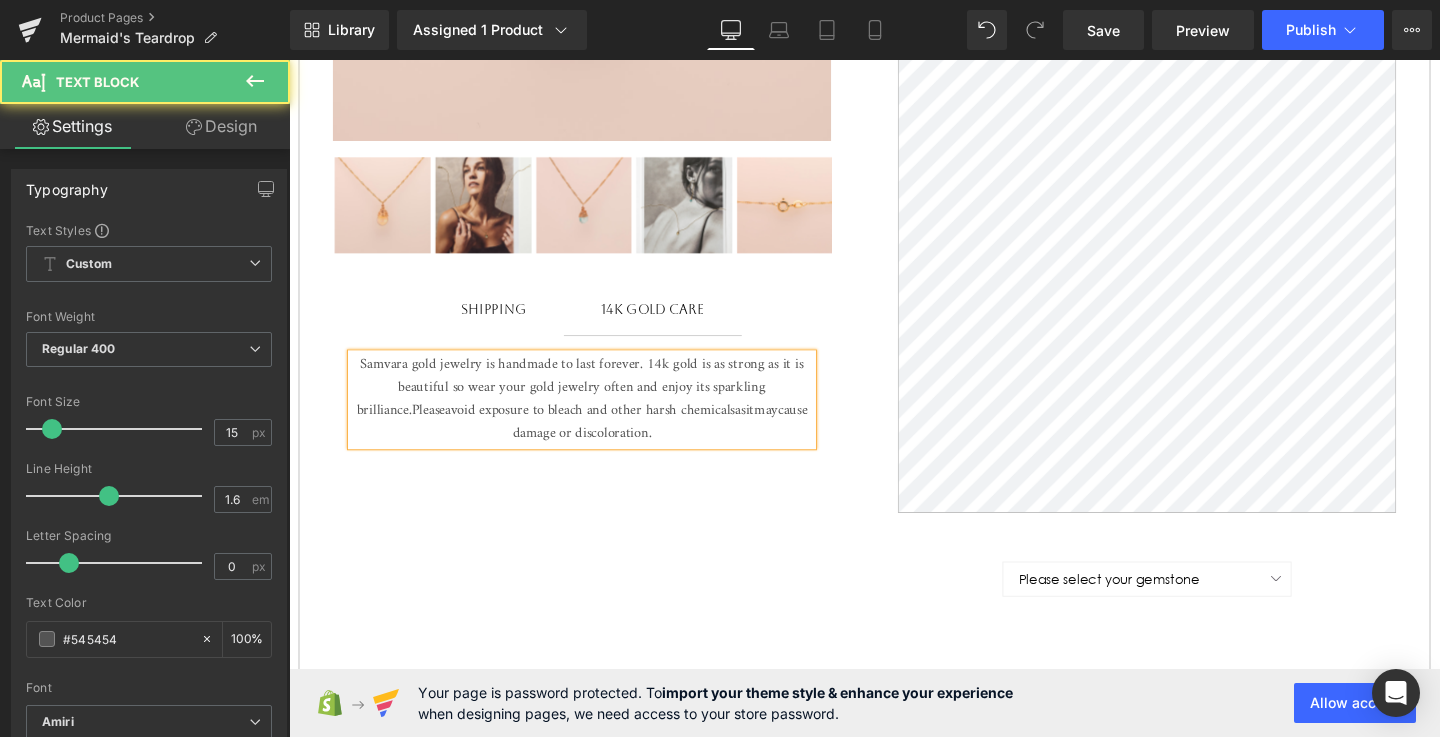 click on "Samvara gold jewelry is handmade to last forever. 14k gold is as strong as it is beautiful so wear your gold jewelry often and enjoy its sparkling brilliance.  Please  avoid exposure to bleach and other harsh chemicals  as  it  may  cause damage or discoloration." at bounding box center [597, 417] 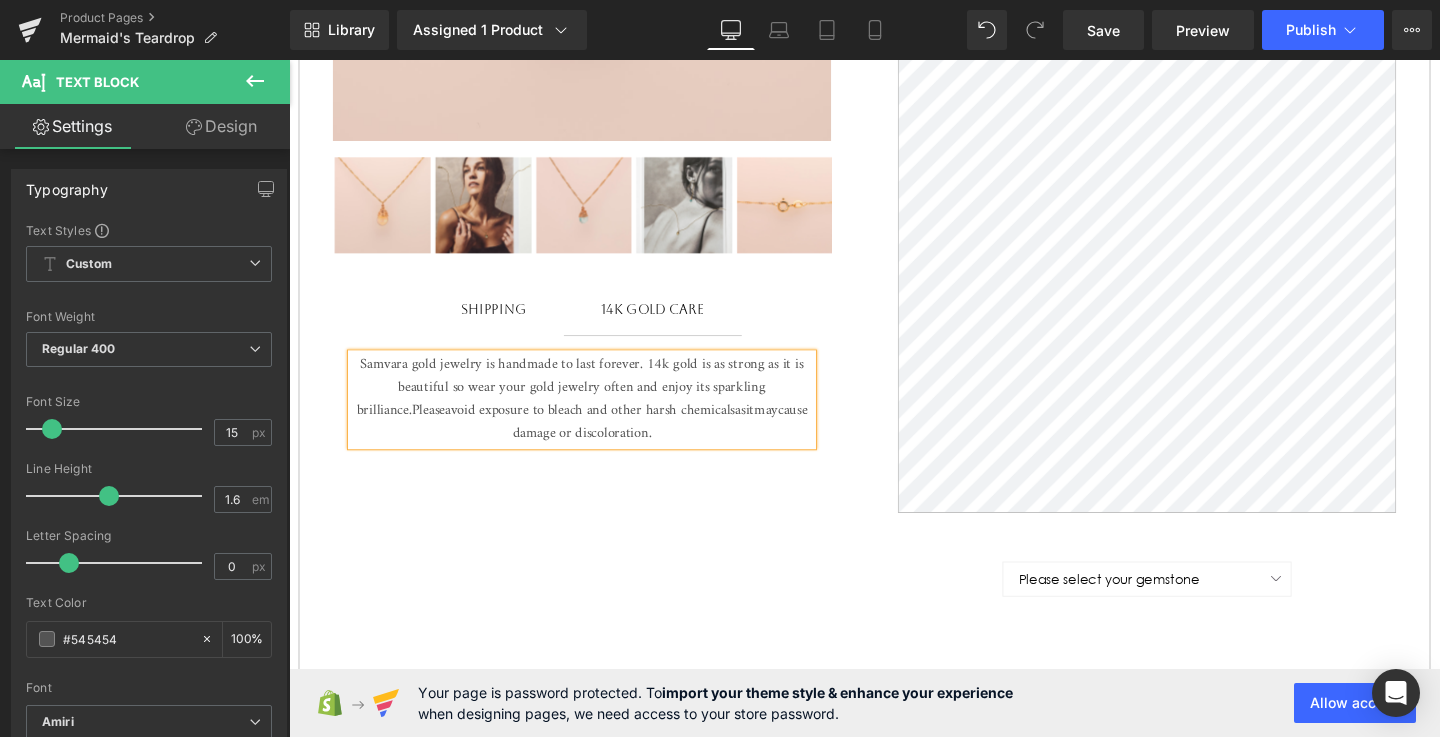 click on "Shipping" at bounding box center [504, 322] 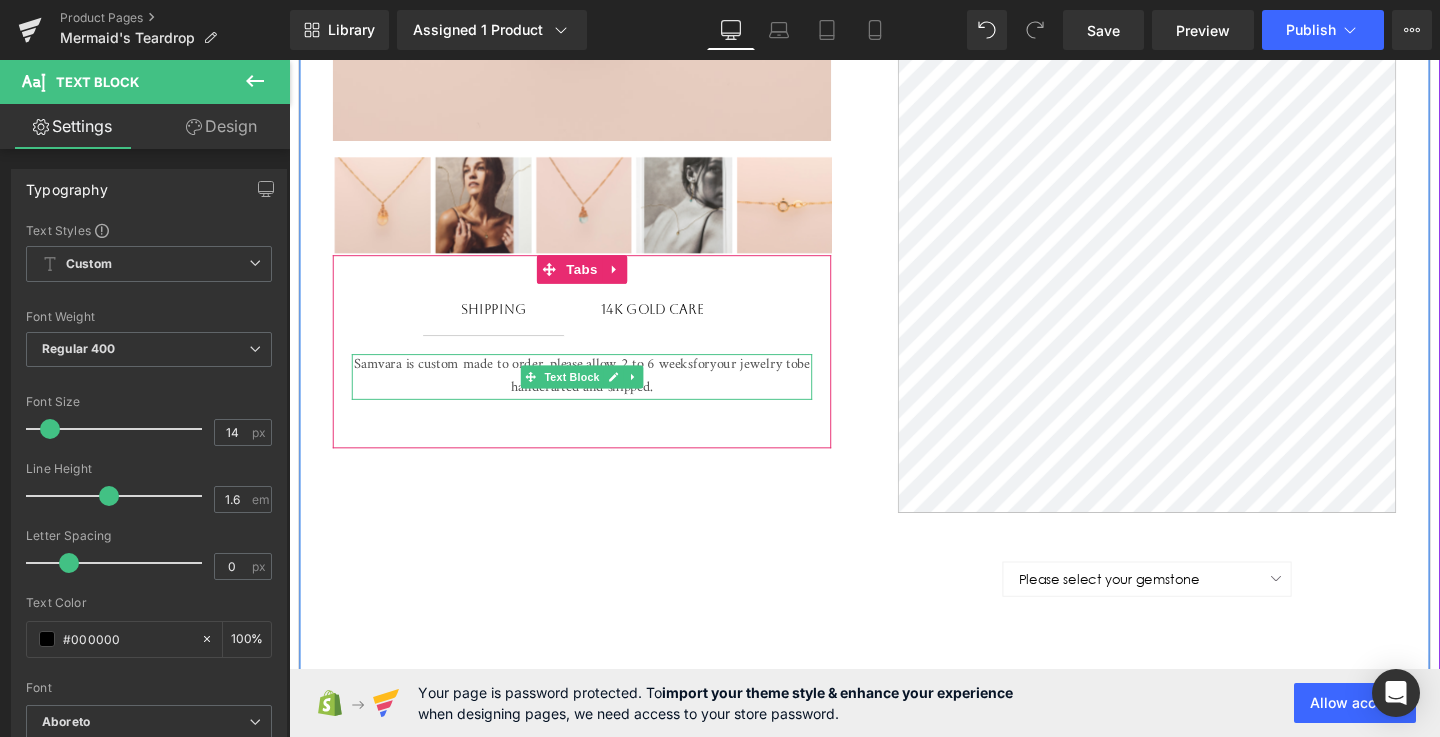 click on "Samvara is custom made to order, please allow 2 to 6 weeks  for  your jewelry to  be handcrafted and shipped." at bounding box center (597, 393) 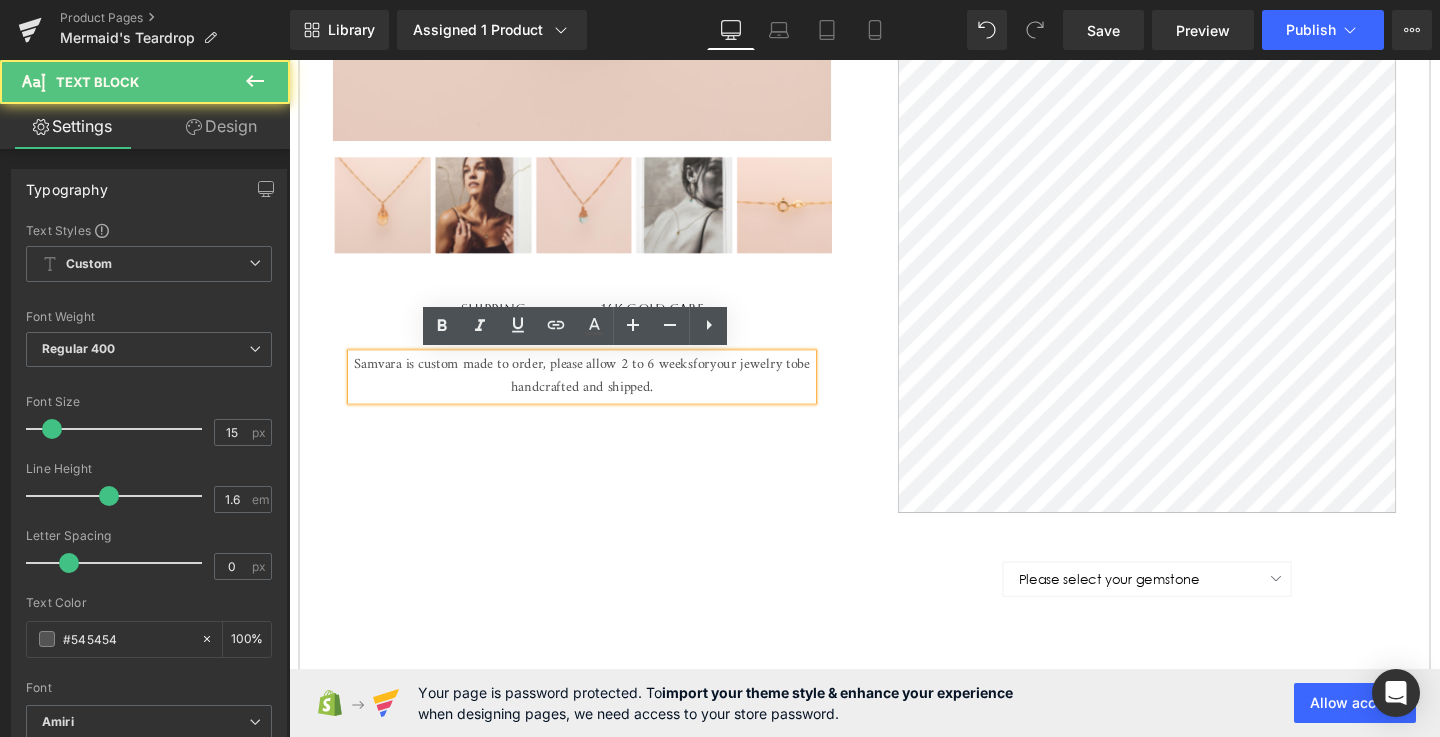 click on "Samvara is custom made to order, please allow 2 to 6 weeks  for  your jewelry to  be handcrafted and shipped." at bounding box center (597, 393) 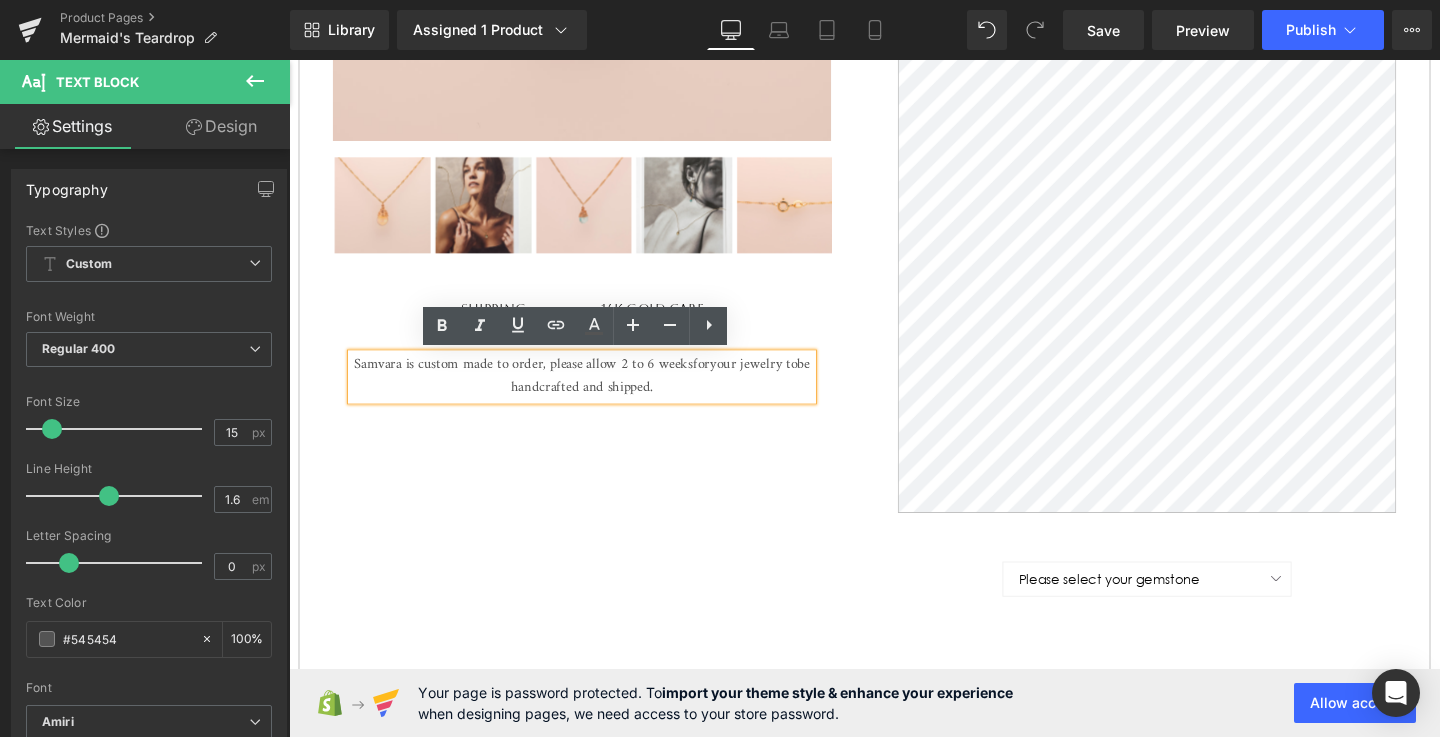 type 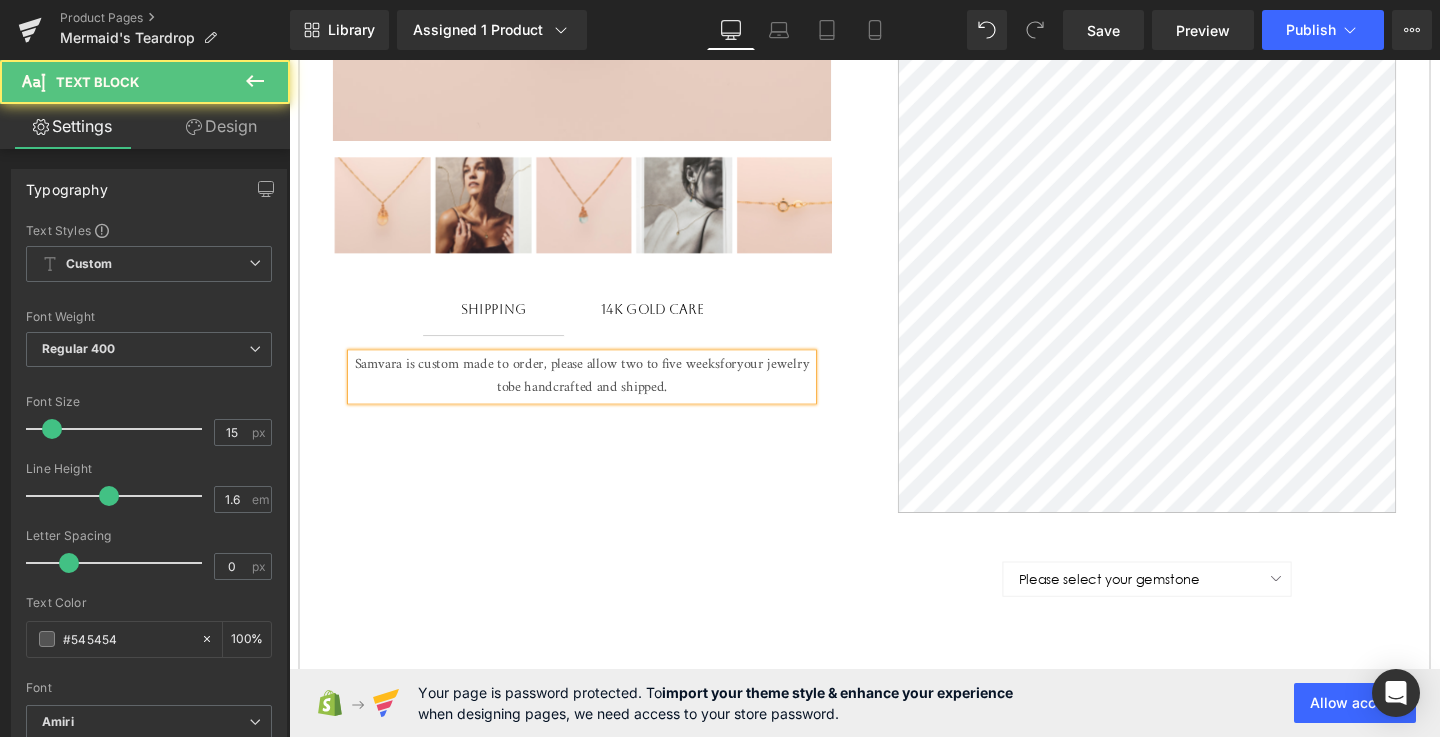 click on "be handcrafted and shipped." at bounding box center [603, 404] 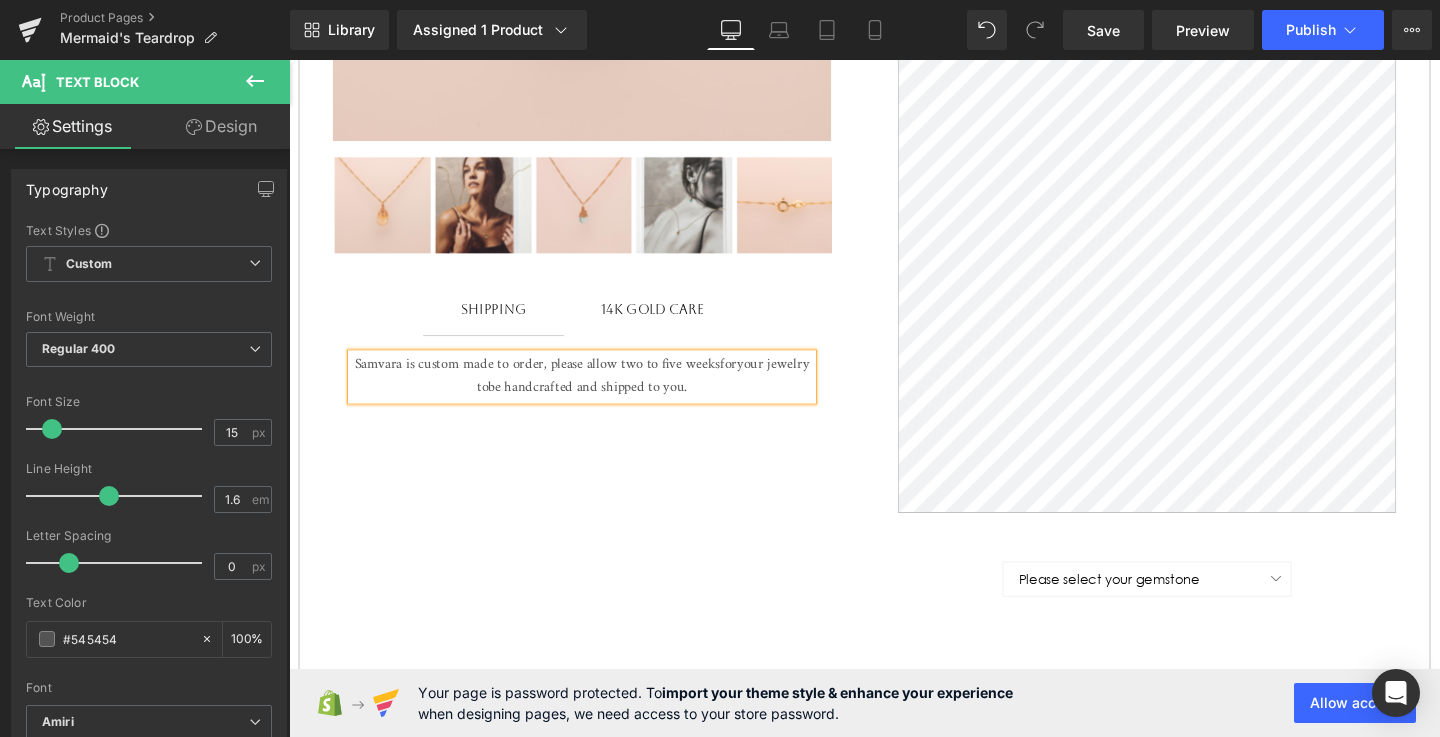 click on "Samvara is custom made to order, please allow two to five weeks  for  your jewelry to  be handcrafted and shipped to you." at bounding box center (597, 393) 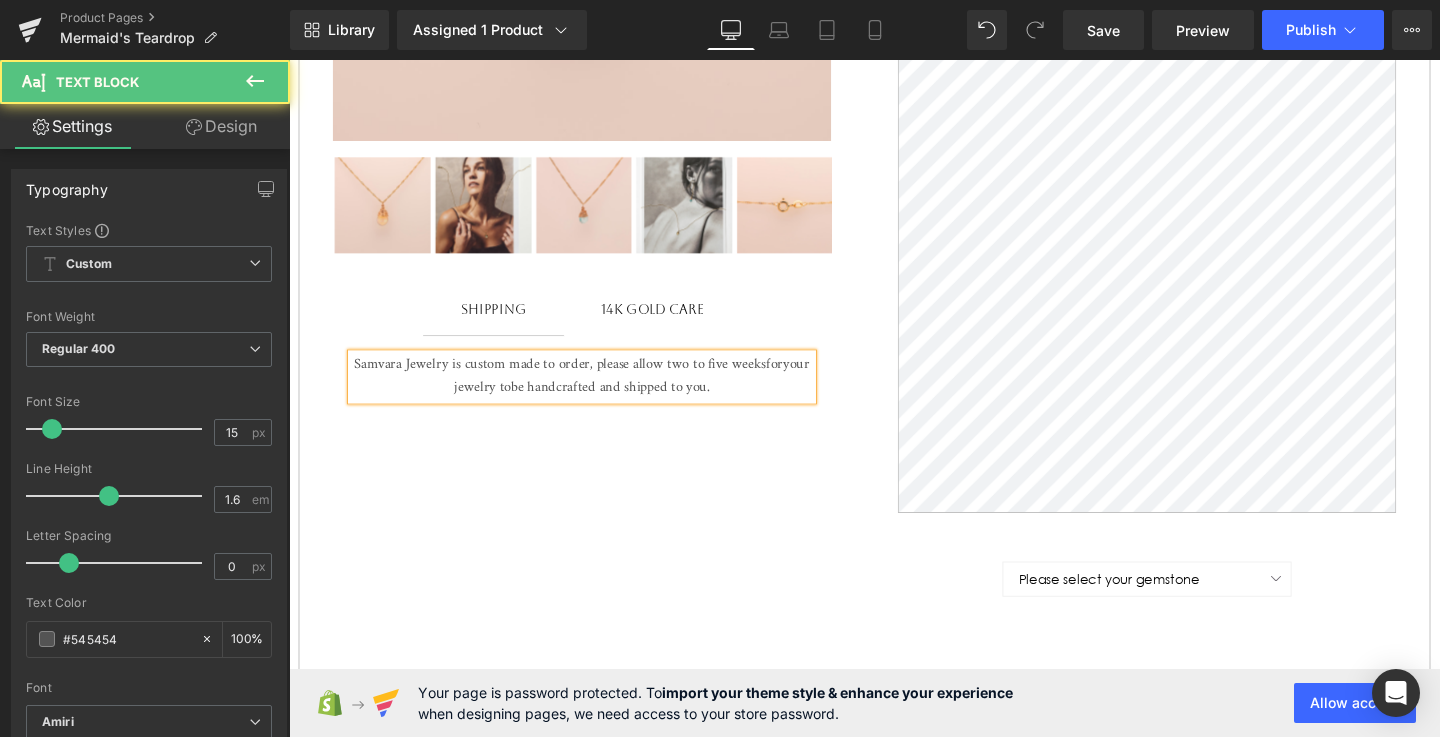 click on "your jewelry to" at bounding box center [650, 392] 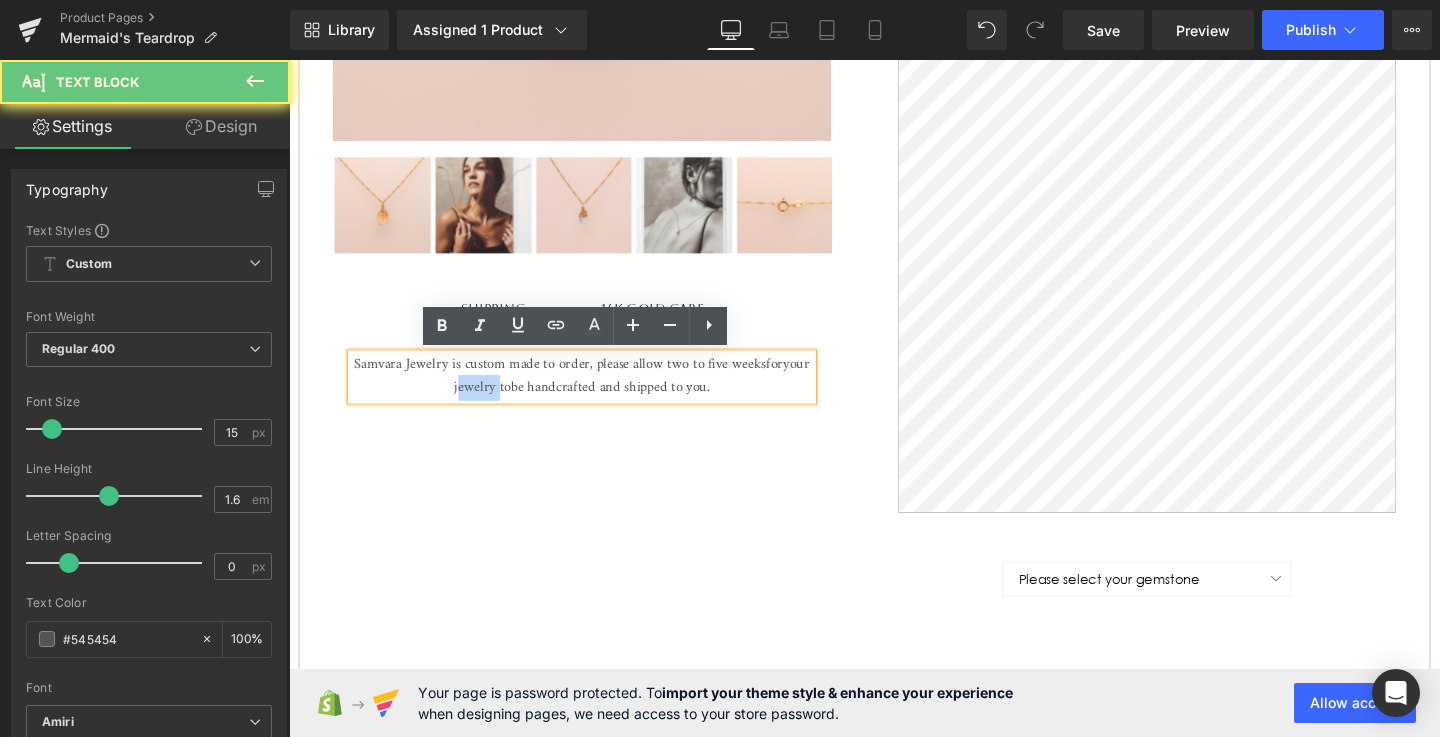 click on "your jewelry to" at bounding box center (650, 392) 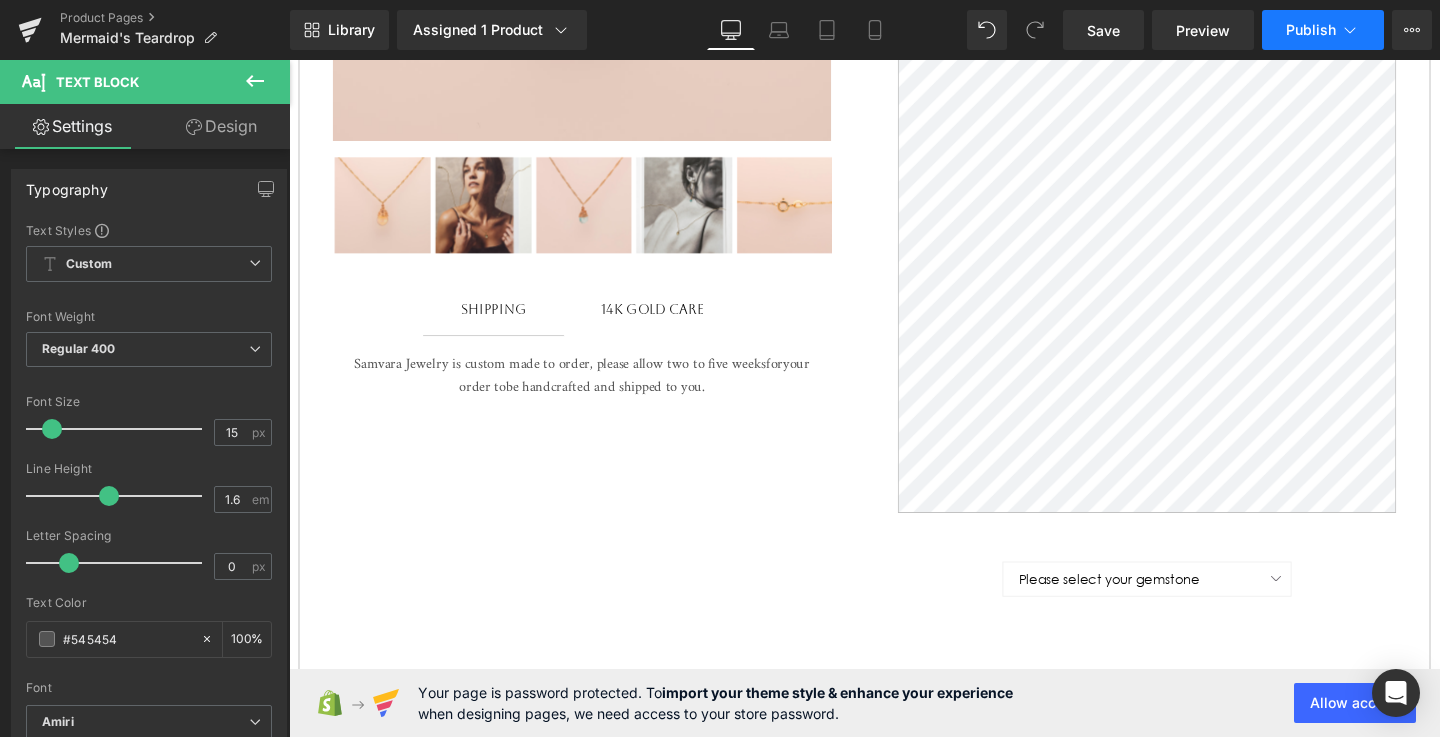 click on "Publish" at bounding box center [1311, 30] 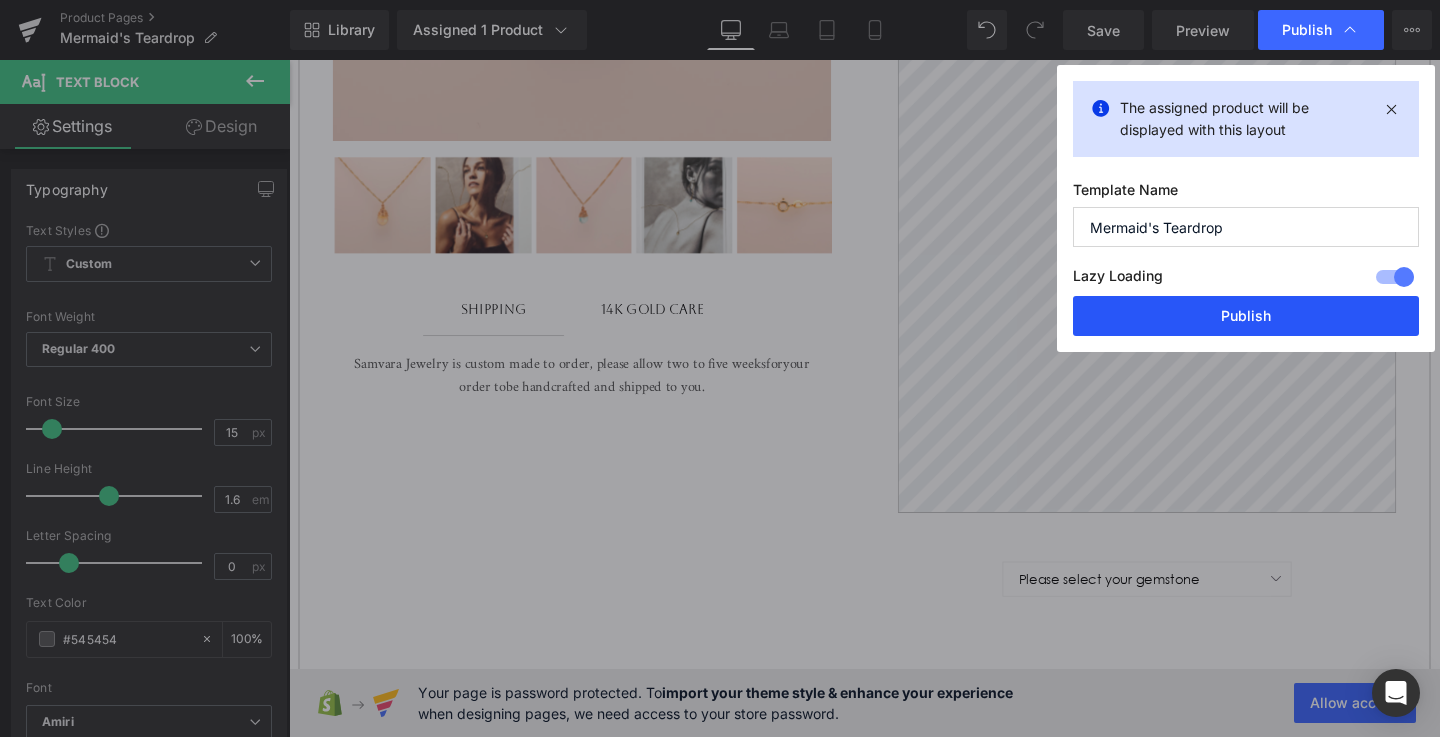 click on "Publish" at bounding box center (1246, 316) 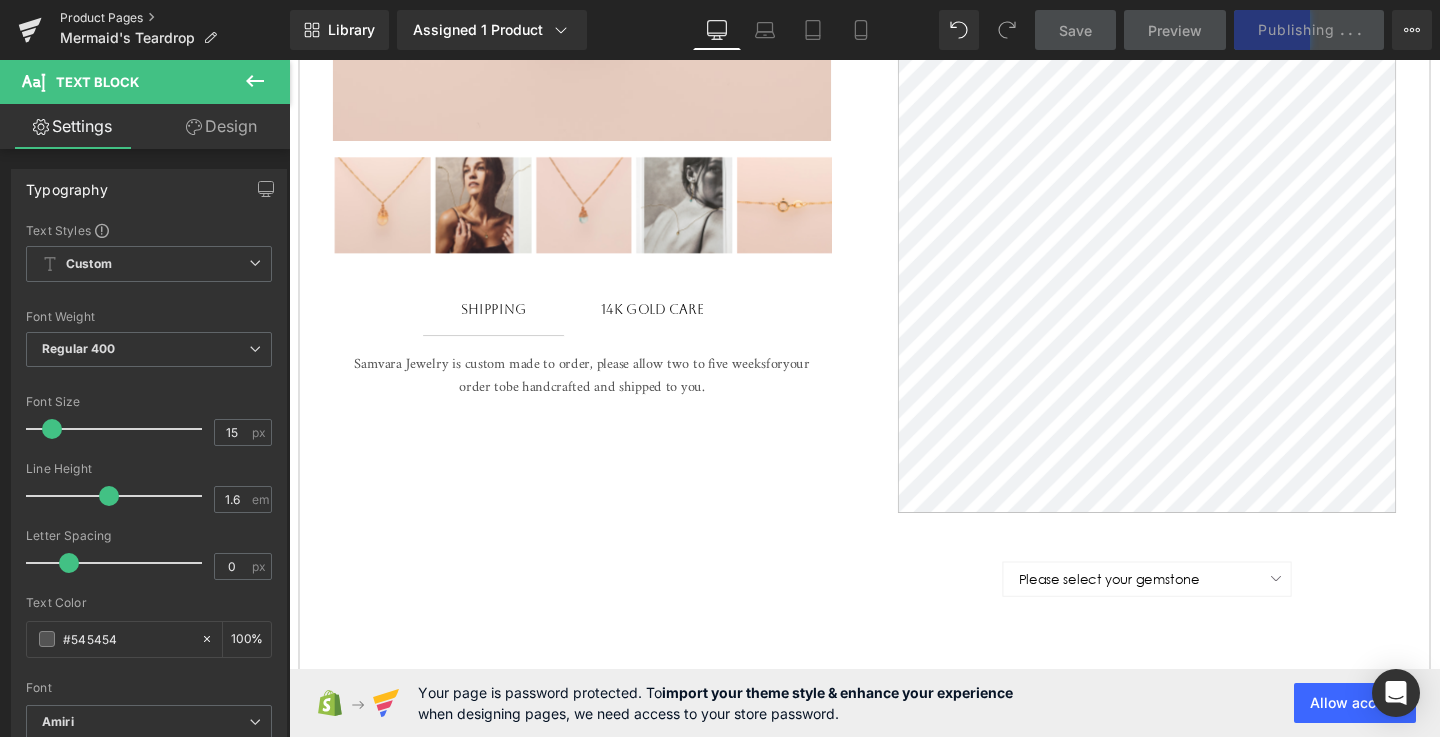 click on "Product Pages" at bounding box center (175, 18) 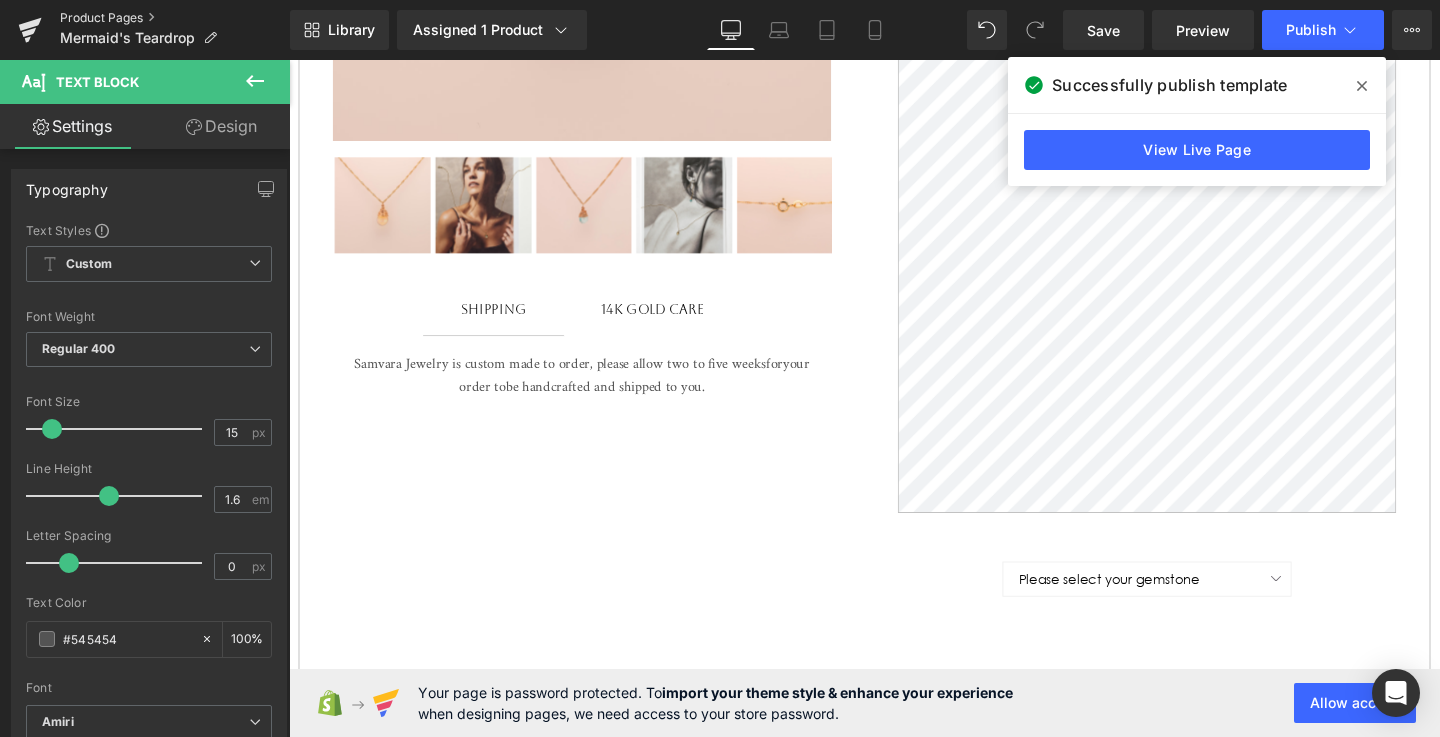 click on "Product Pages" at bounding box center [175, 18] 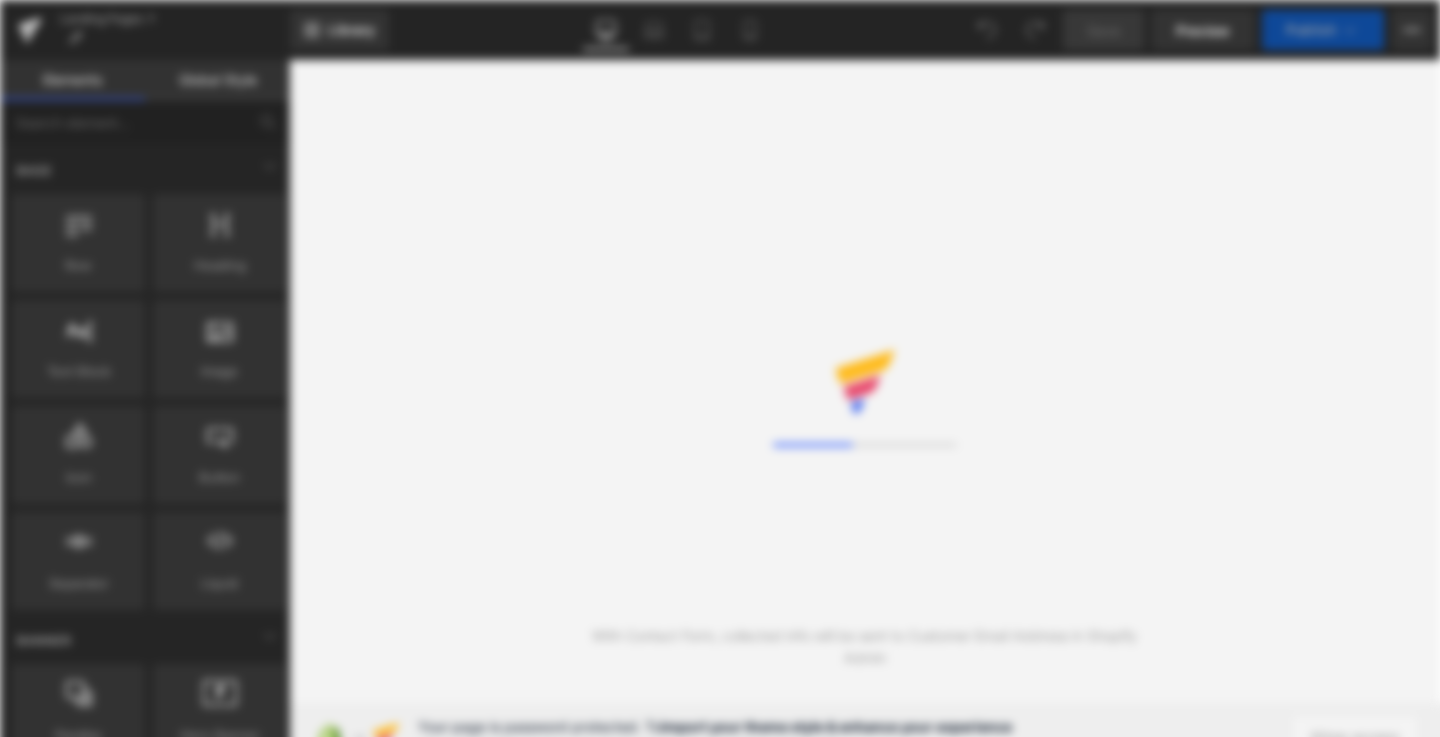scroll, scrollTop: 0, scrollLeft: 0, axis: both 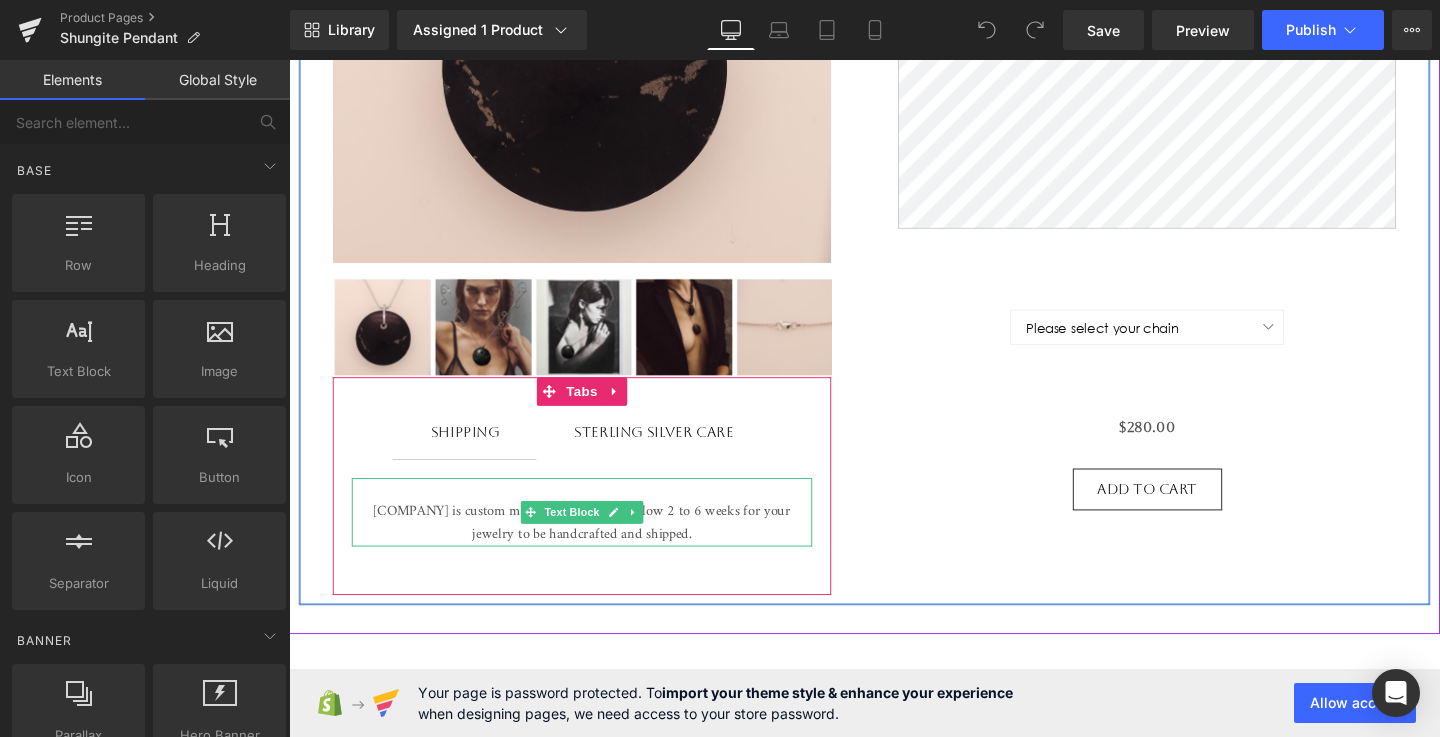 click on "Samvara is custom made to order, please allow 2 to 6 weeks for your jewelry to be handcrafted and shipped." at bounding box center (597, 548) 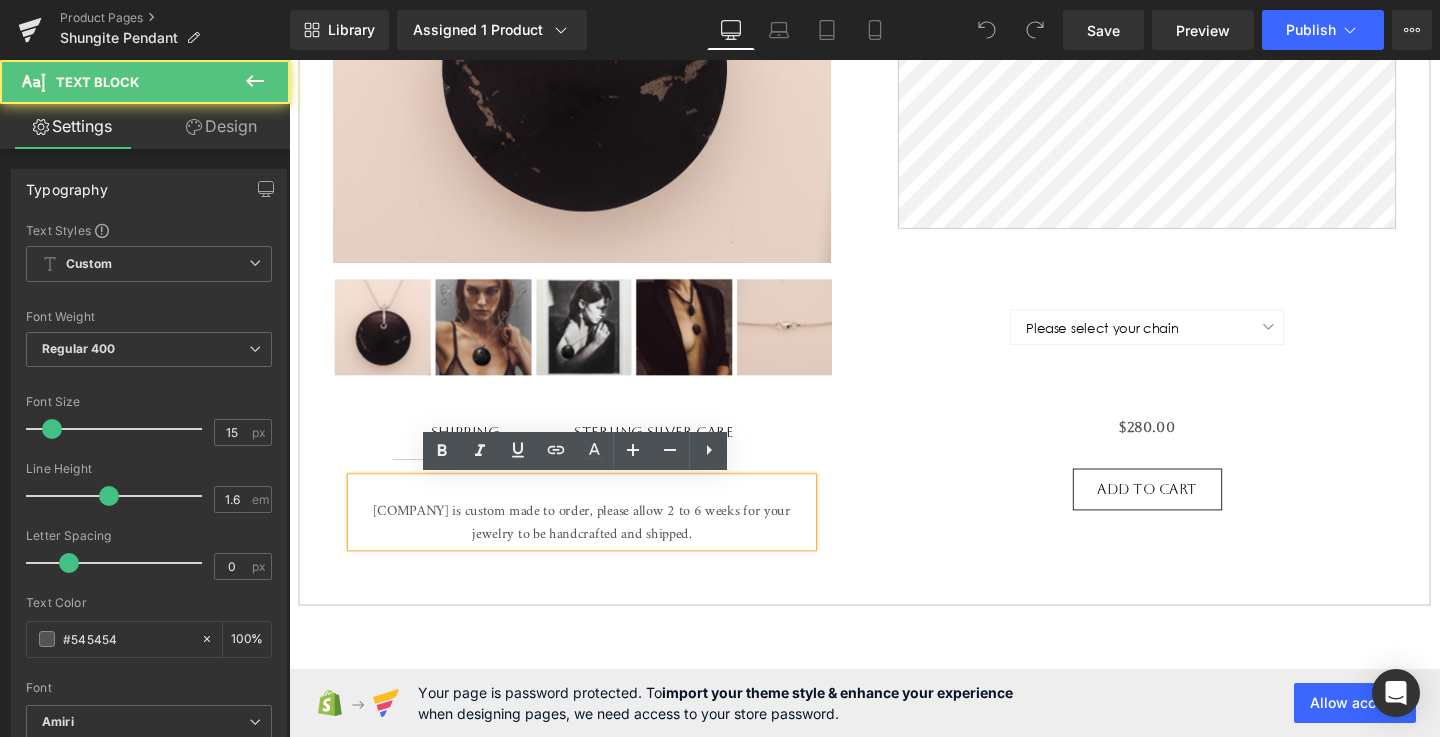 click on "Samvara is custom made to order, please allow 2 to 6 weeks for your jewelry to be handcrafted and shipped." at bounding box center (597, 548) 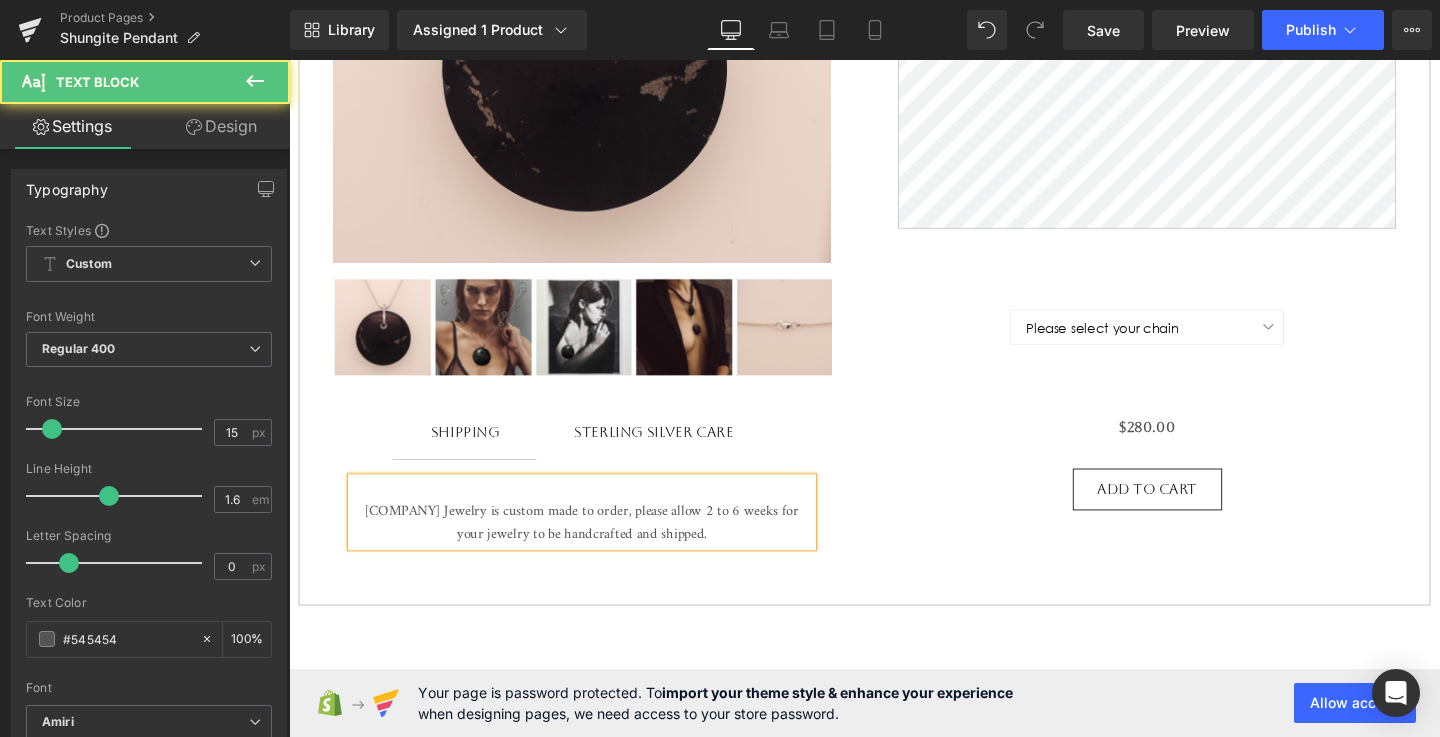 click on "Samvara Jewelry is custom made to order, please allow 2 to 6 weeks for your jewelry to be handcrafted and shipped." at bounding box center [597, 548] 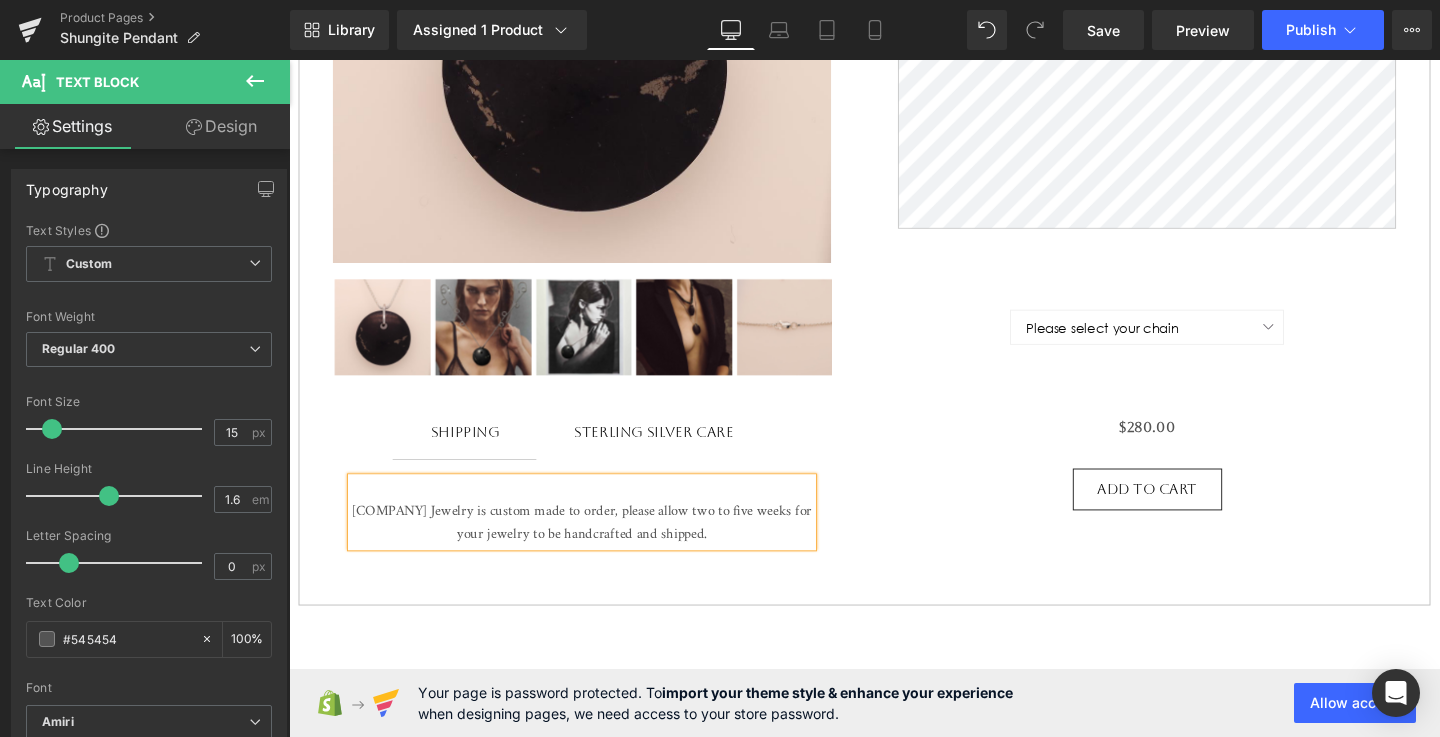click on "Samvara Jewelry is custom made to order, please allow two to five weeks for your jewelry to be handcrafted and shipped." at bounding box center [597, 548] 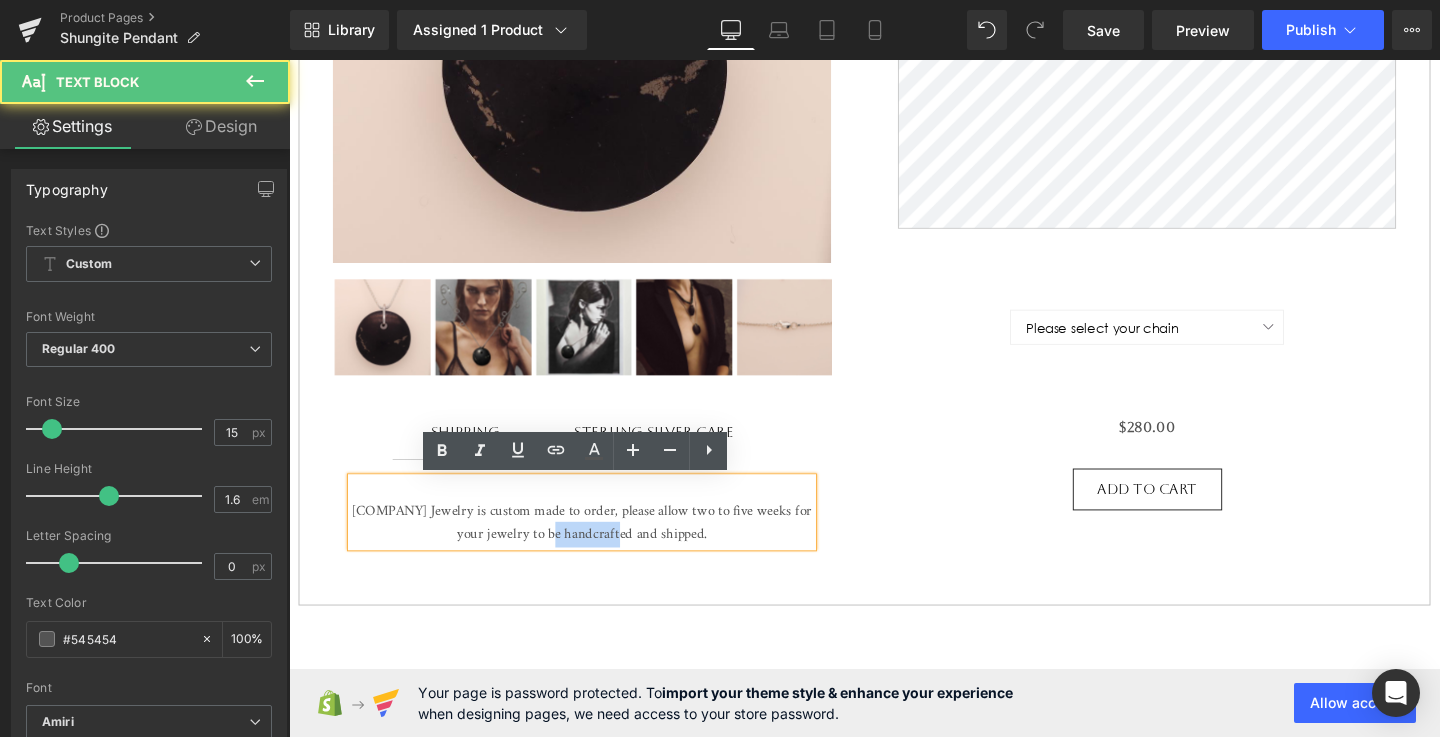 click on "Samvara Jewelry is custom made to order, please allow two to five weeks for your jewelry to be handcrafted and shipped." at bounding box center (597, 548) 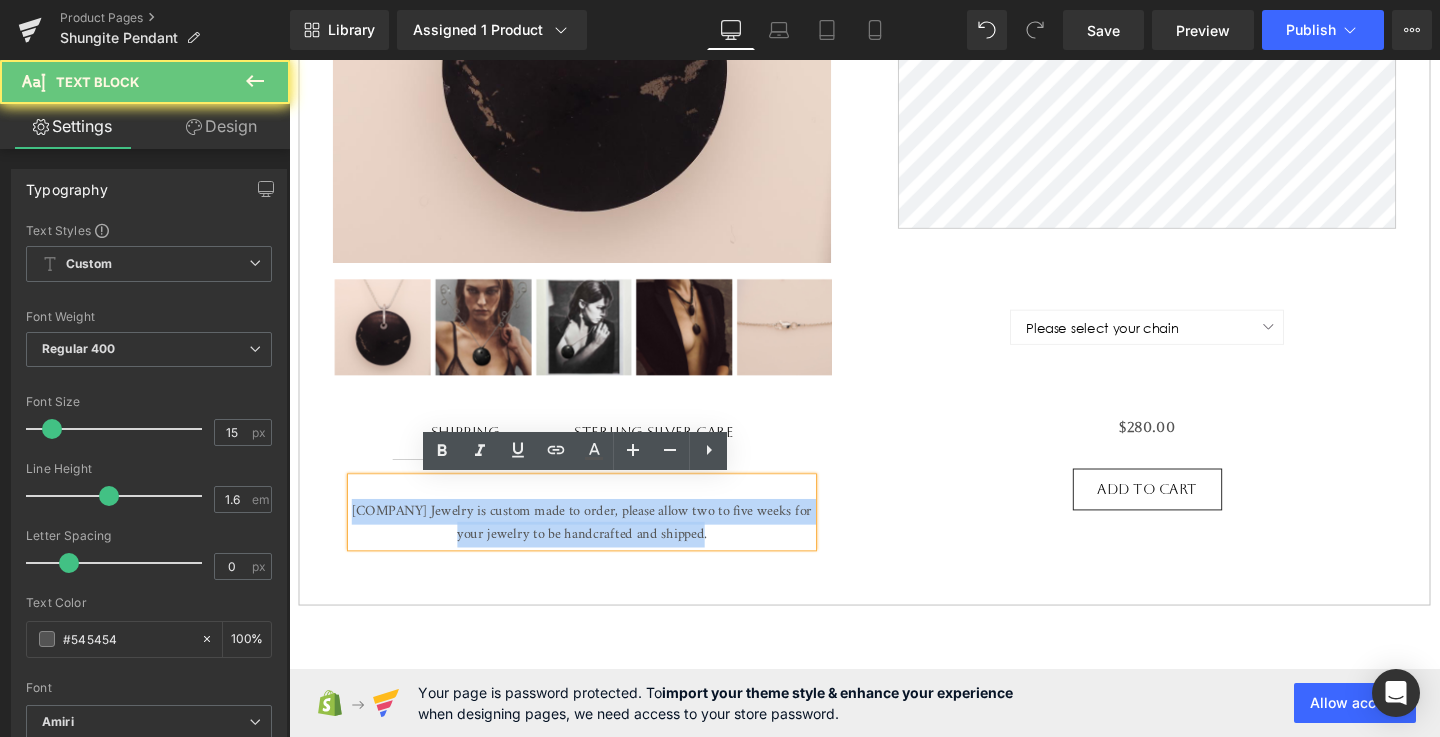 click on "Samvara Jewelry is custom made to order, please allow two to five weeks for your jewelry to be handcrafted and shipped." at bounding box center (597, 548) 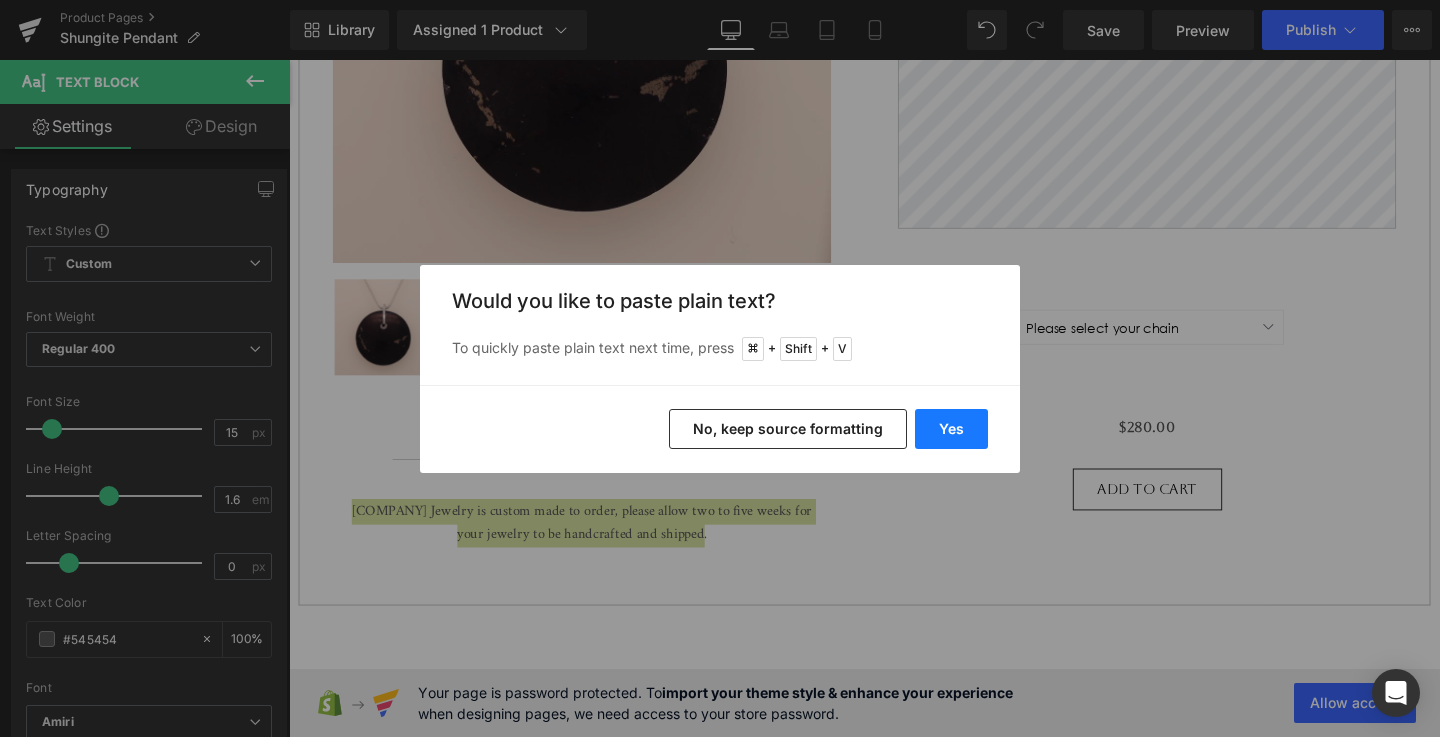 click on "Yes" at bounding box center [951, 429] 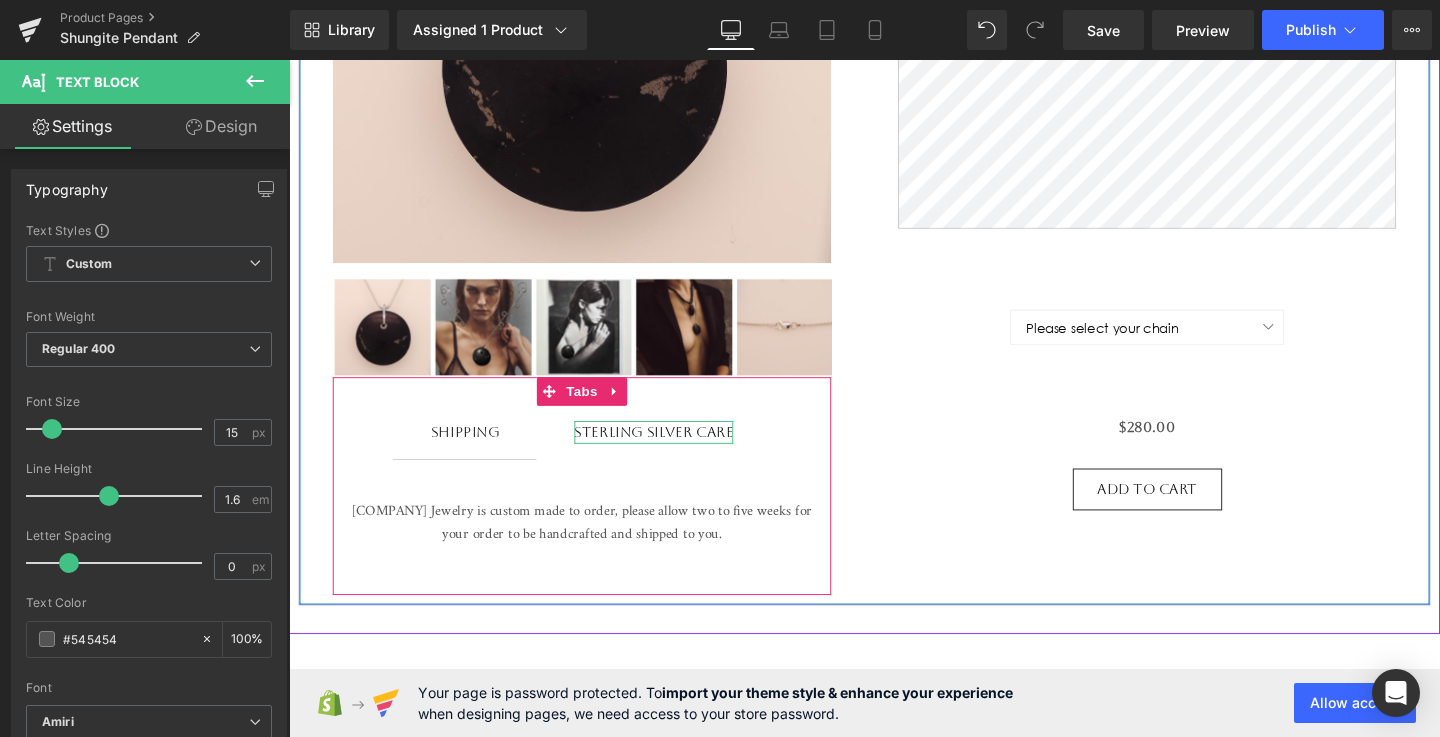 click on "Sterling Silver Care" at bounding box center [672, 452] 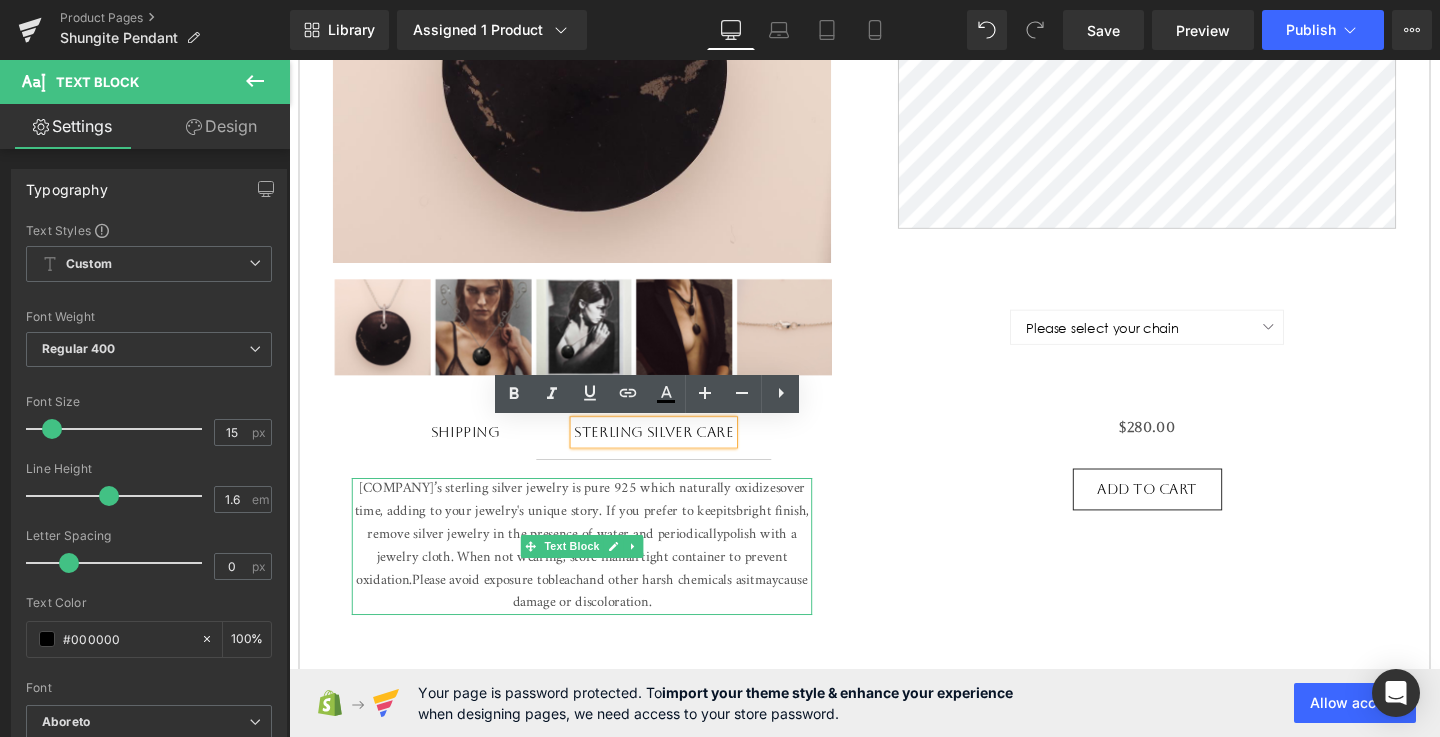 click on "Samvara’s sterling silver jewelry is pure 925 which naturally oxidizes  over time, adding to your jewelry's unique story. If you prefer to keep  its  bright finish, r emove silver jewelry in the presence of water and p eriodically  polish w ith a jewelry cloth. When not wearing, store in  an  airtight c ontainer t o prevent oxidation.  Please avoid exposure to  bleach  and other h arsh c hemicals as  it  may  cause damage or discoloration." at bounding box center (597, 572) 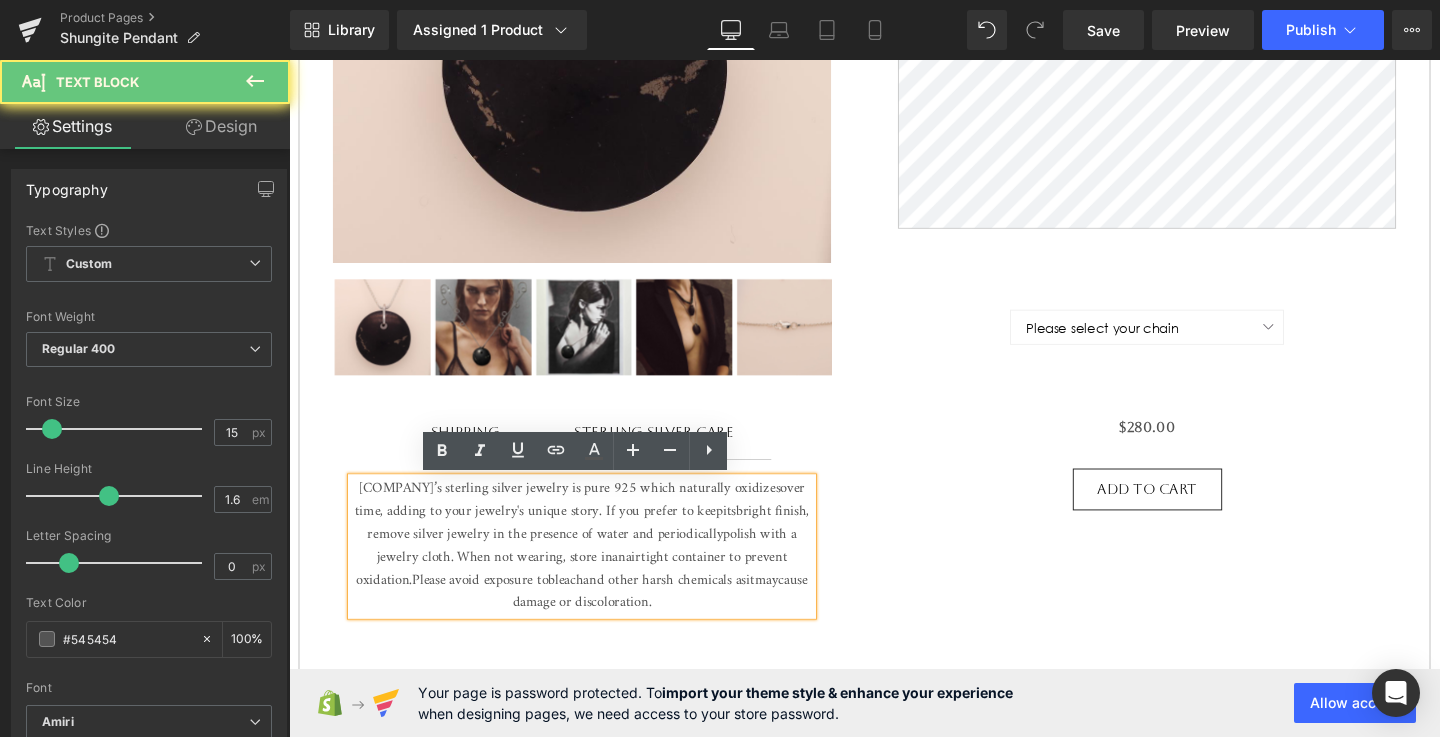 click on "Samvara’s sterling silver jewelry is pure 925 which naturally oxidizes  over time, adding to your jewelry's unique story. If you prefer to keep  its  bright finish, r emove silver jewelry in the presence of water and p eriodically  polish w ith a jewelry cloth. When not wearing, store in  an  airtight c ontainer t o prevent oxidation.  Please avoid exposure to  bleach  and other h arsh c hemicals as  it  may  cause damage or discoloration." at bounding box center [597, 572] 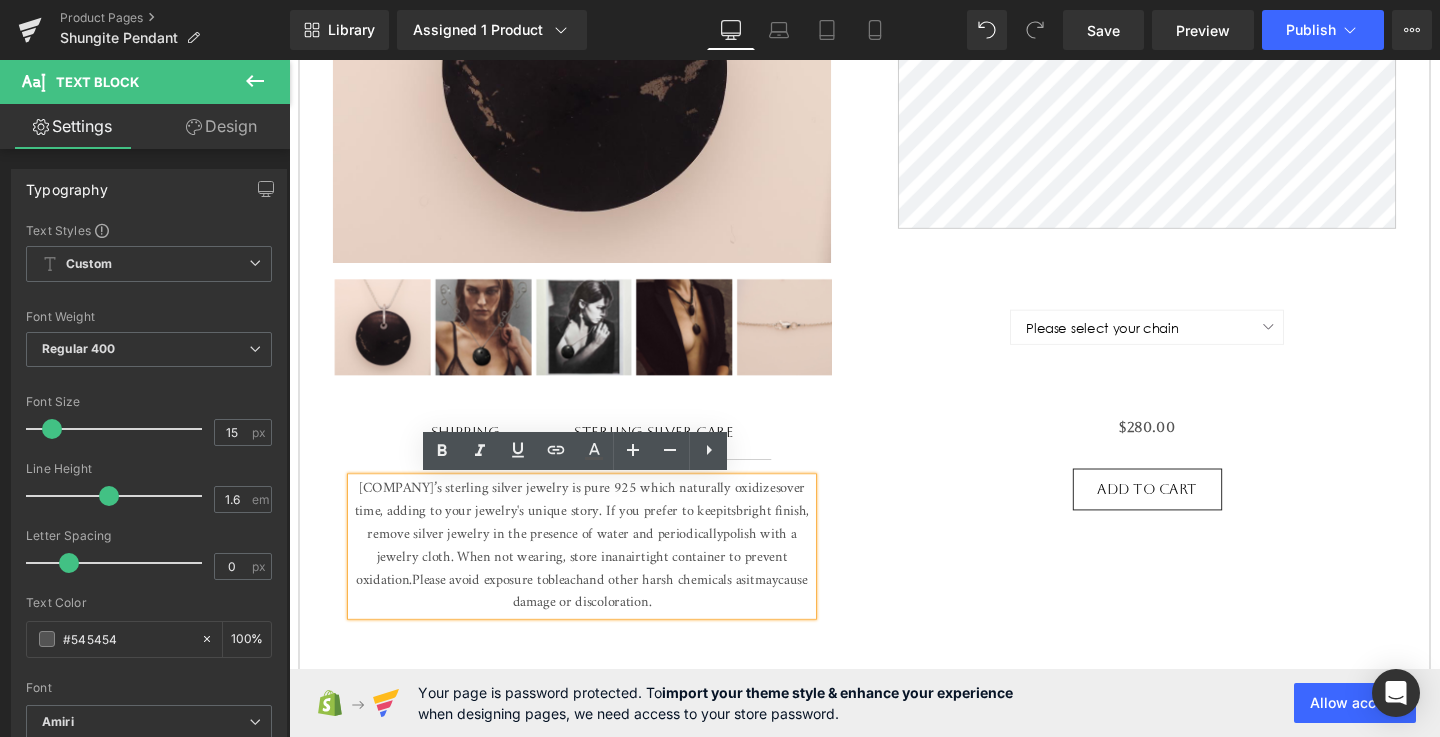 type 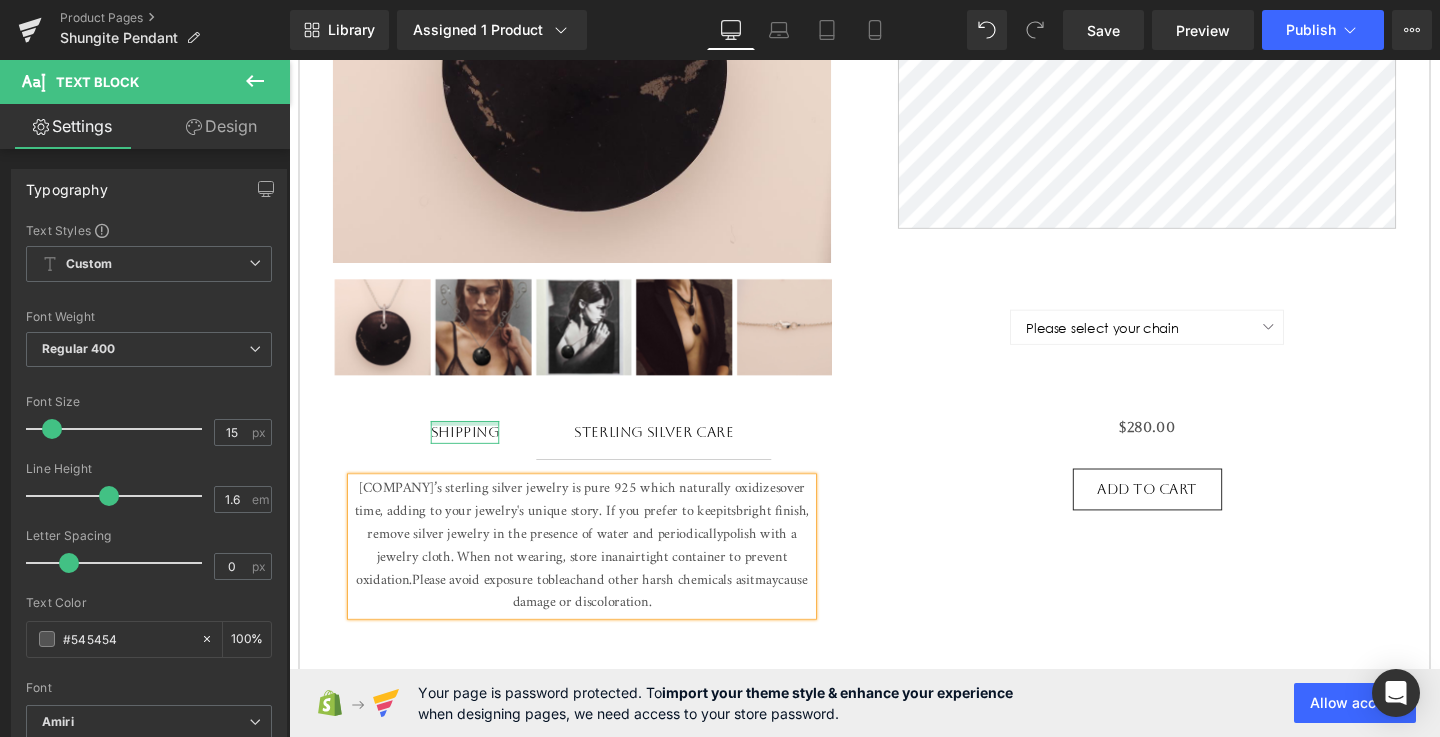 click on "Shipping" at bounding box center (474, 452) 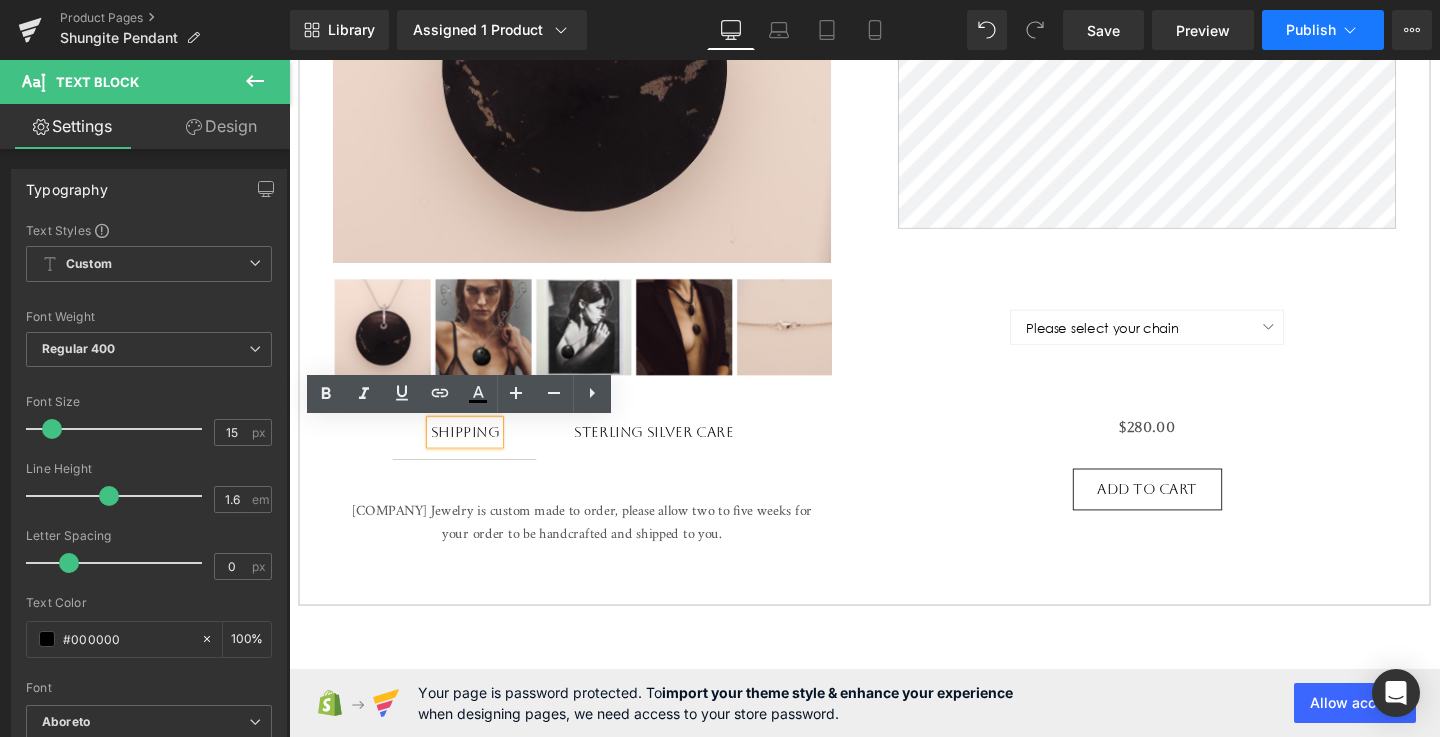 click on "Publish" at bounding box center [1323, 30] 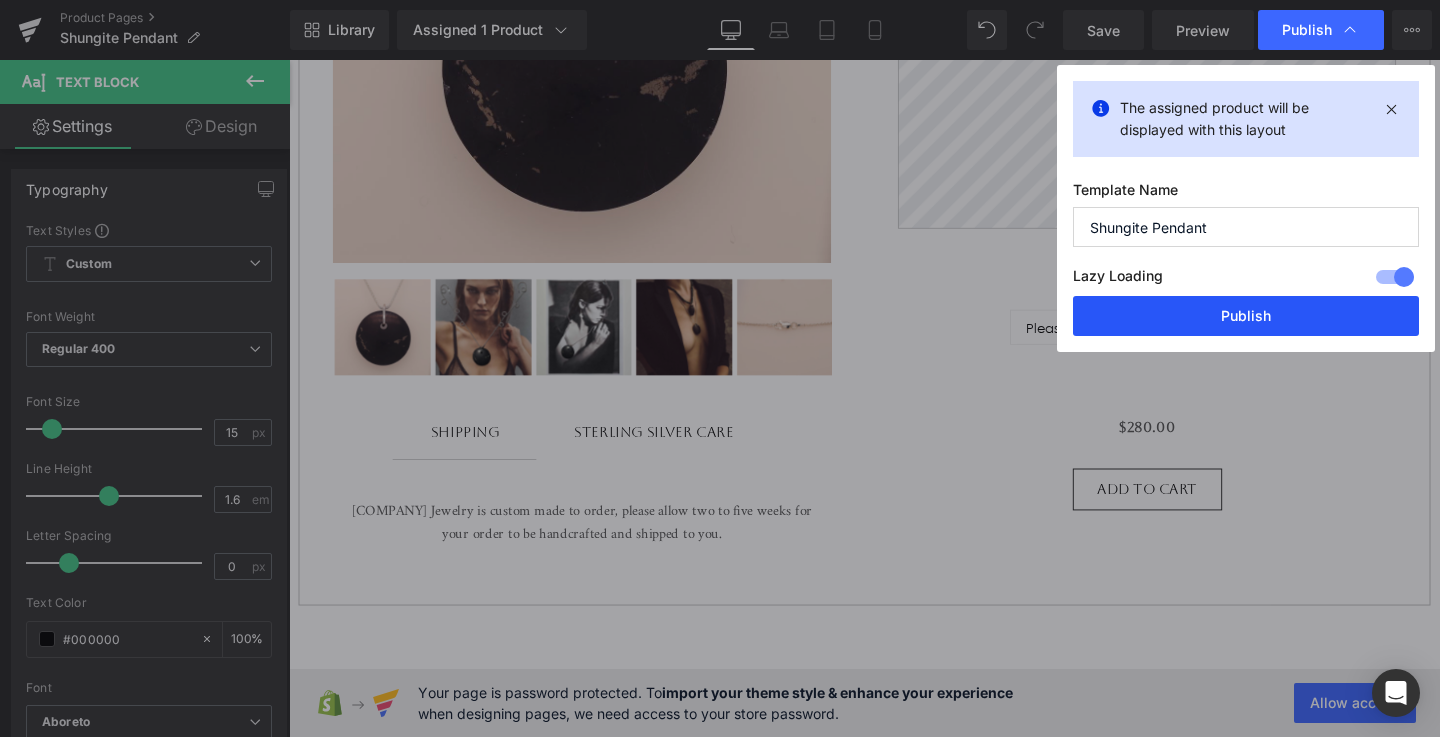 click on "Publish" at bounding box center (1246, 316) 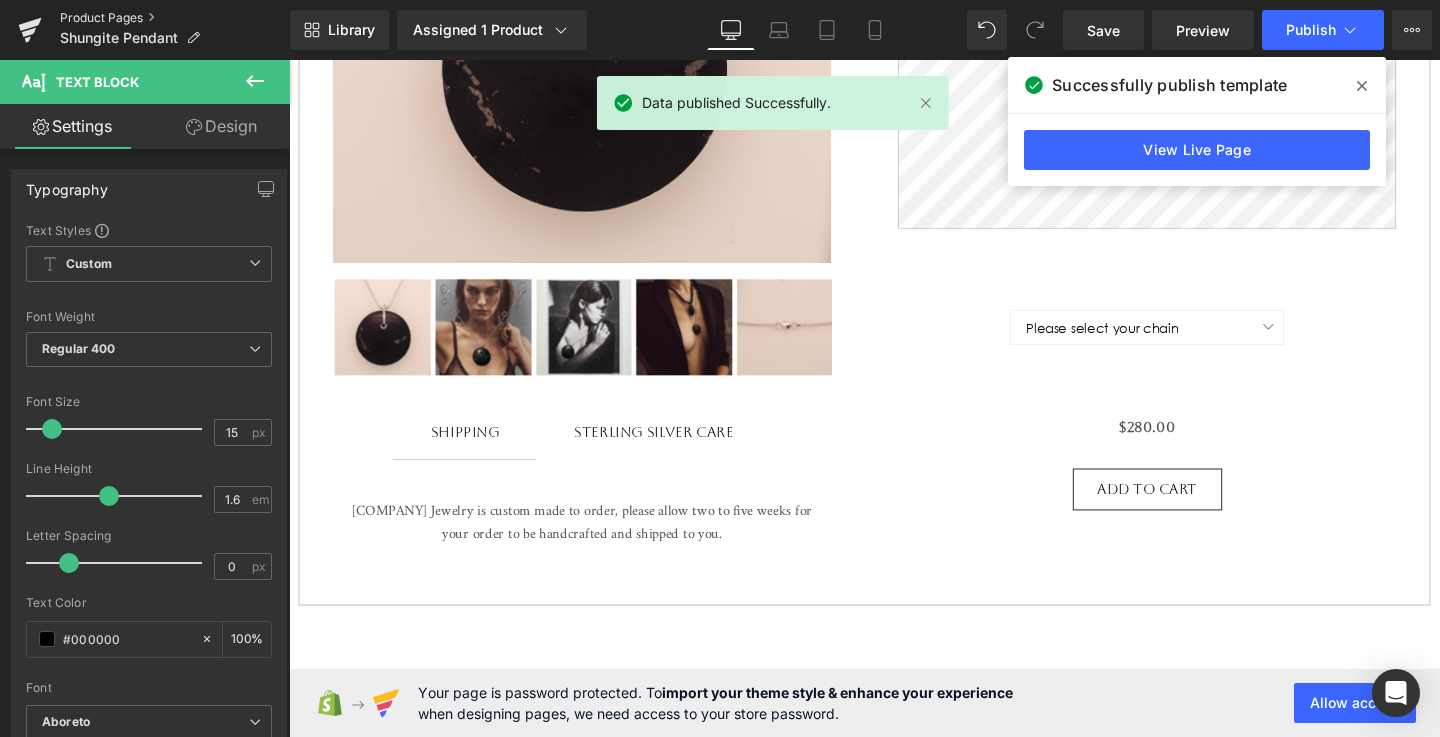 click on "Product Pages" at bounding box center (175, 18) 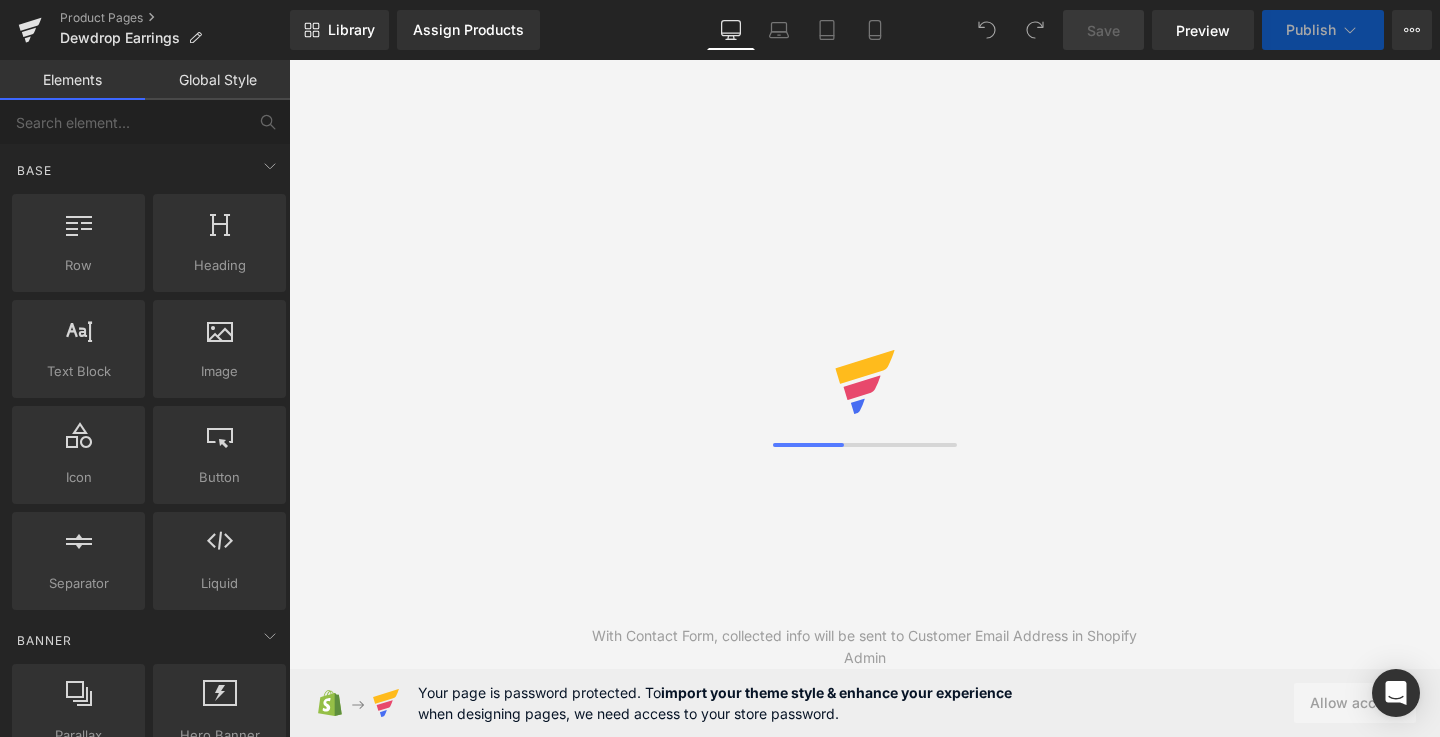 scroll, scrollTop: 0, scrollLeft: 0, axis: both 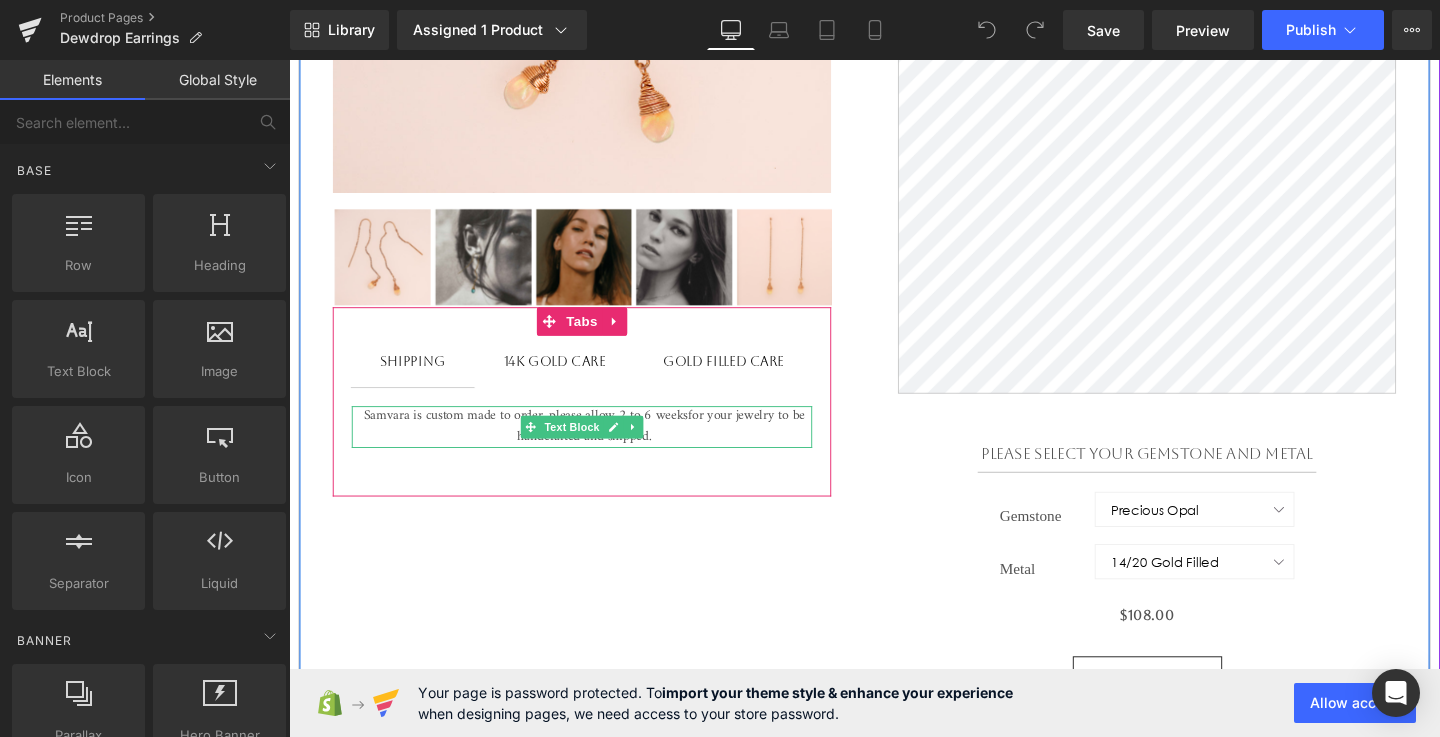 click on "Samvara is custom made to order, please allow 2 to 6 weeks  for your jewelry to be handcrafted and shipped." at bounding box center (599, 445) 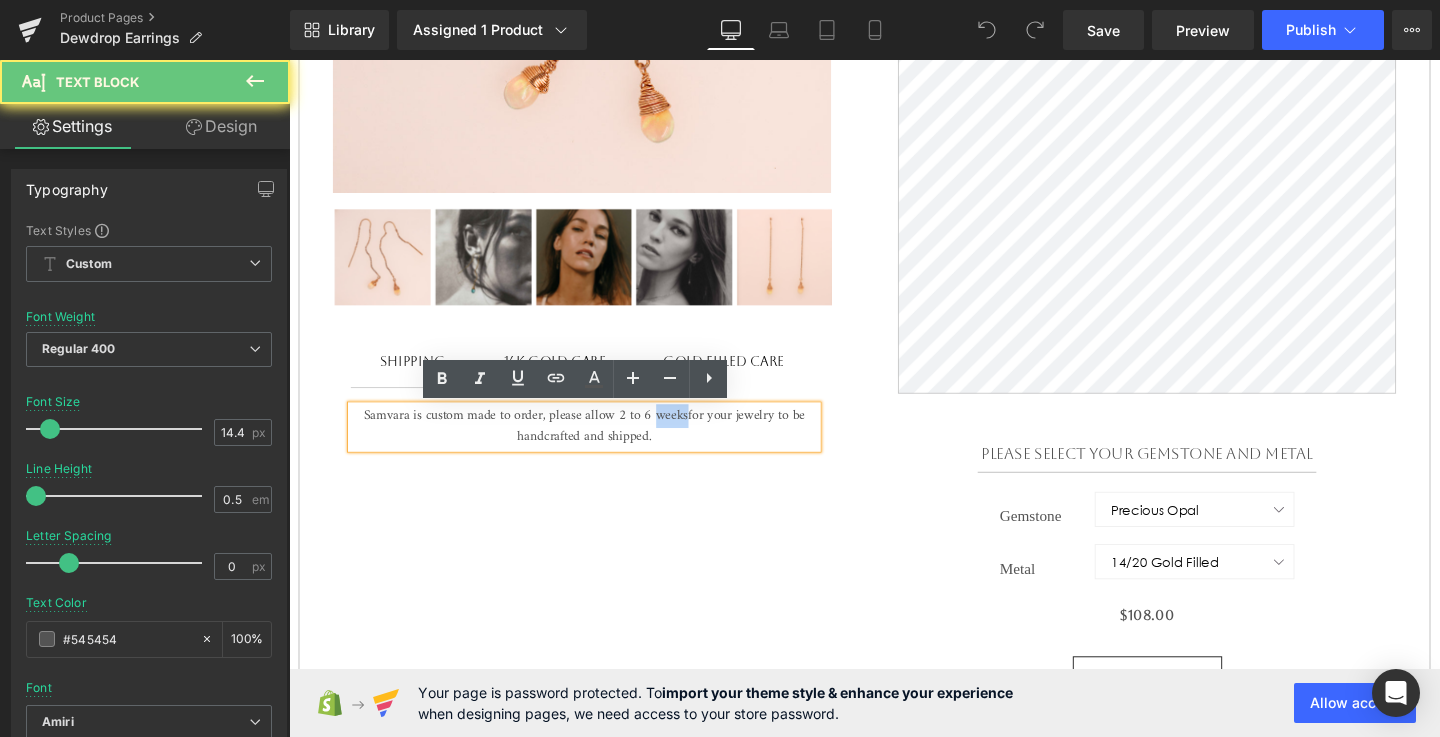 click on "Samvara is custom made to order, please allow 2 to 6 weeks  for your jewelry to be handcrafted and shipped." at bounding box center [599, 445] 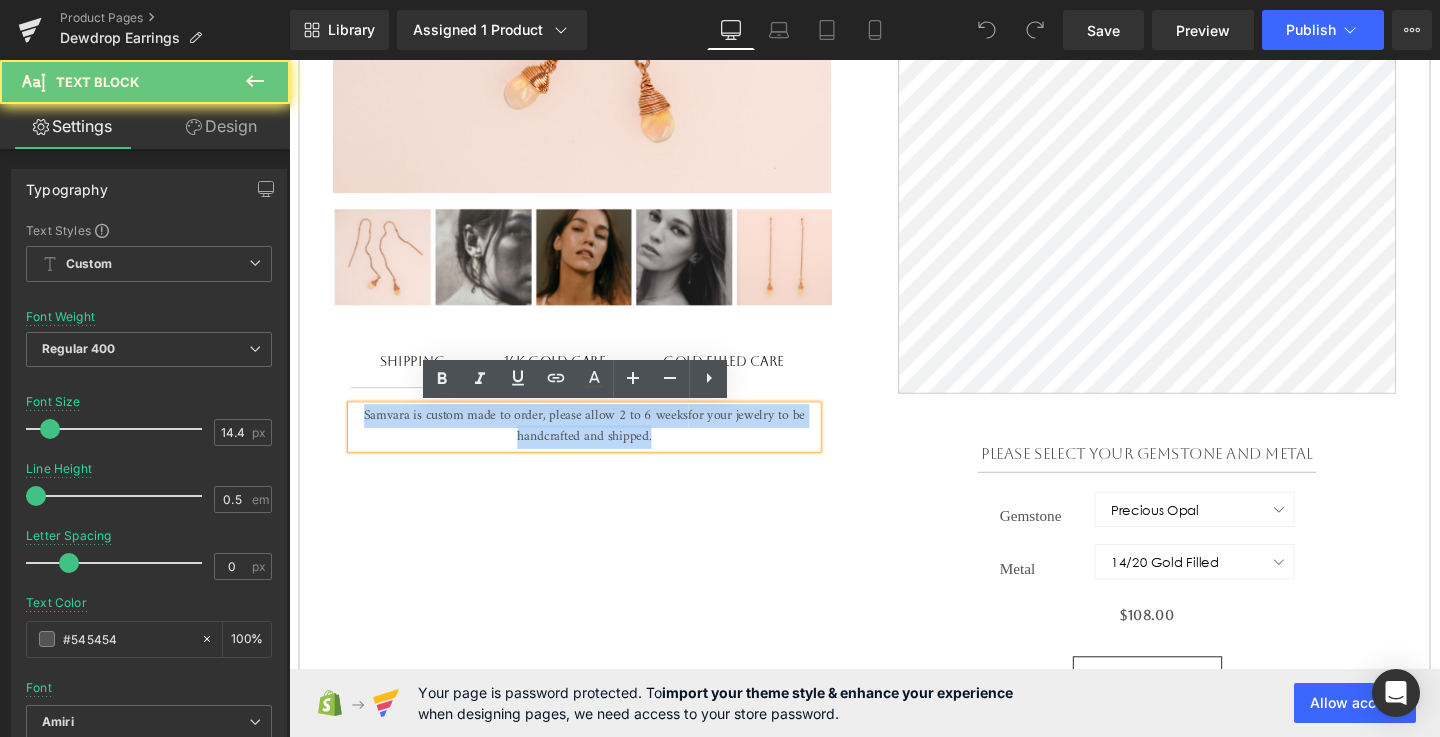 click on "Samvara is custom made to order, please allow 2 to 6 weeks  for your jewelry to be handcrafted and shipped." at bounding box center [599, 445] 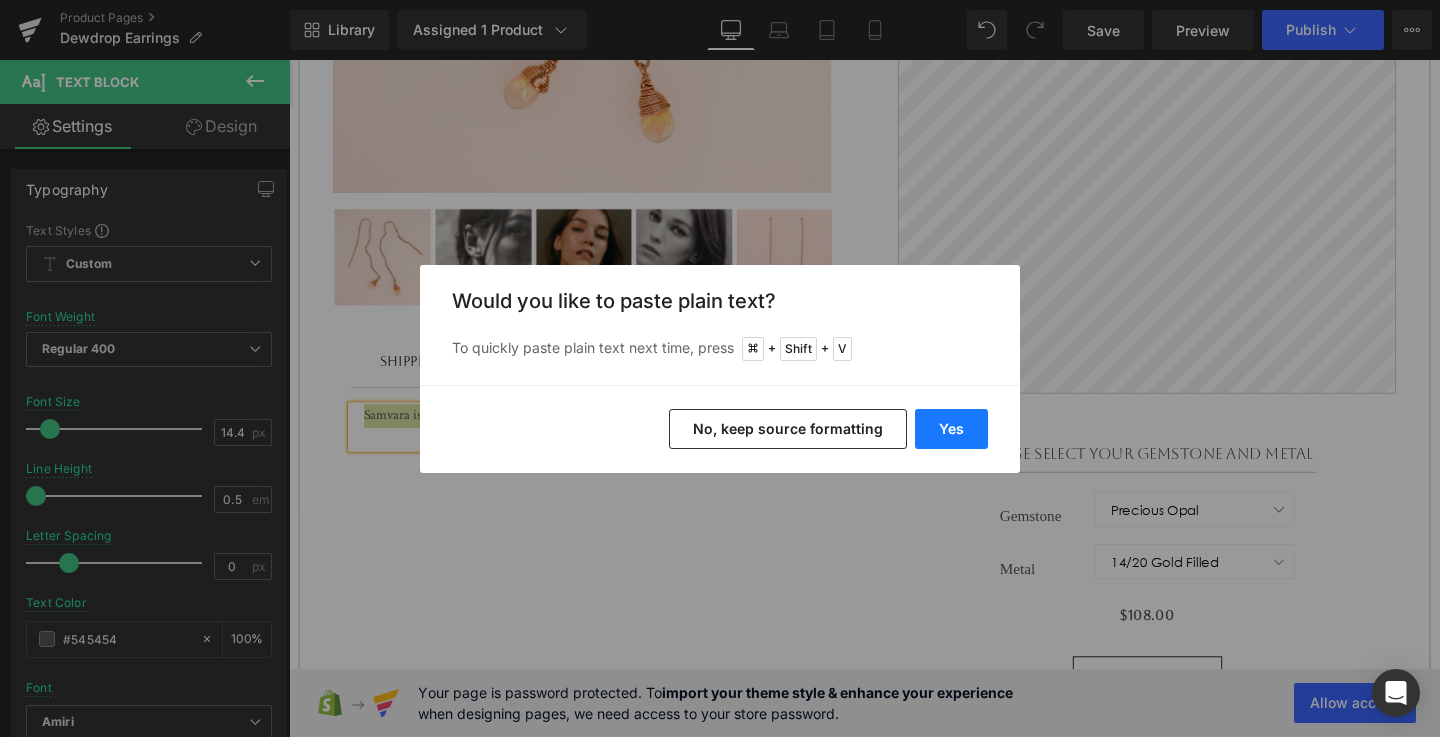 click on "Yes" at bounding box center (951, 429) 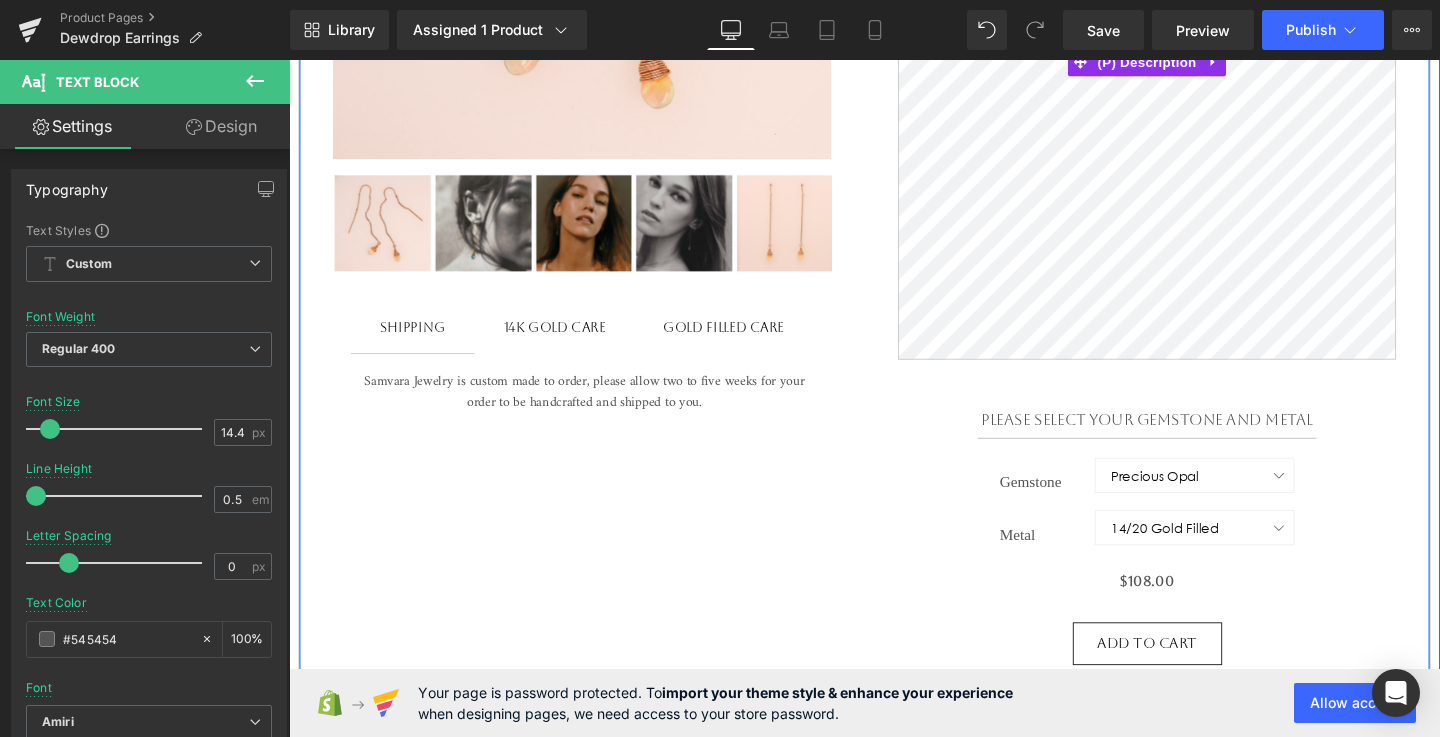 scroll, scrollTop: 772, scrollLeft: 0, axis: vertical 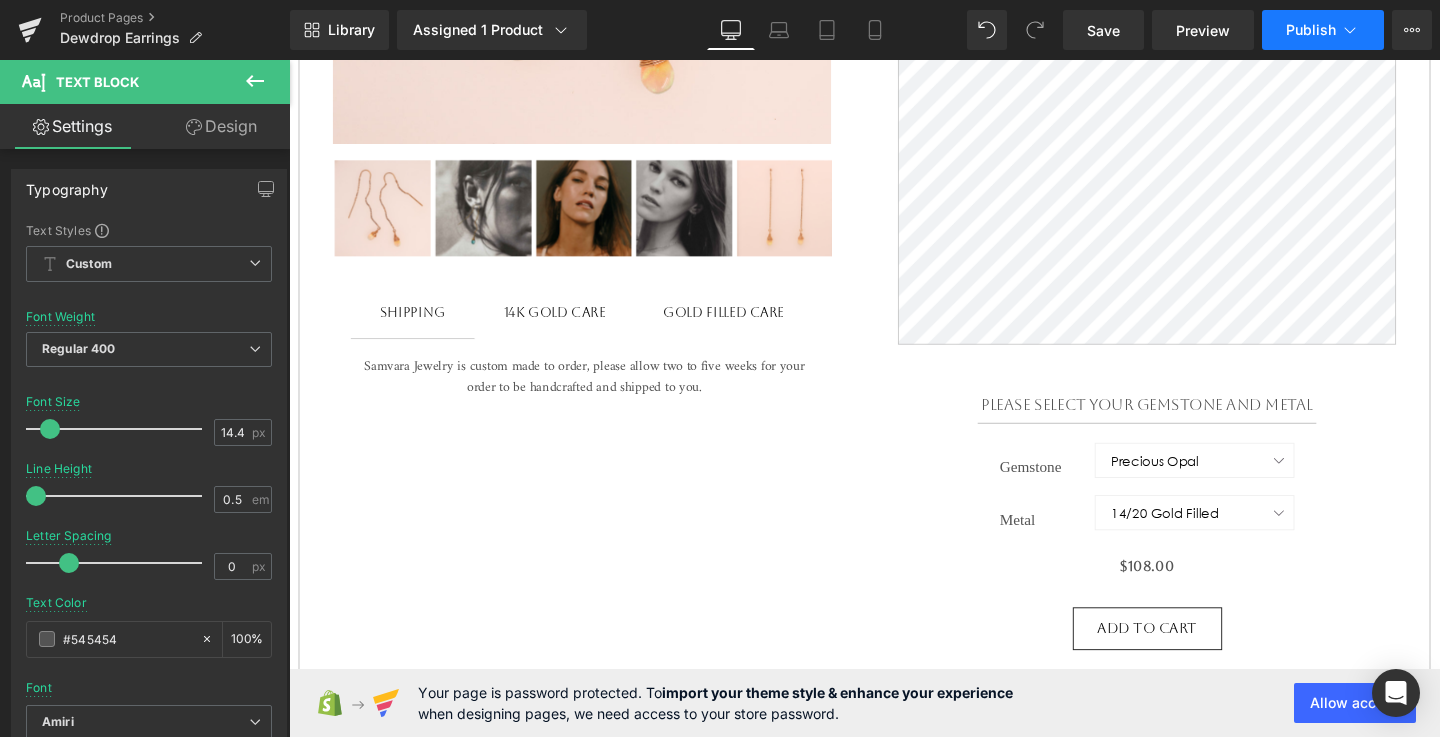 click on "Publish" at bounding box center [1311, 30] 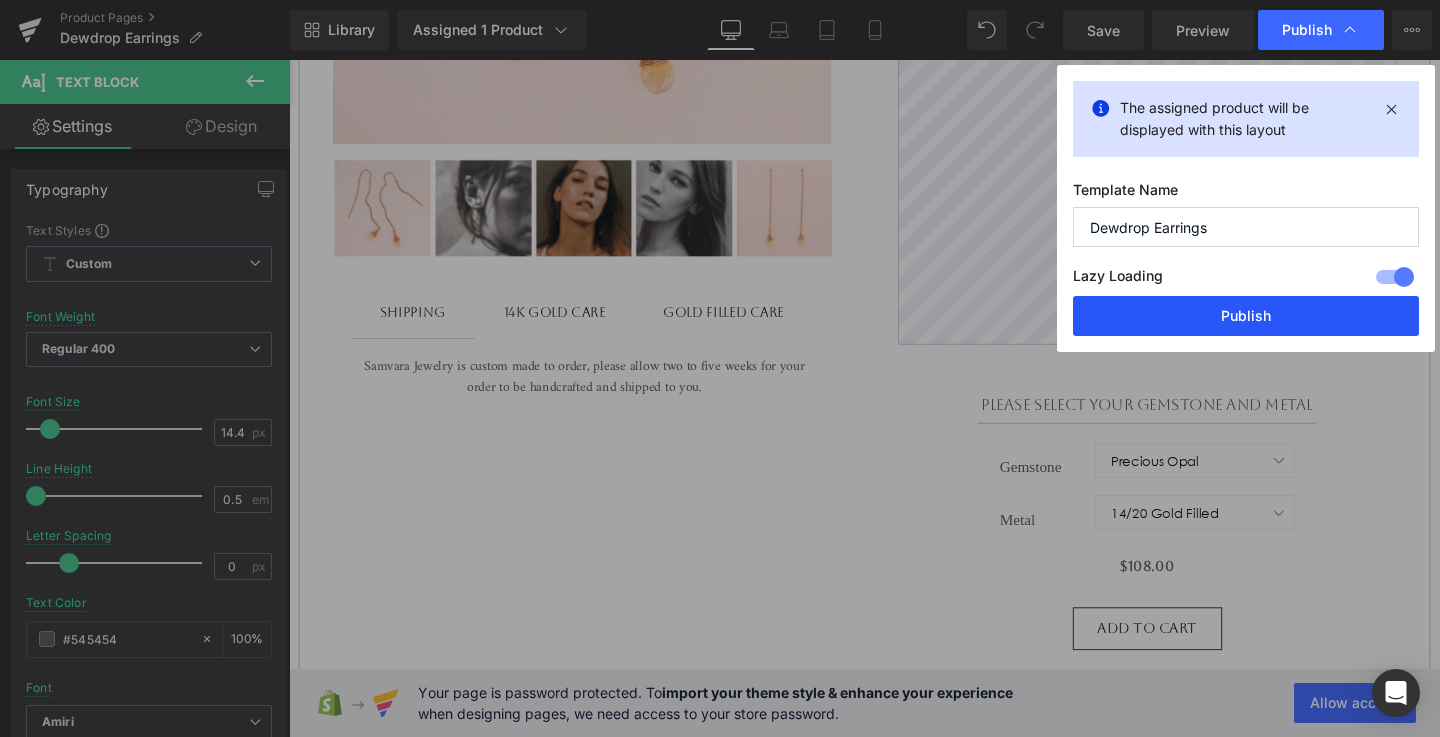 click on "Publish" at bounding box center [1246, 316] 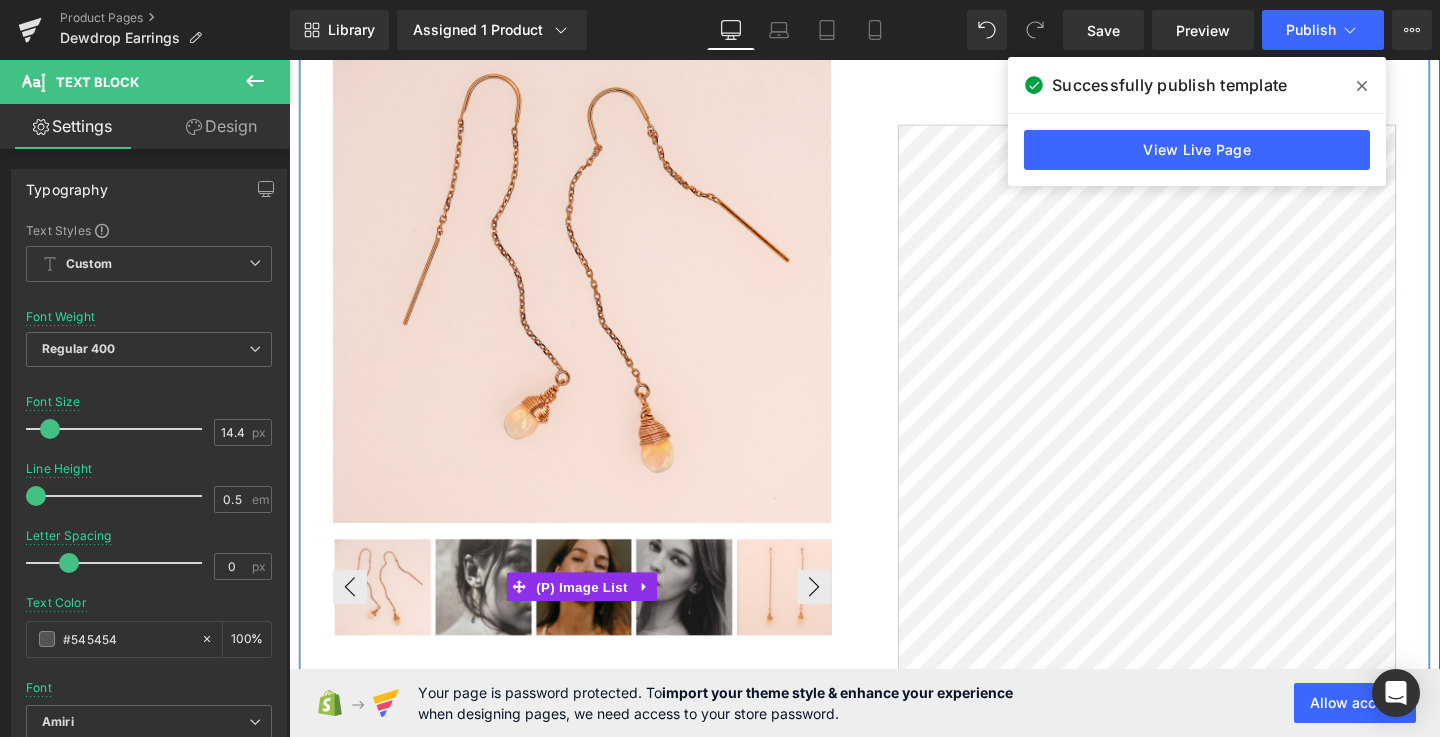 scroll, scrollTop: 0, scrollLeft: 0, axis: both 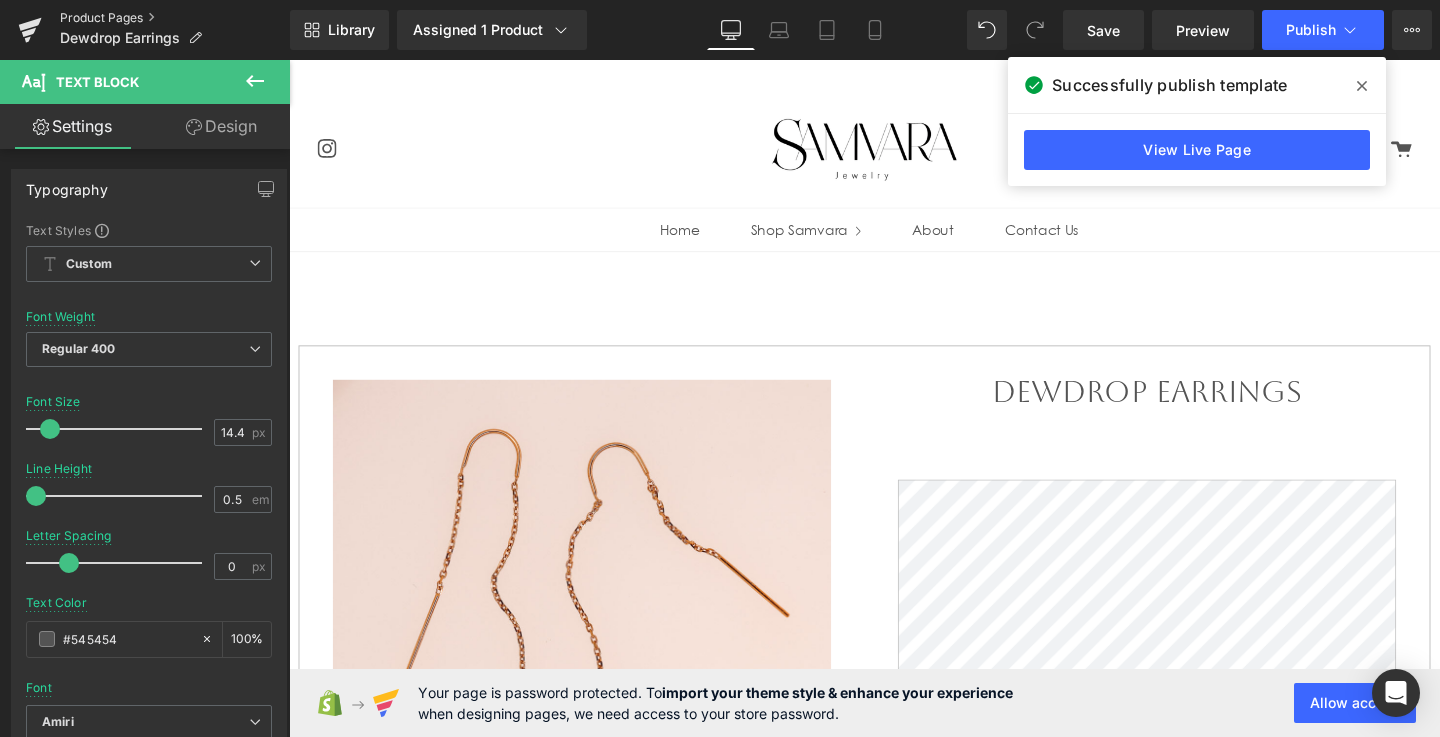 click on "Product Pages" at bounding box center (175, 18) 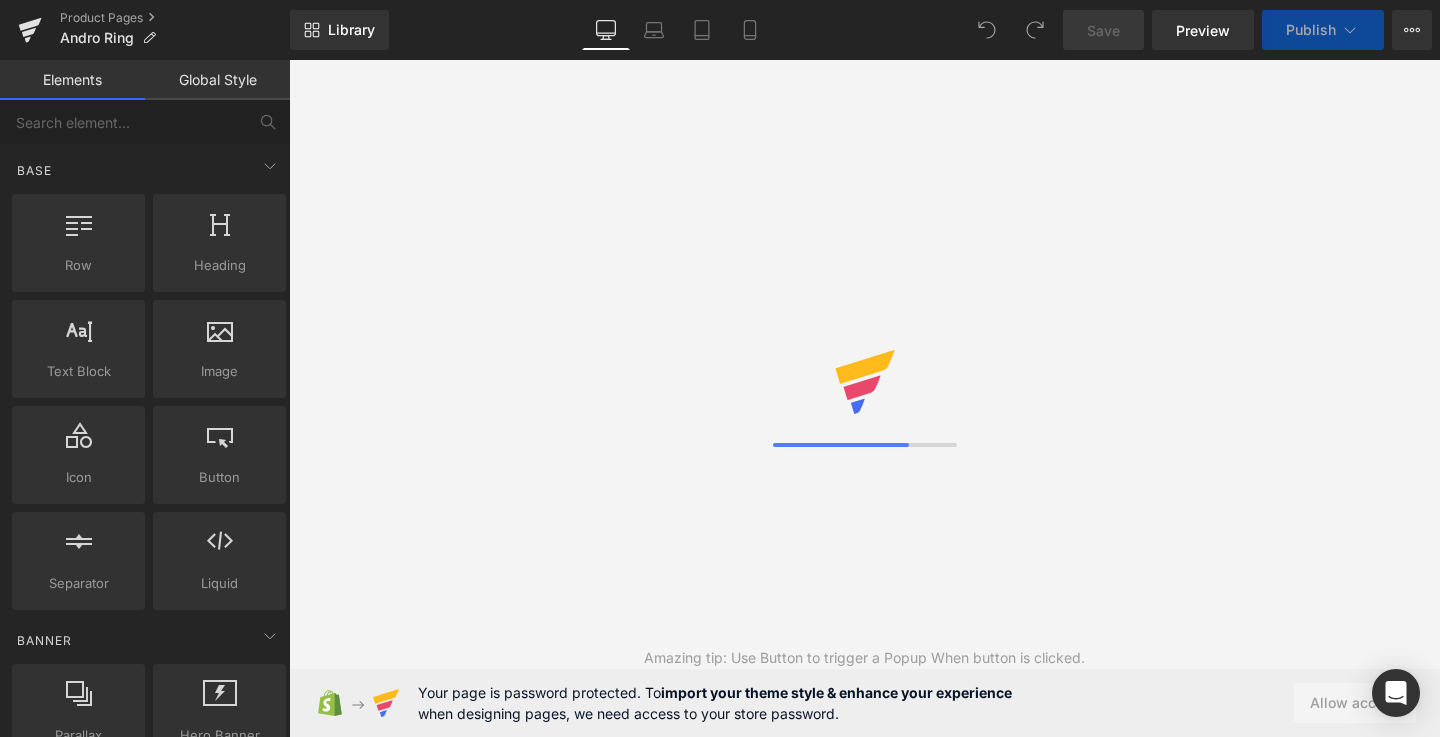 scroll, scrollTop: 0, scrollLeft: 0, axis: both 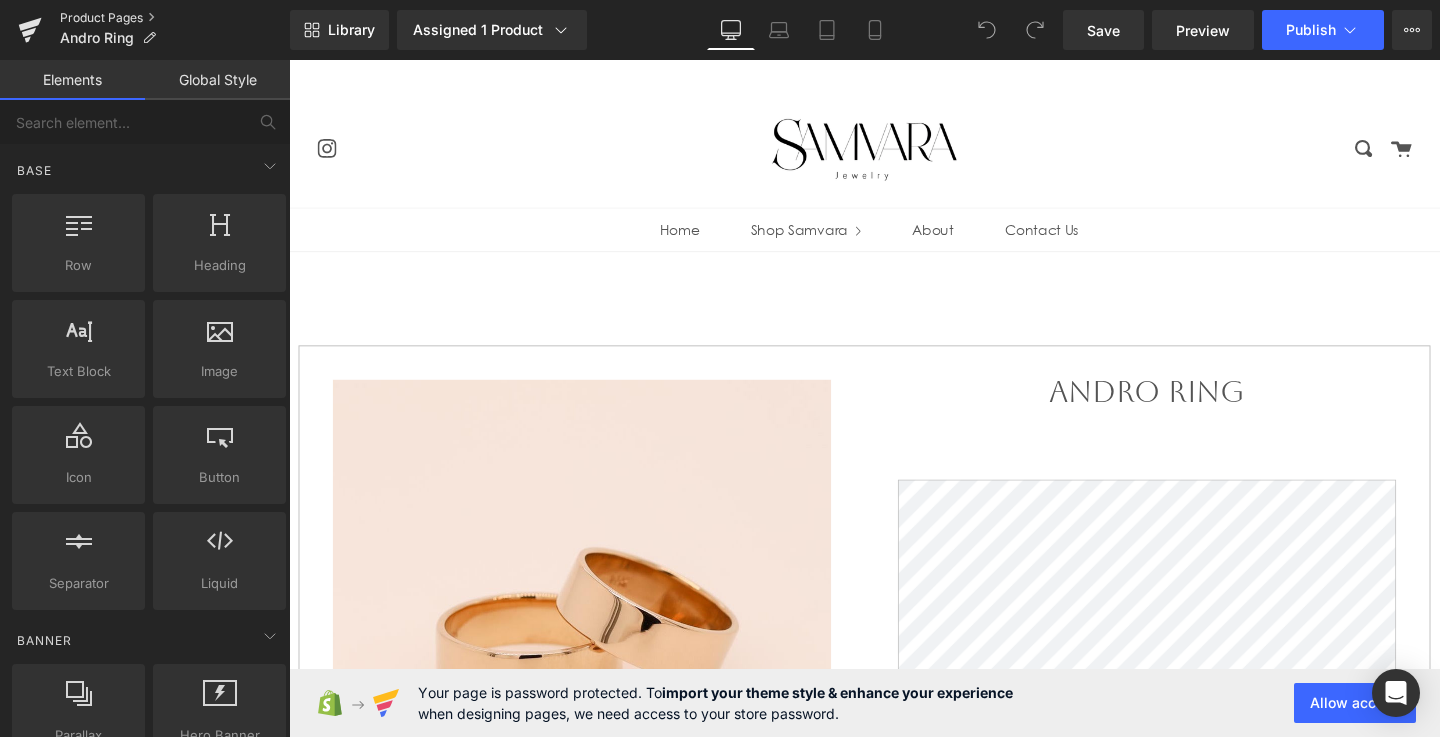 click on "Product Pages" at bounding box center [175, 18] 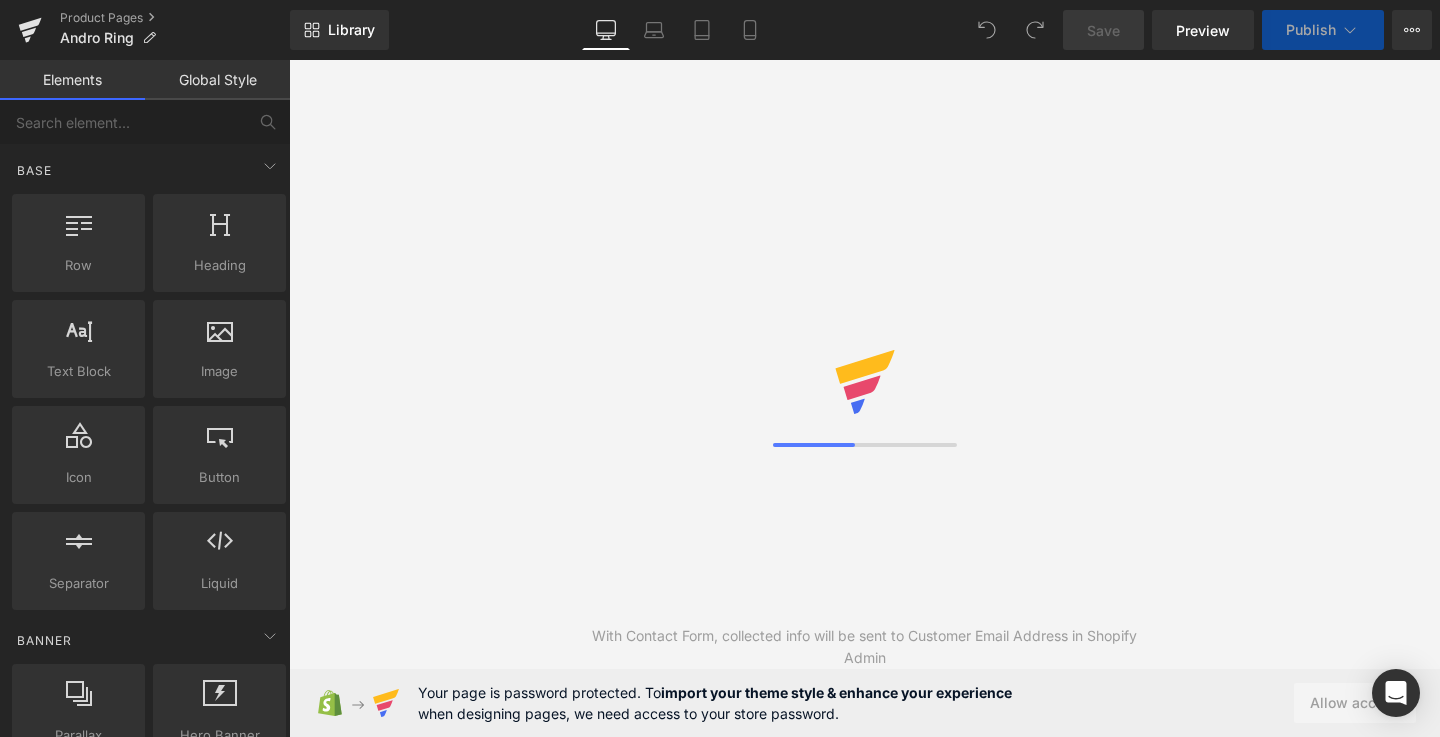 scroll, scrollTop: 0, scrollLeft: 0, axis: both 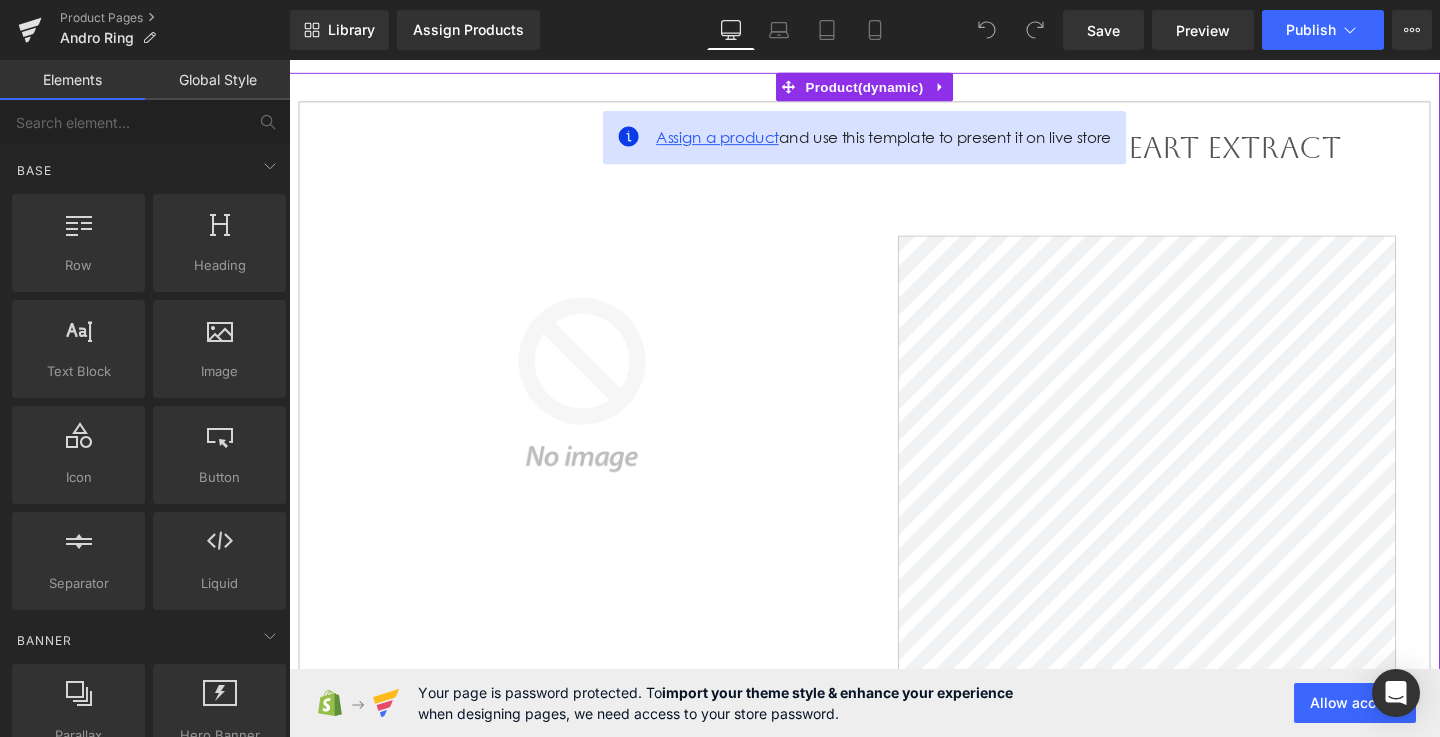 click on "Assign a product" at bounding box center (739, 142) 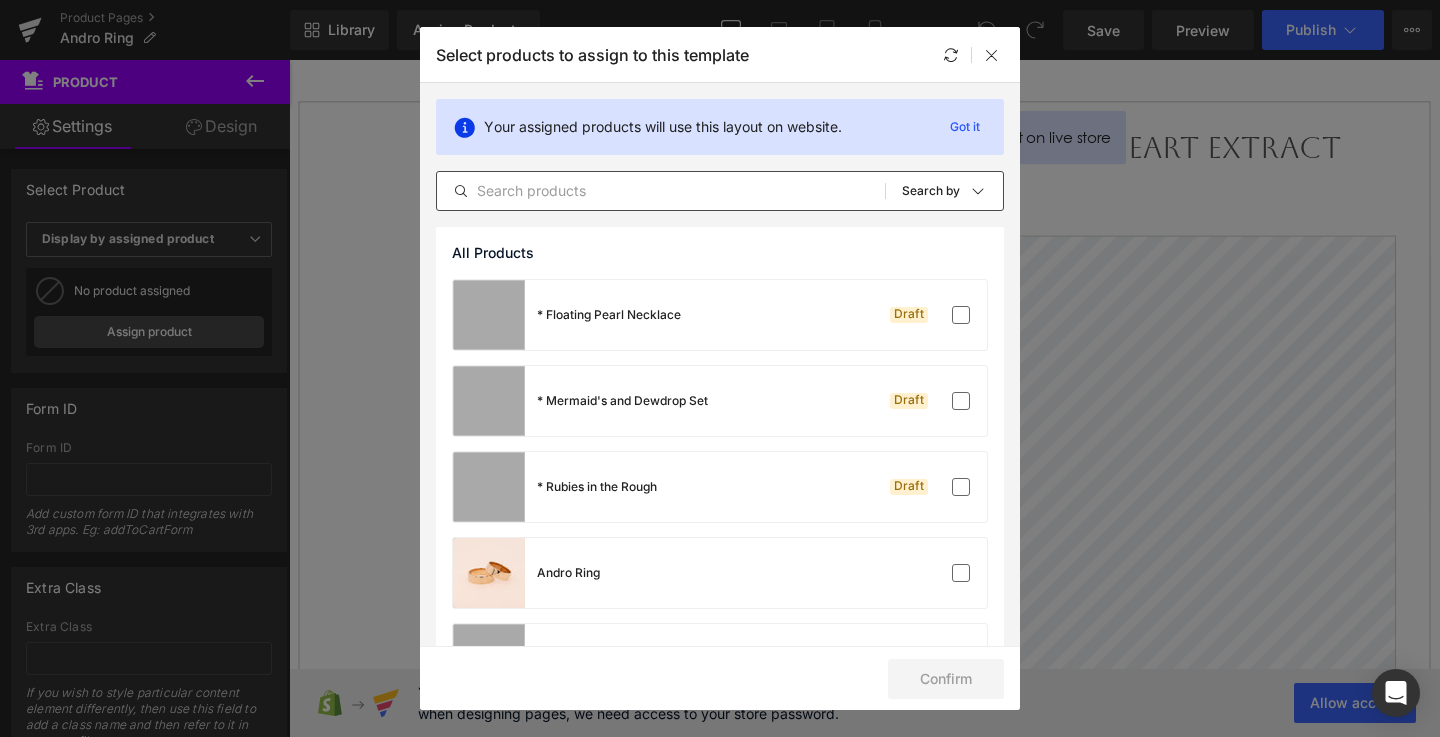 click at bounding box center (661, 191) 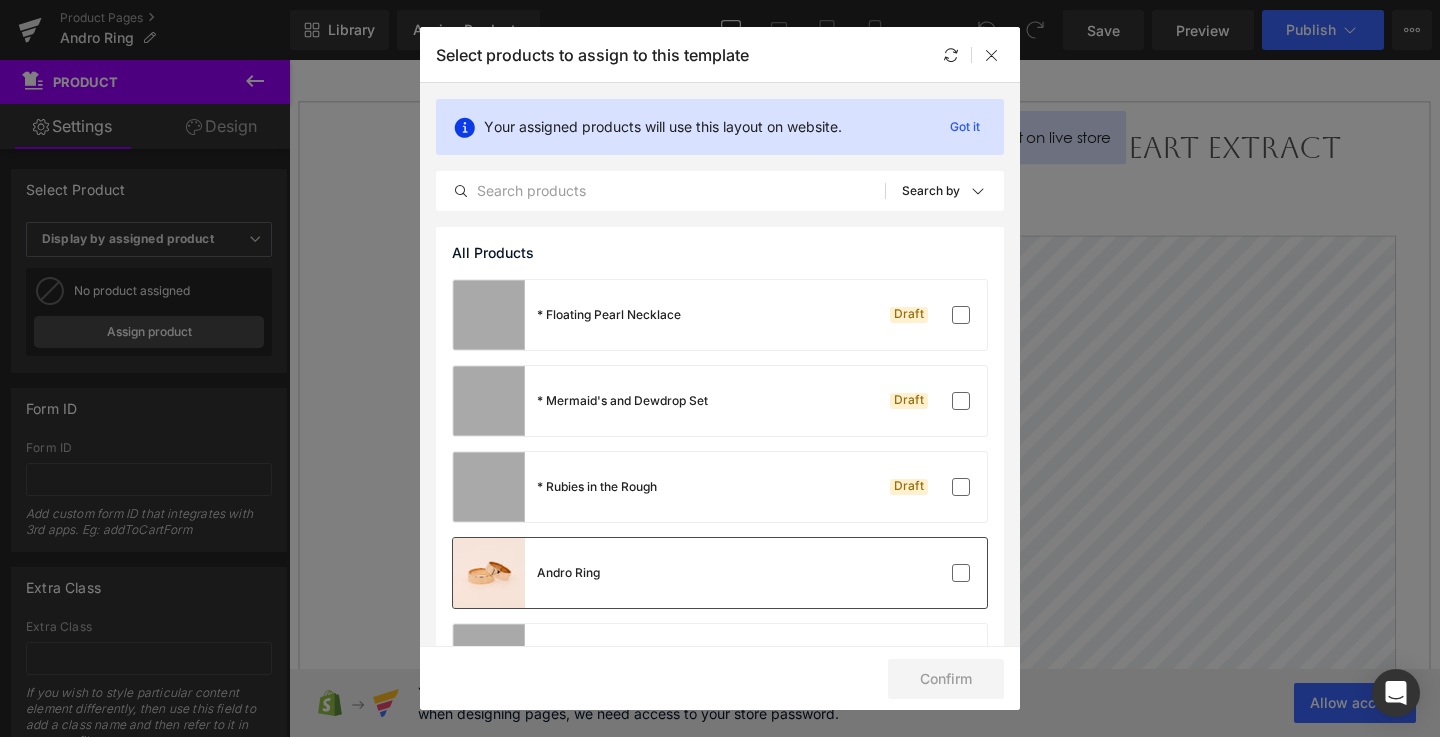 click on "Andro Ring" at bounding box center [720, 573] 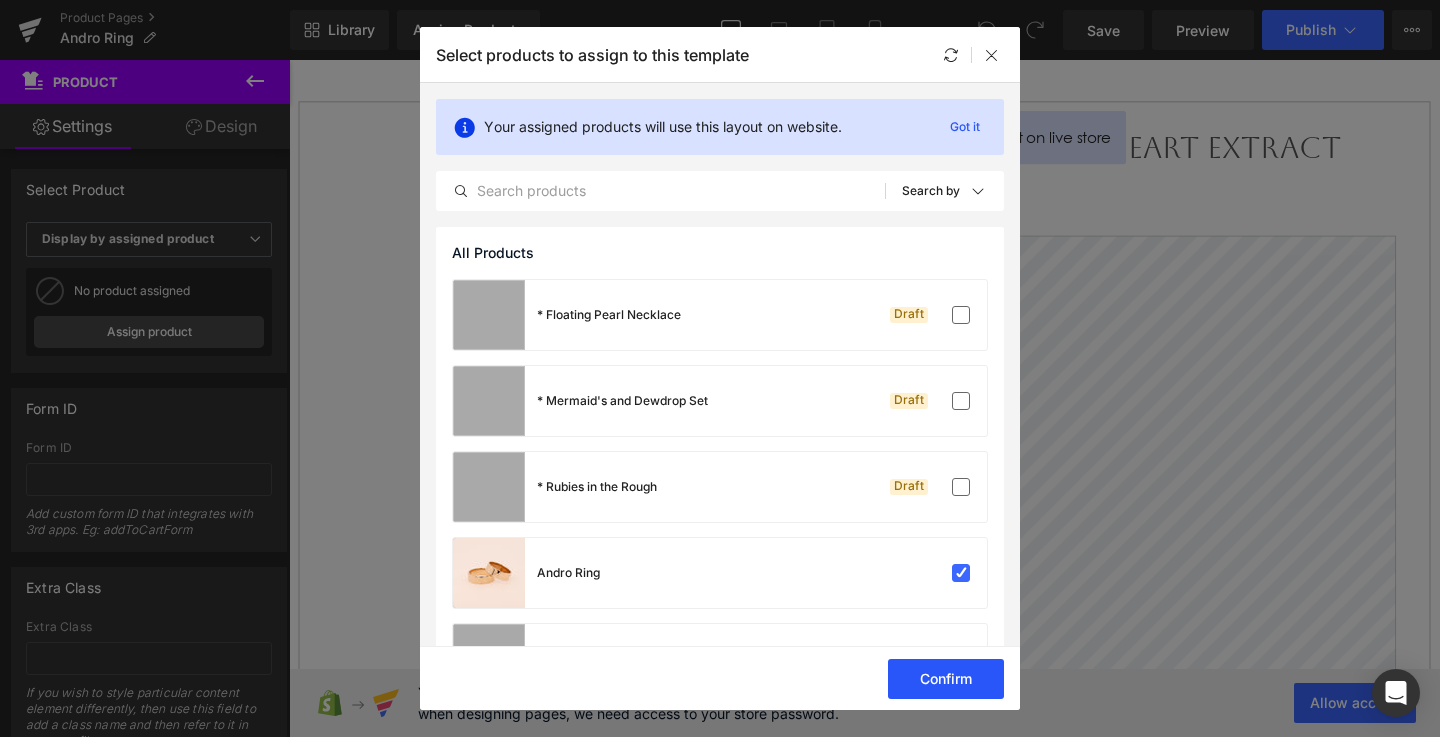 click on "Confirm" at bounding box center [946, 679] 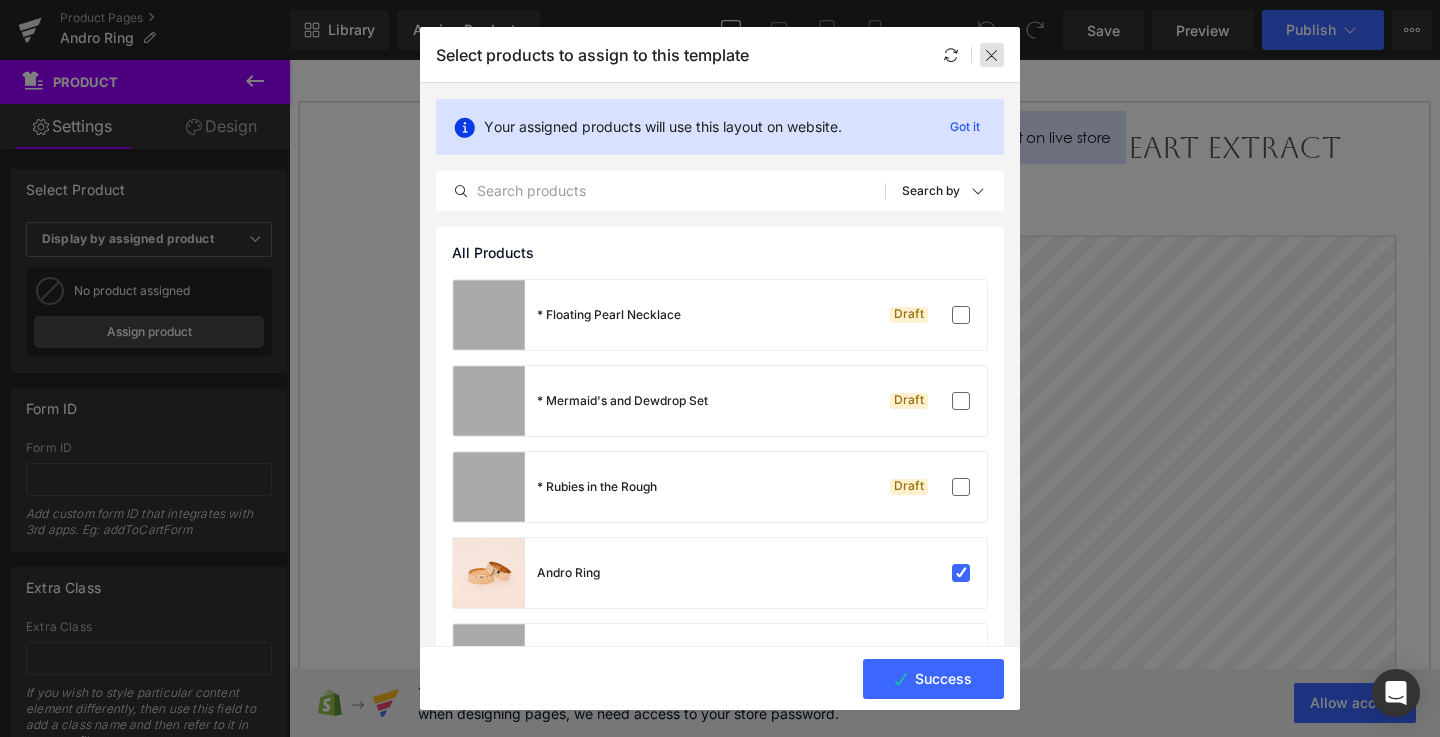 click at bounding box center (992, 55) 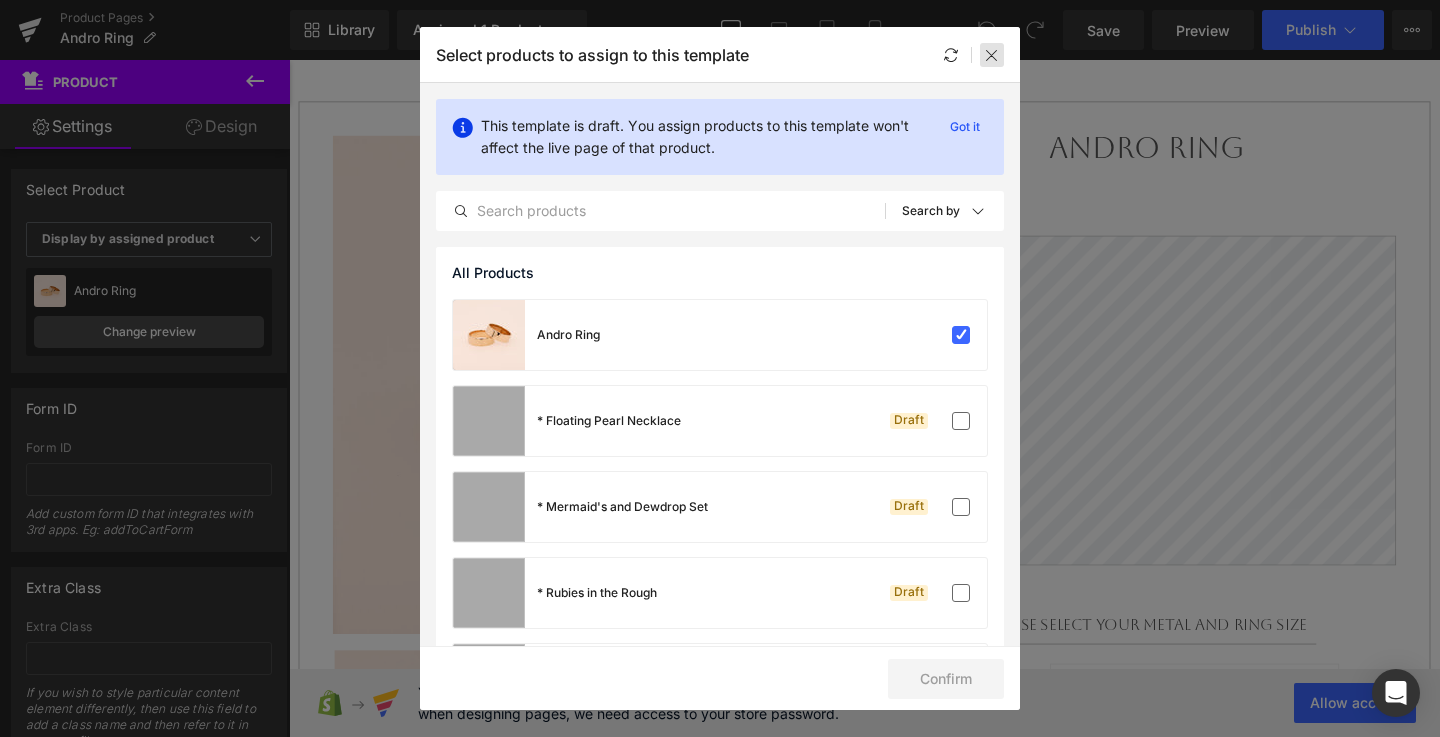 click at bounding box center (992, 55) 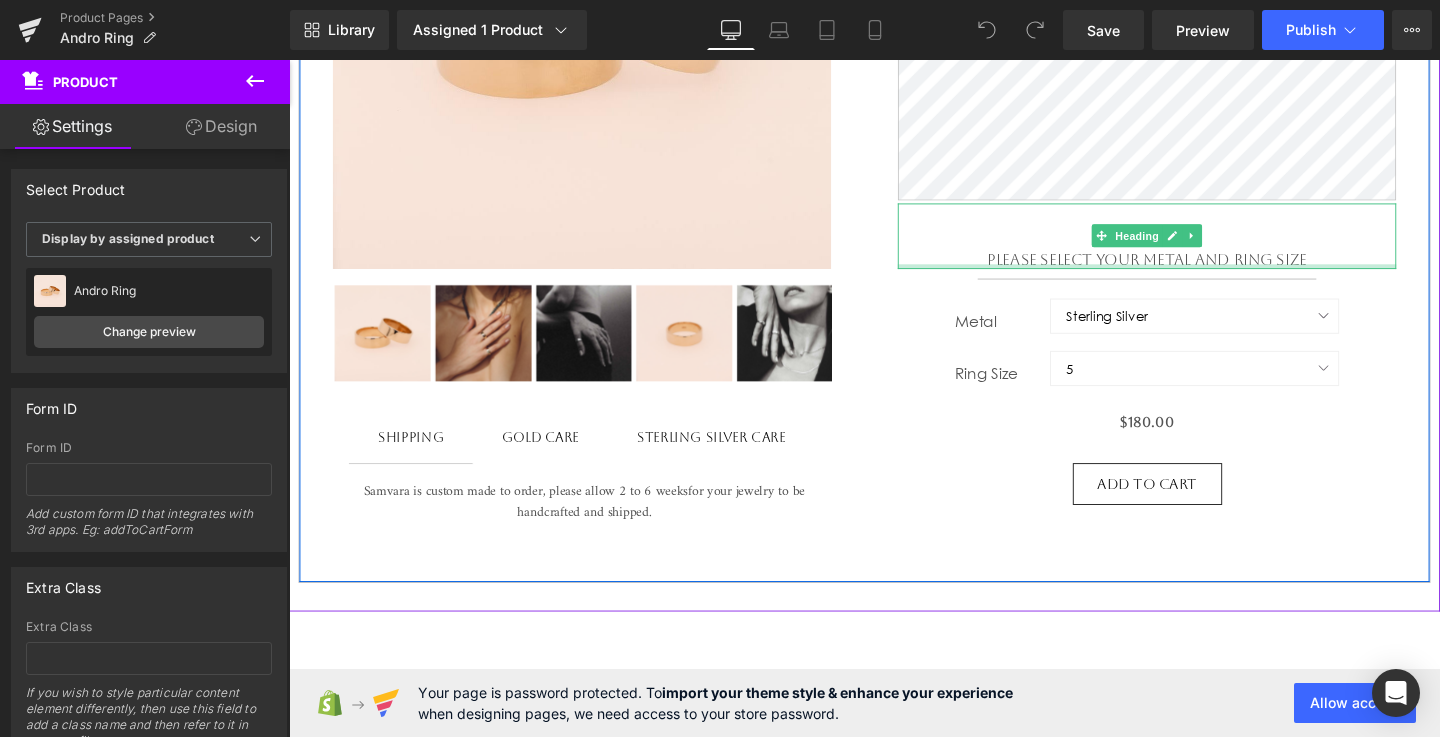 scroll, scrollTop: 675, scrollLeft: 0, axis: vertical 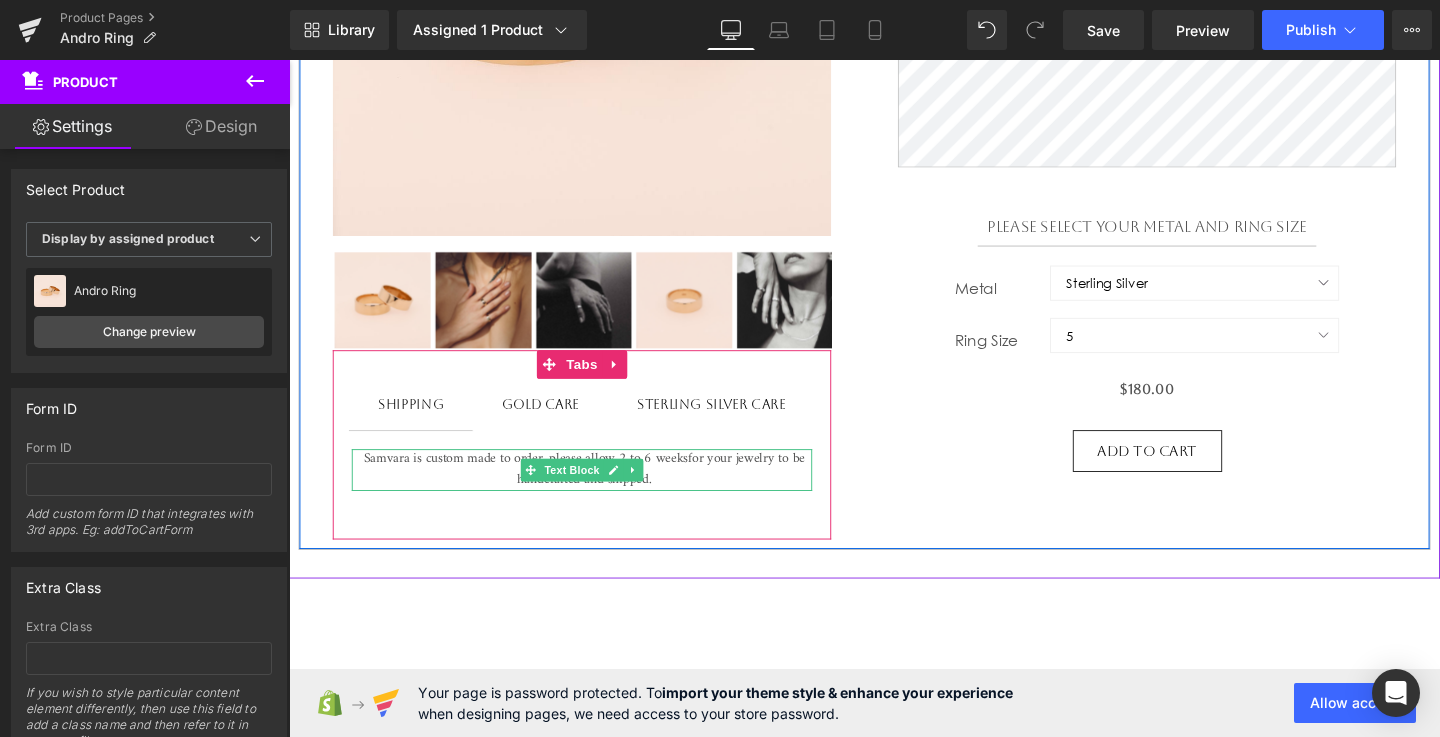 click on "Text Block" at bounding box center [586, 491] 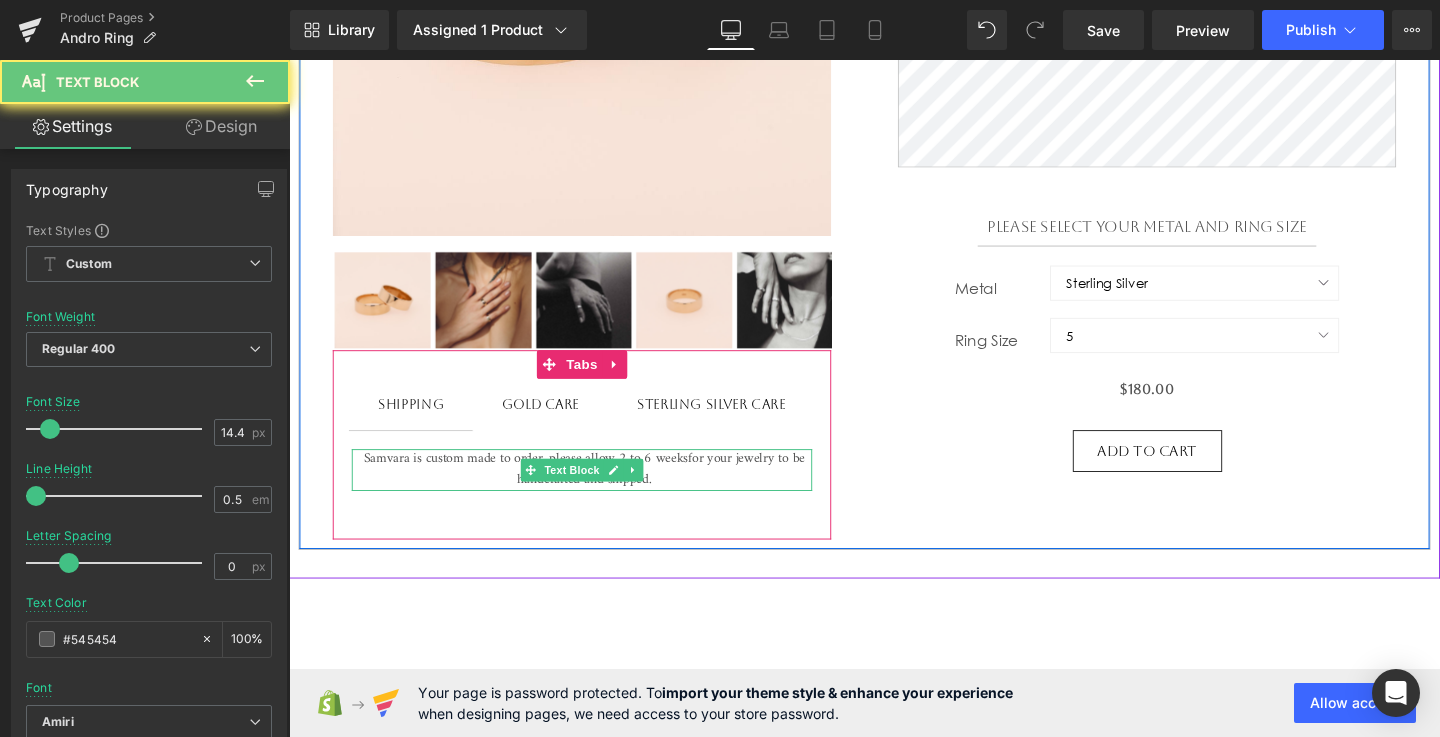 click on "for your jewelry to be handcrafted and shipped." at bounding box center (680, 490) 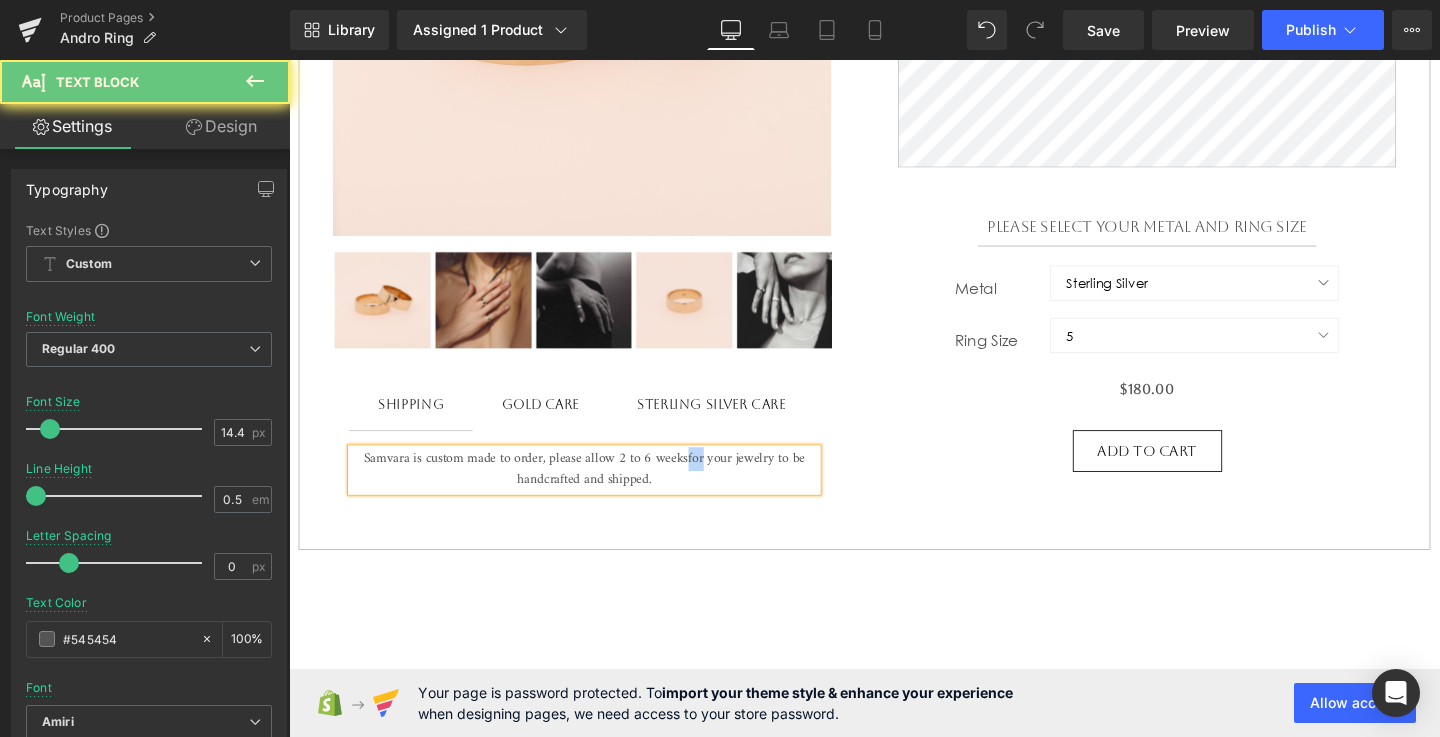 click on "for your jewelry to be handcrafted and shipped." at bounding box center (680, 490) 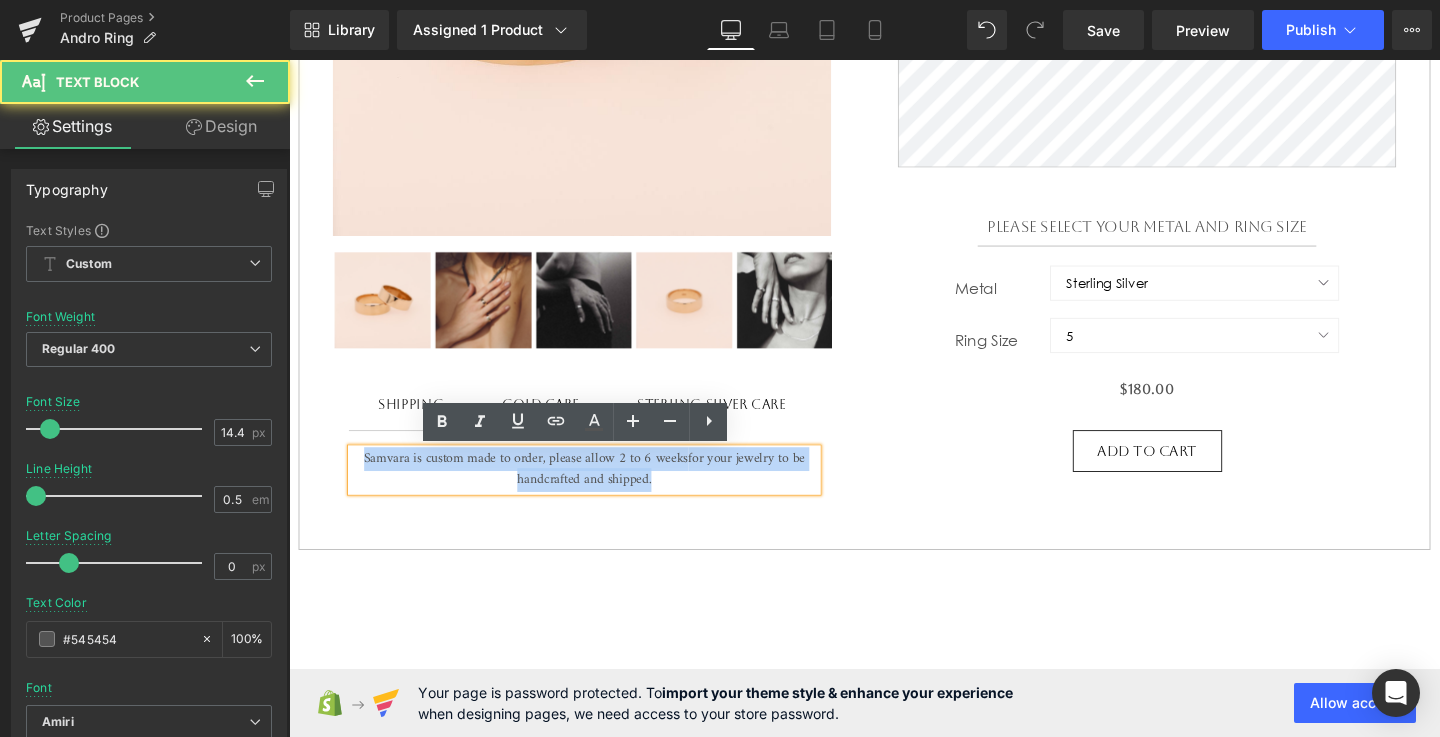 click on "for your jewelry to be handcrafted and shipped." at bounding box center (680, 490) 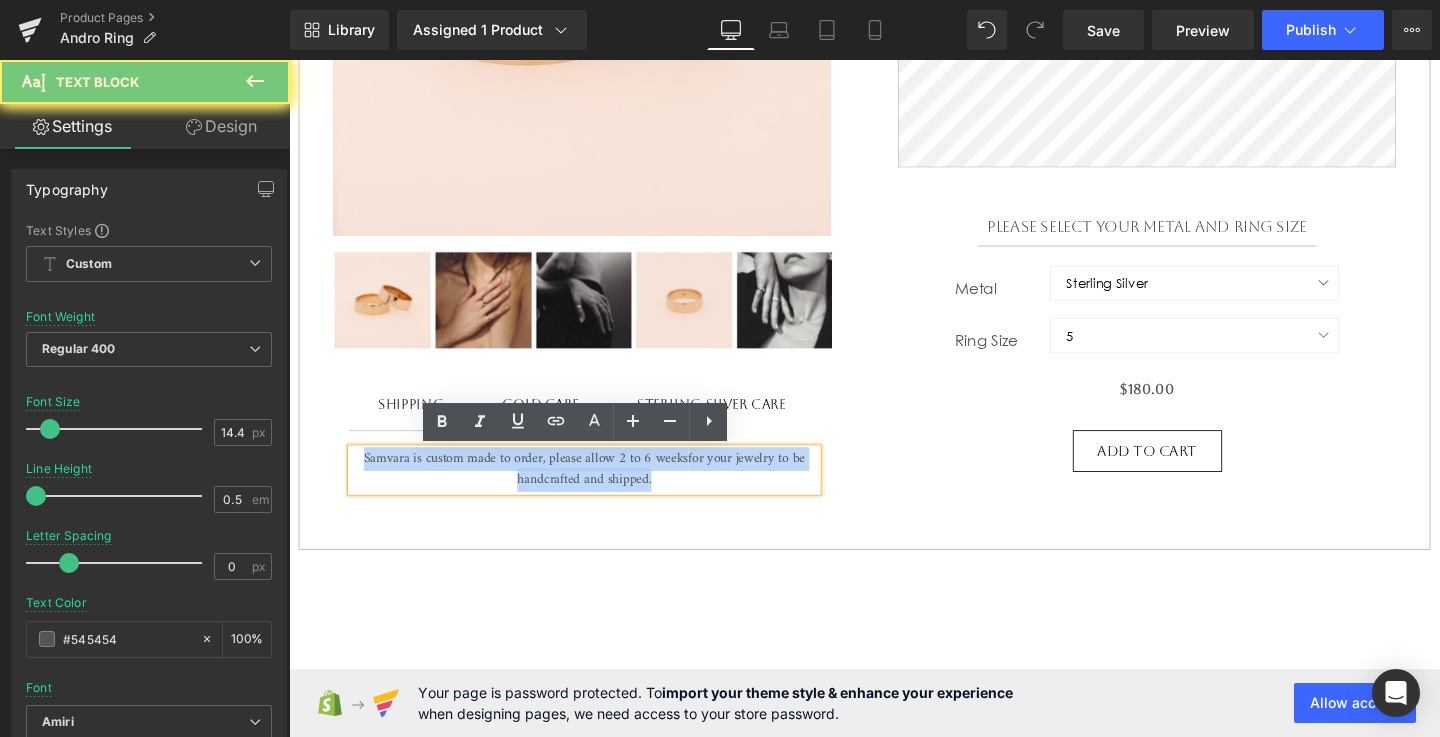 click on "for your jewelry to be handcrafted and shipped." at bounding box center [680, 490] 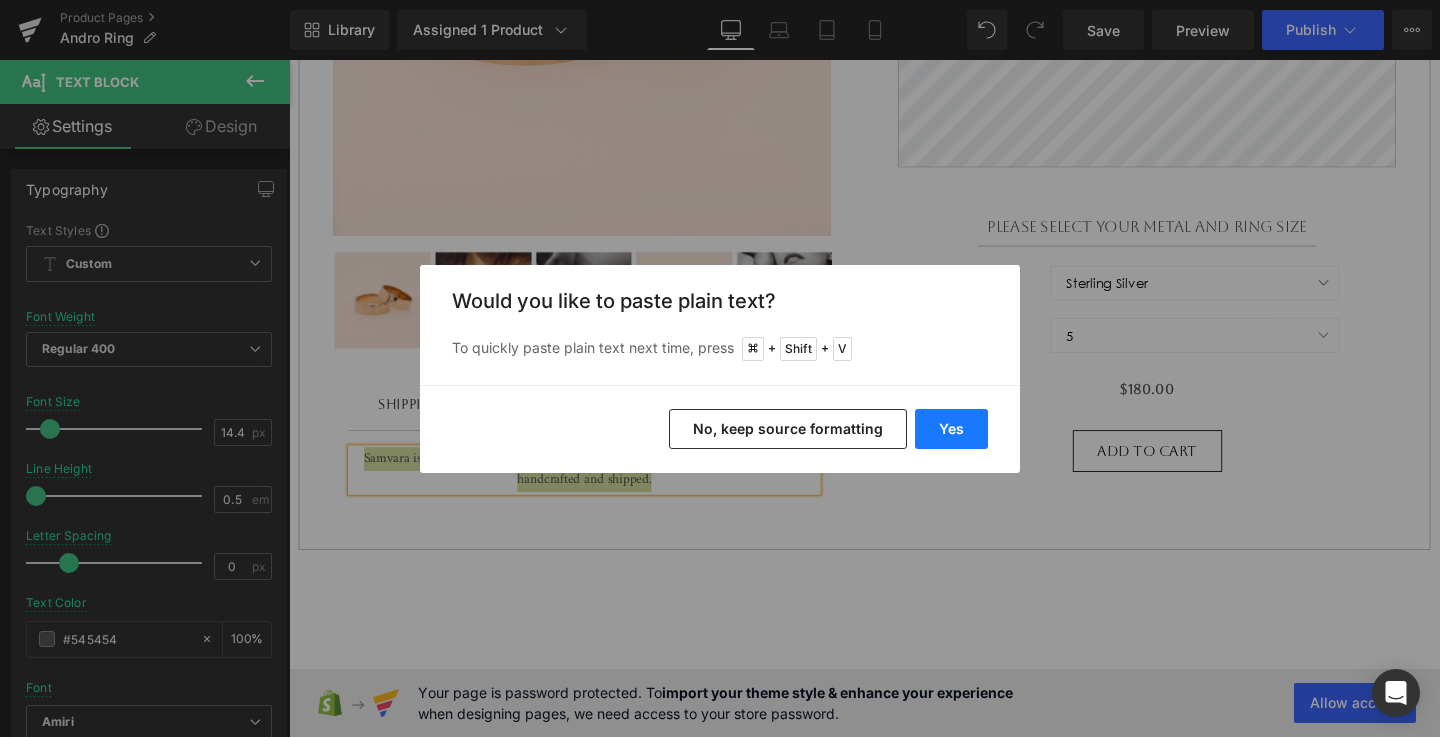 click on "Yes" at bounding box center [951, 429] 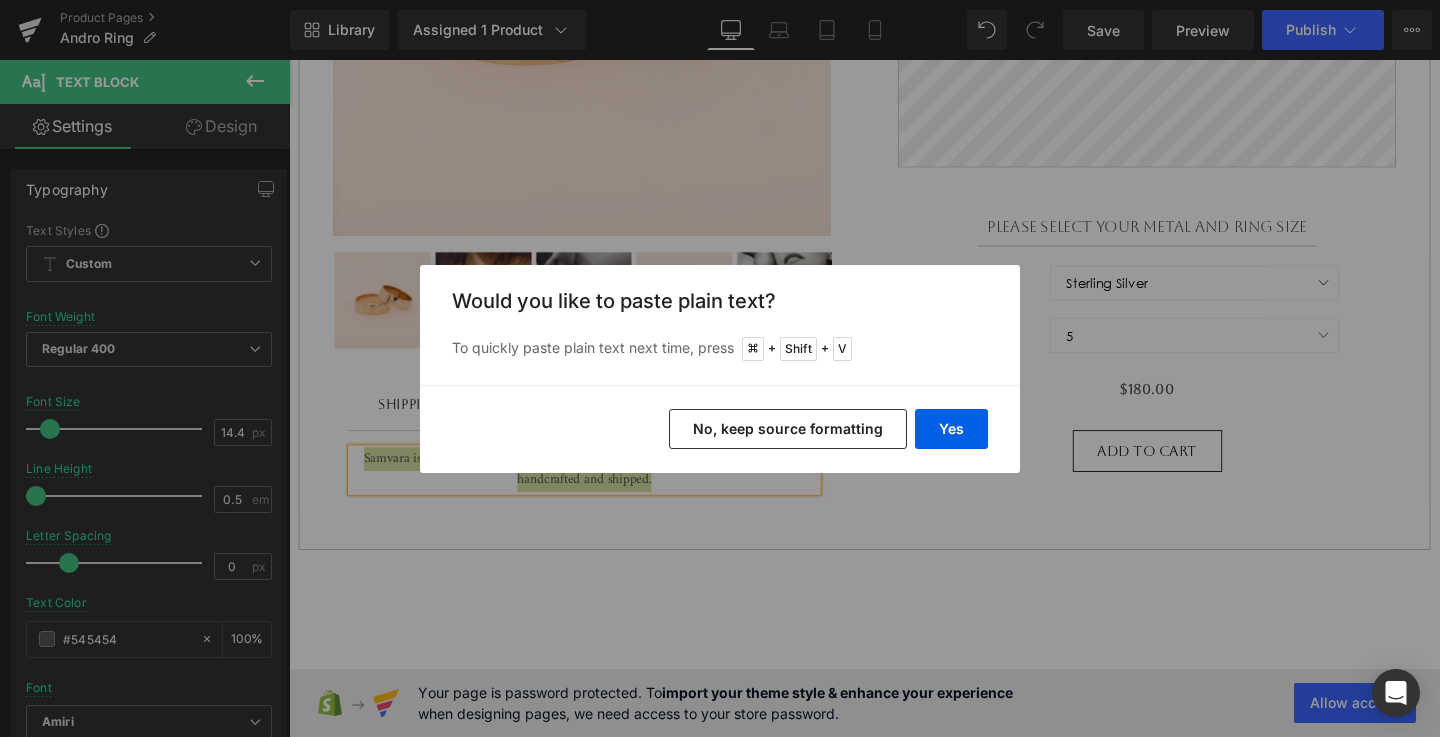 type 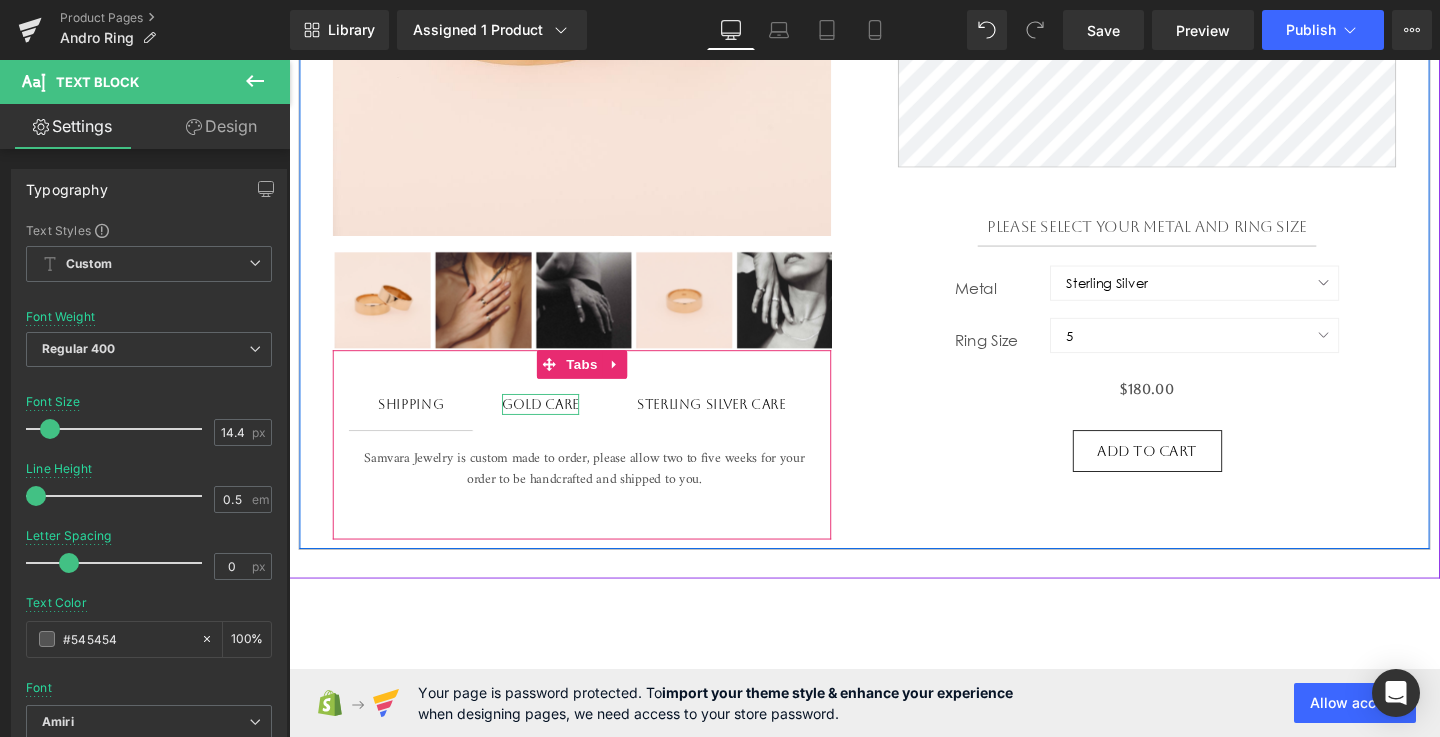click on "Gold Care" at bounding box center (553, 422) 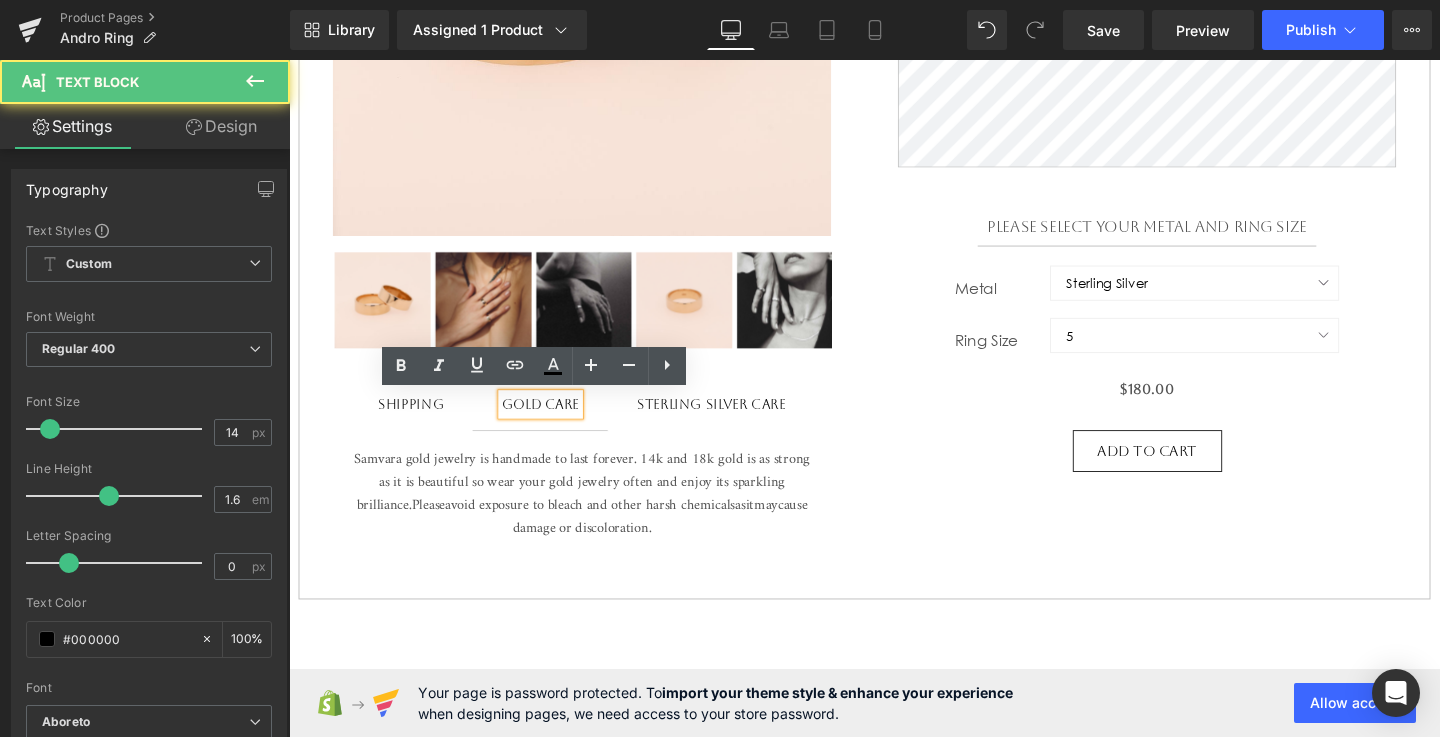 click on "Gold Care" at bounding box center [553, 422] 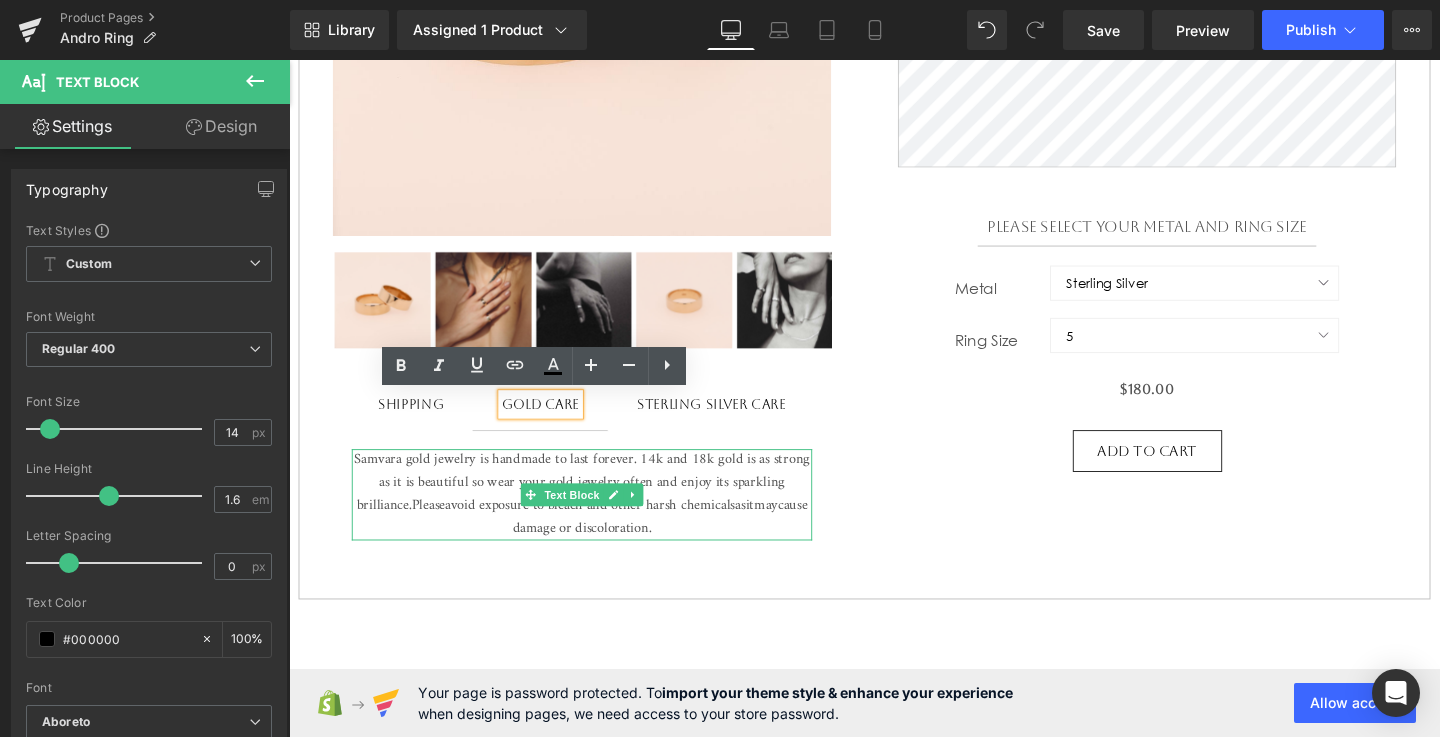 type 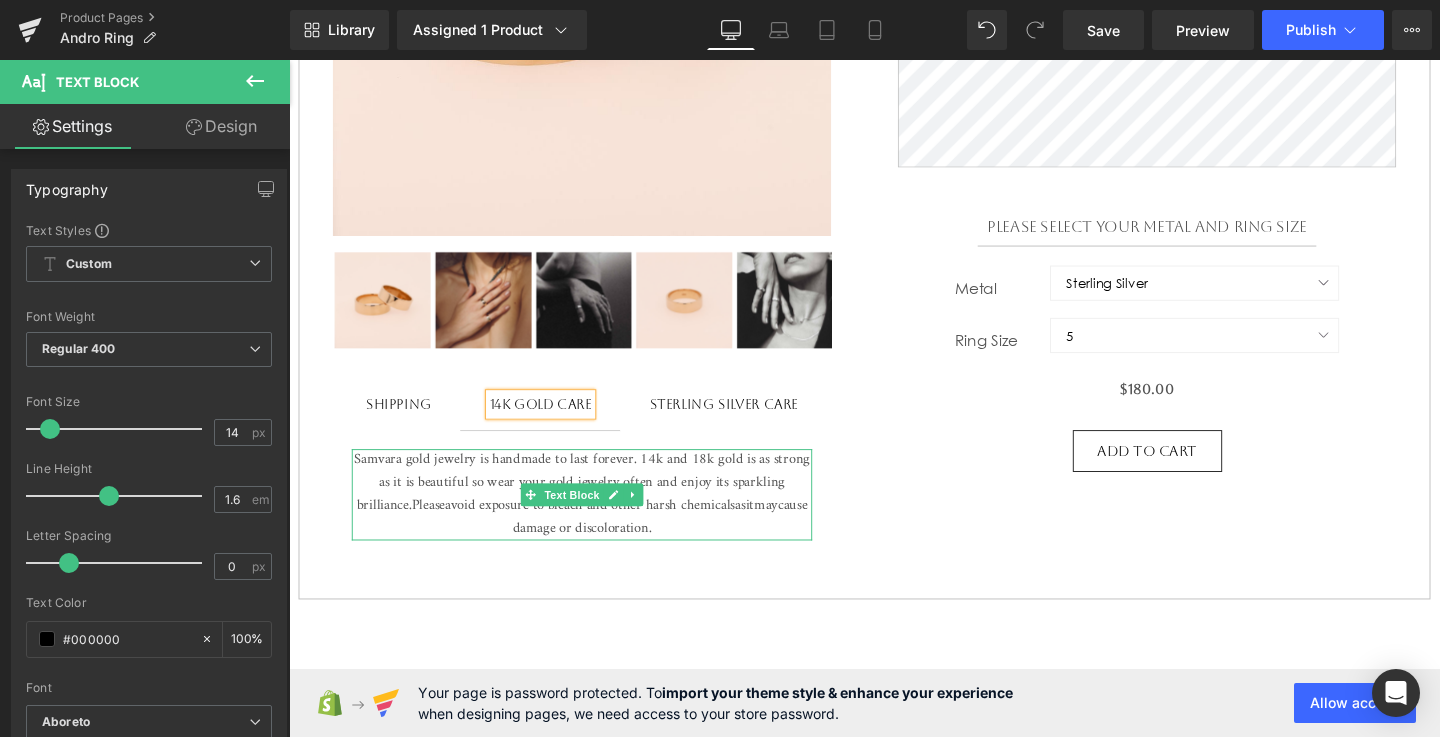 click on "Samvara gold jewelry is handmade to last forever. 14k and 18k gold is as strong as it is beautiful so wear your gold jewelry often and enjoy its sparkling brilliance." at bounding box center [597, 504] 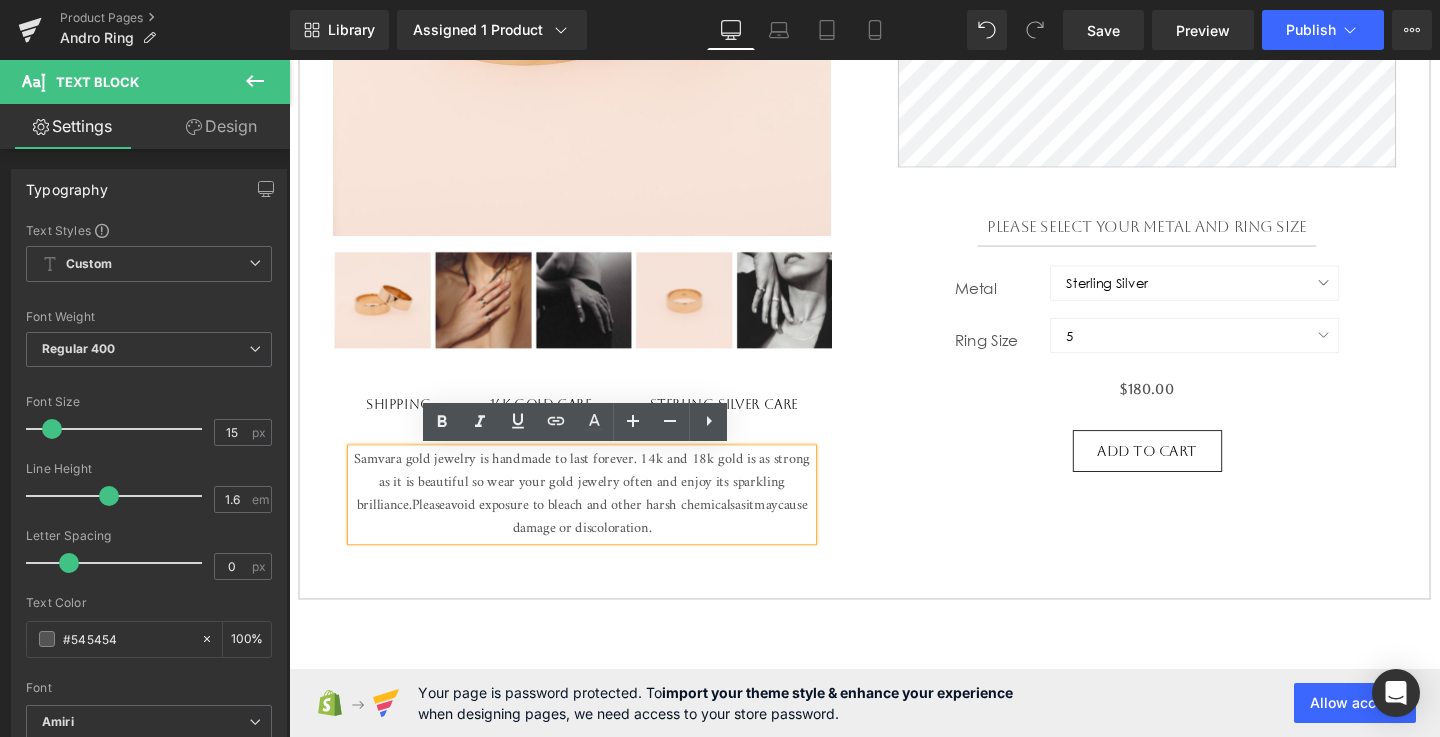 click on "Samvara gold jewelry is handmade to last forever. 14k and 18k gold is as strong as it is beautiful so wear your gold jewelry often and enjoy its sparkling brilliance." at bounding box center [597, 504] 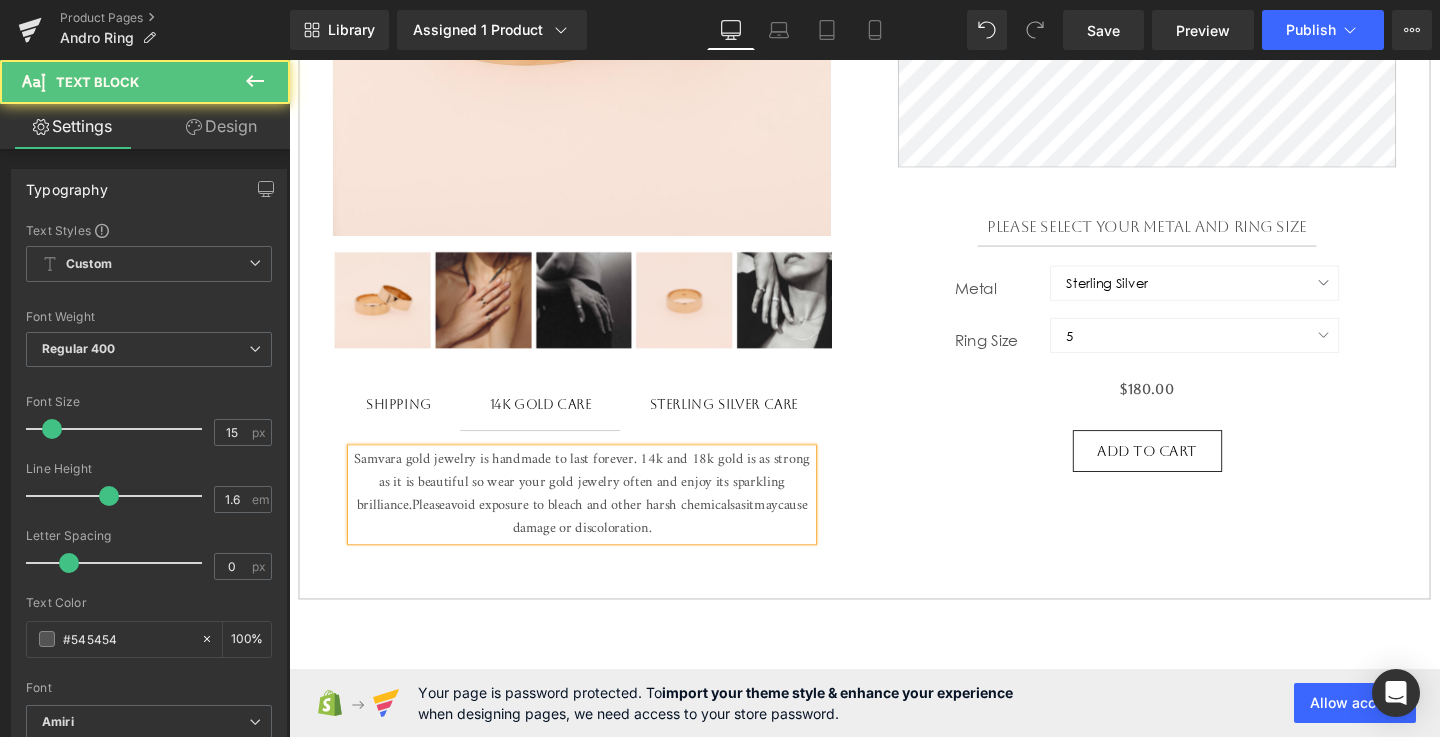 type 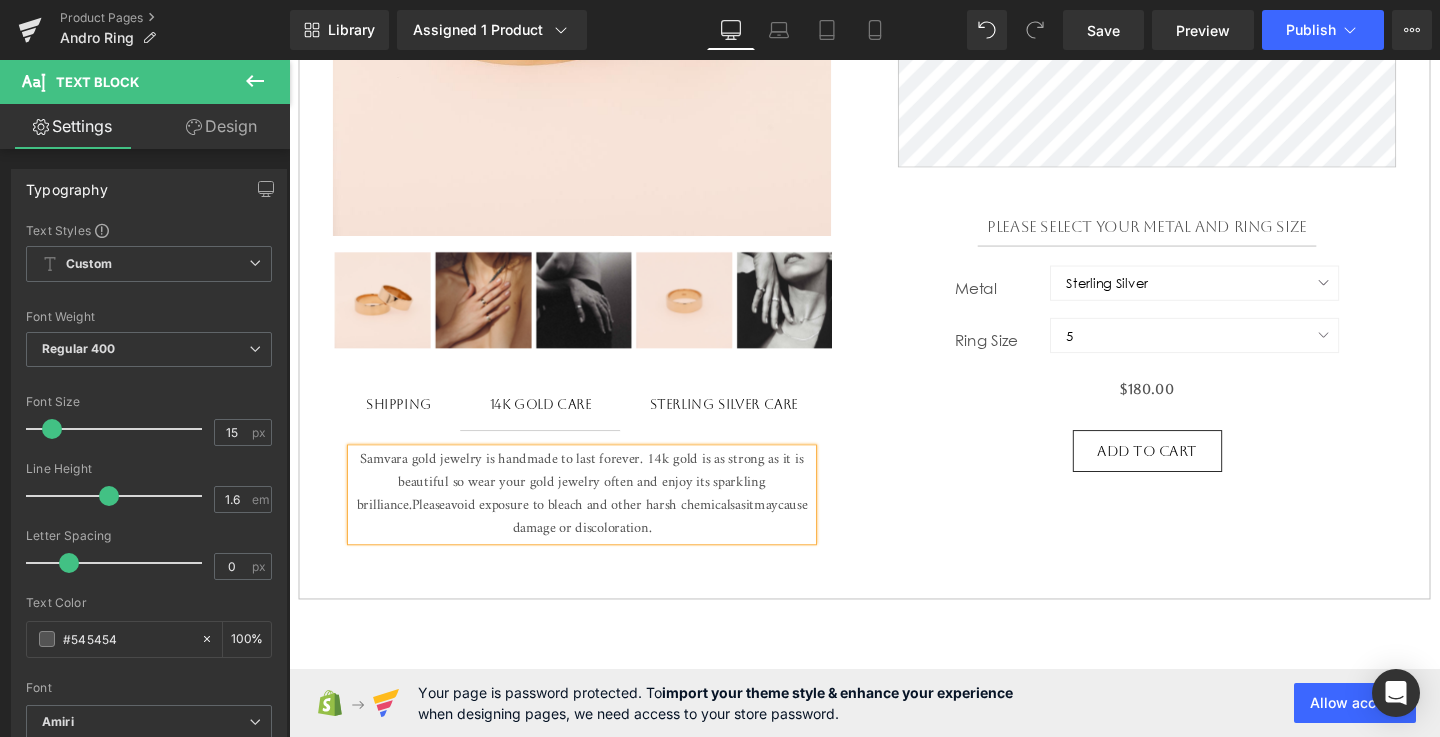 click on "Samvara gold jewelry is handmade to last forever. 14k gold is as strong as it is beautiful so wear your gold jewelry often and enjoy its sparkling brilliance.  Please  avoid exposure to bleach and other harsh chemicals  as  it  may  cause damage or discoloration." at bounding box center (597, 517) 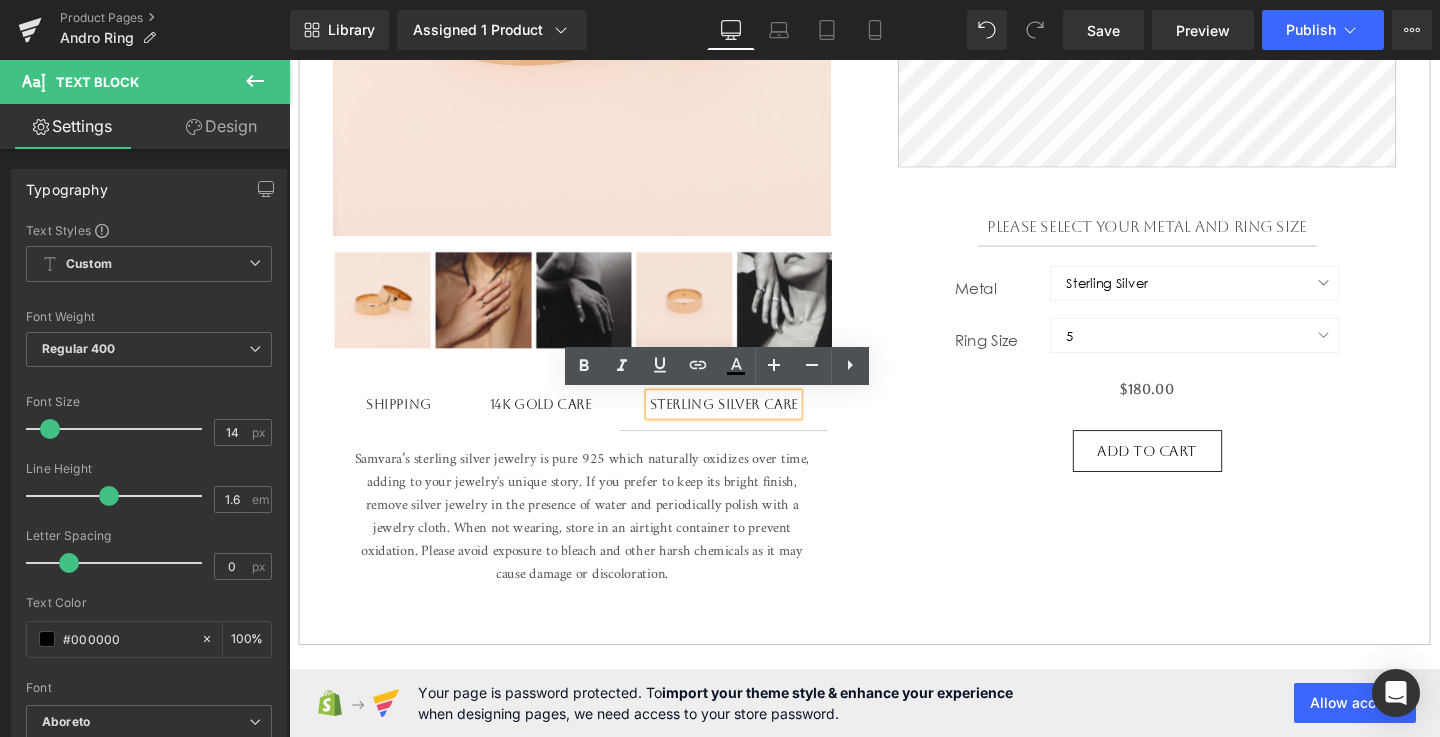 click on "Shipping" at bounding box center (404, 422) 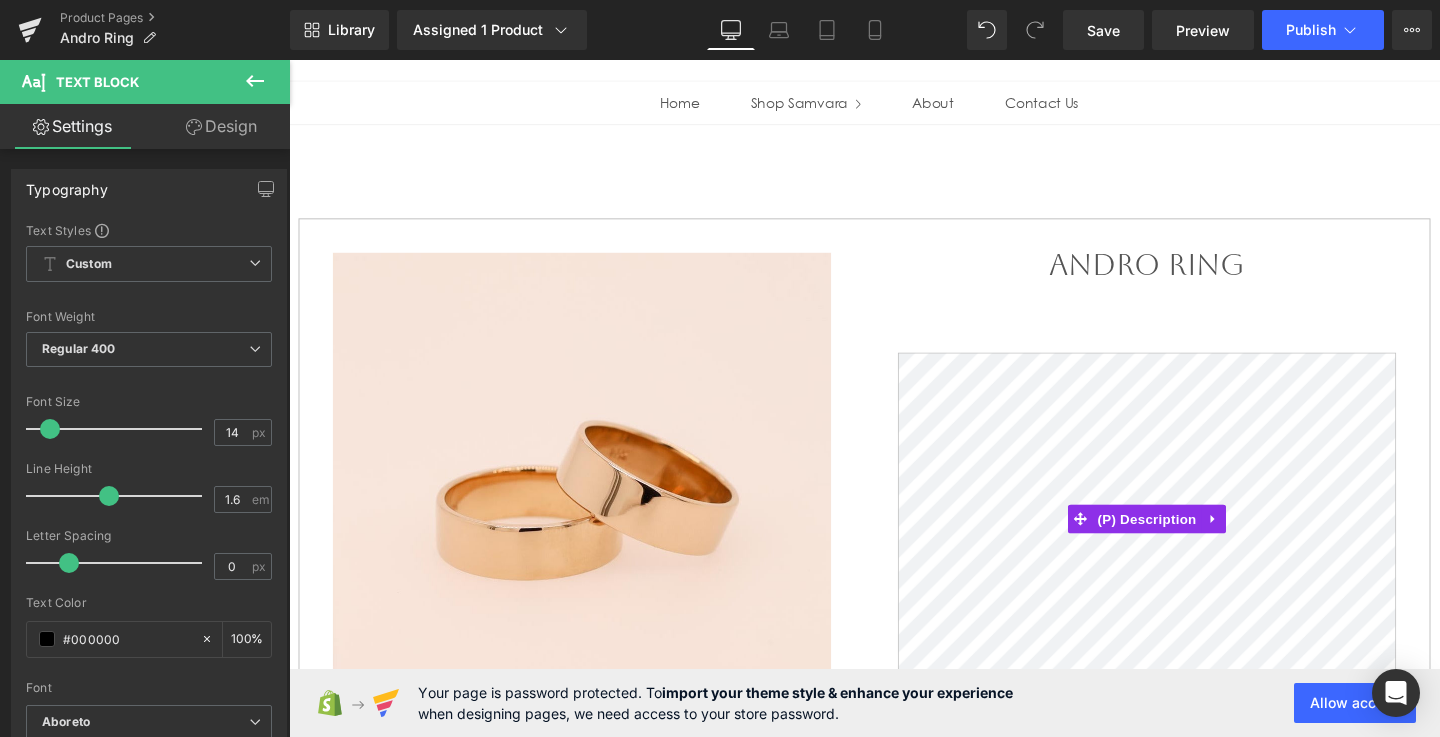 scroll, scrollTop: 136, scrollLeft: 0, axis: vertical 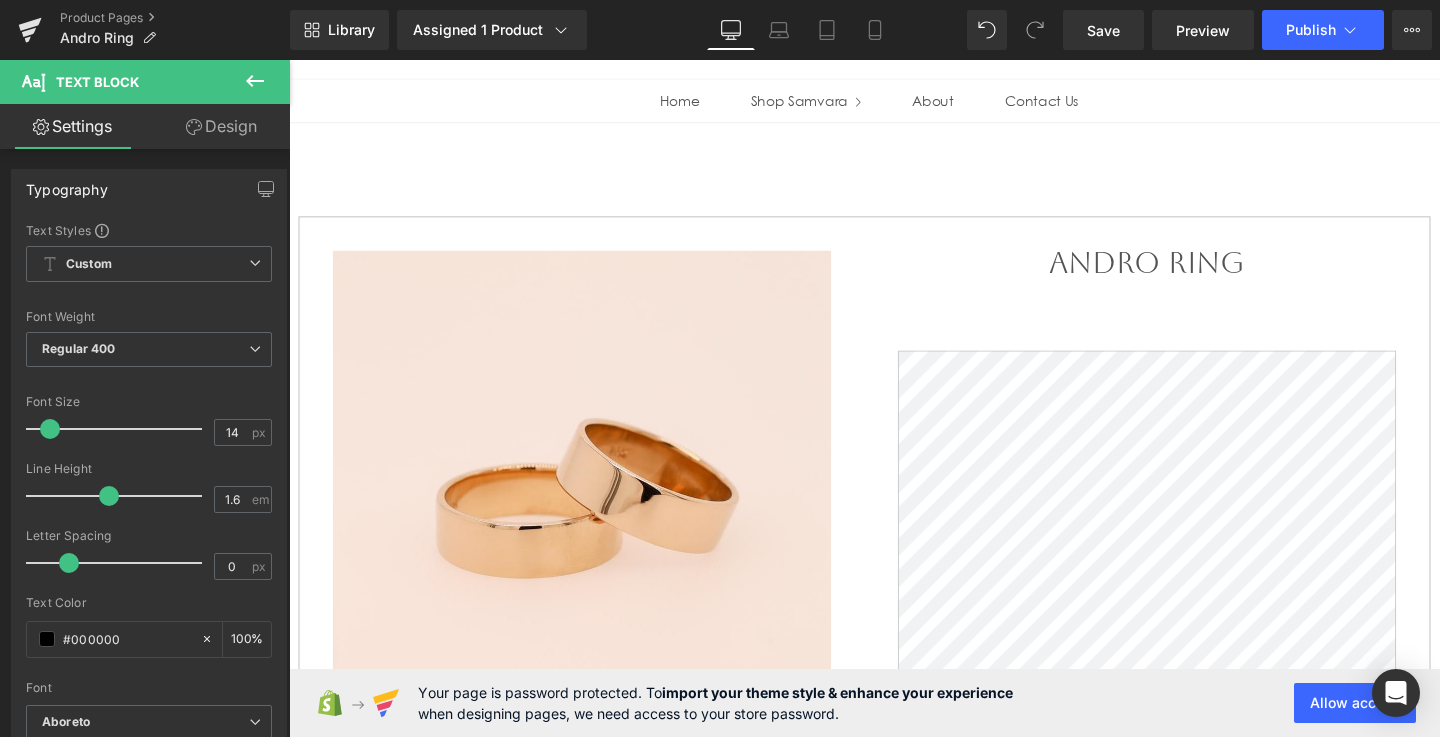 click on "Andro Ring
(P) Title
(P) Description
Please select your metal and ring size
Heading         Separator
Metal
Sterling Silver
14k Yellow Gold
Ring Size
5
5.5 6 7" at bounding box center [1191, 660] 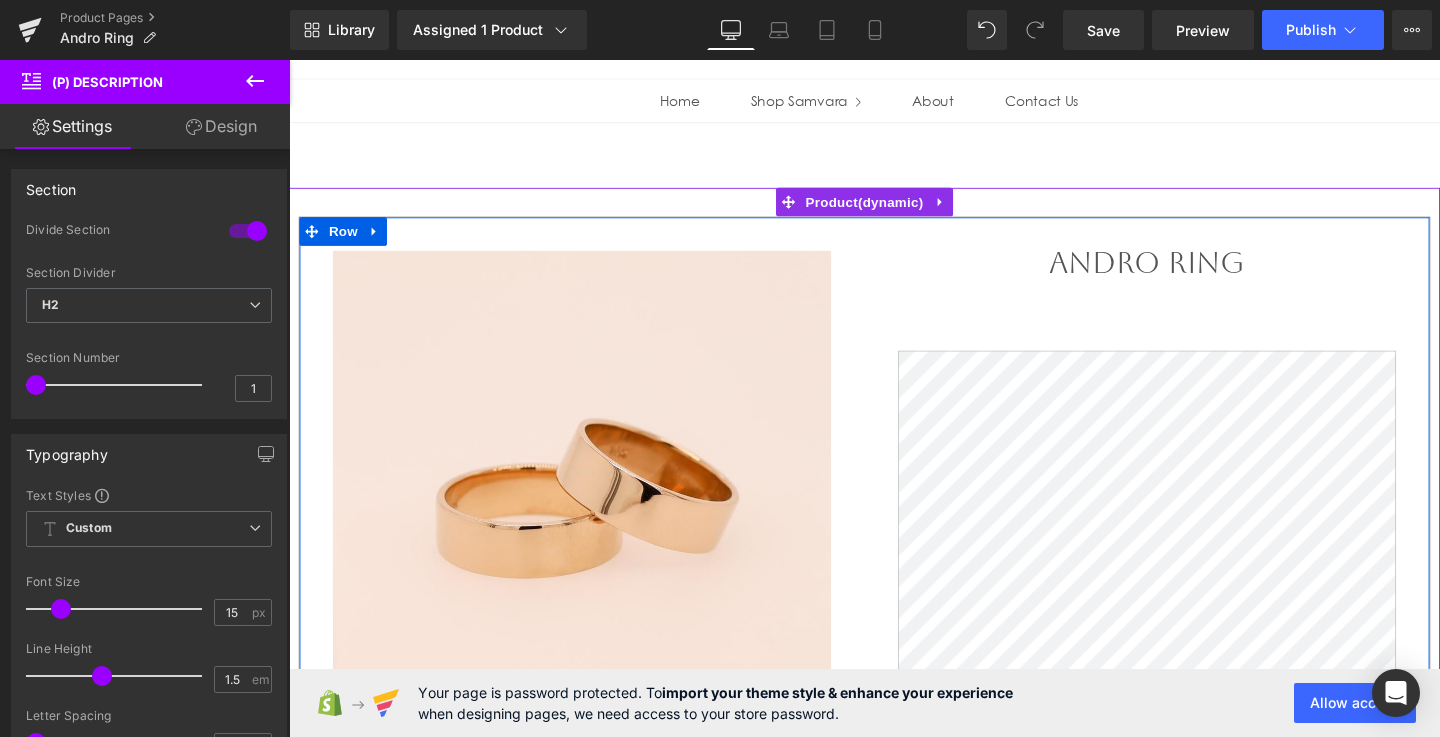 click on "Andro Ring
(P) Title
(P) Description
Please select your metal and ring size
Heading         Separator
Metal
Sterling Silver
14k Yellow Gold
Ring Size
5
5.5 6 7" at bounding box center (1191, 660) 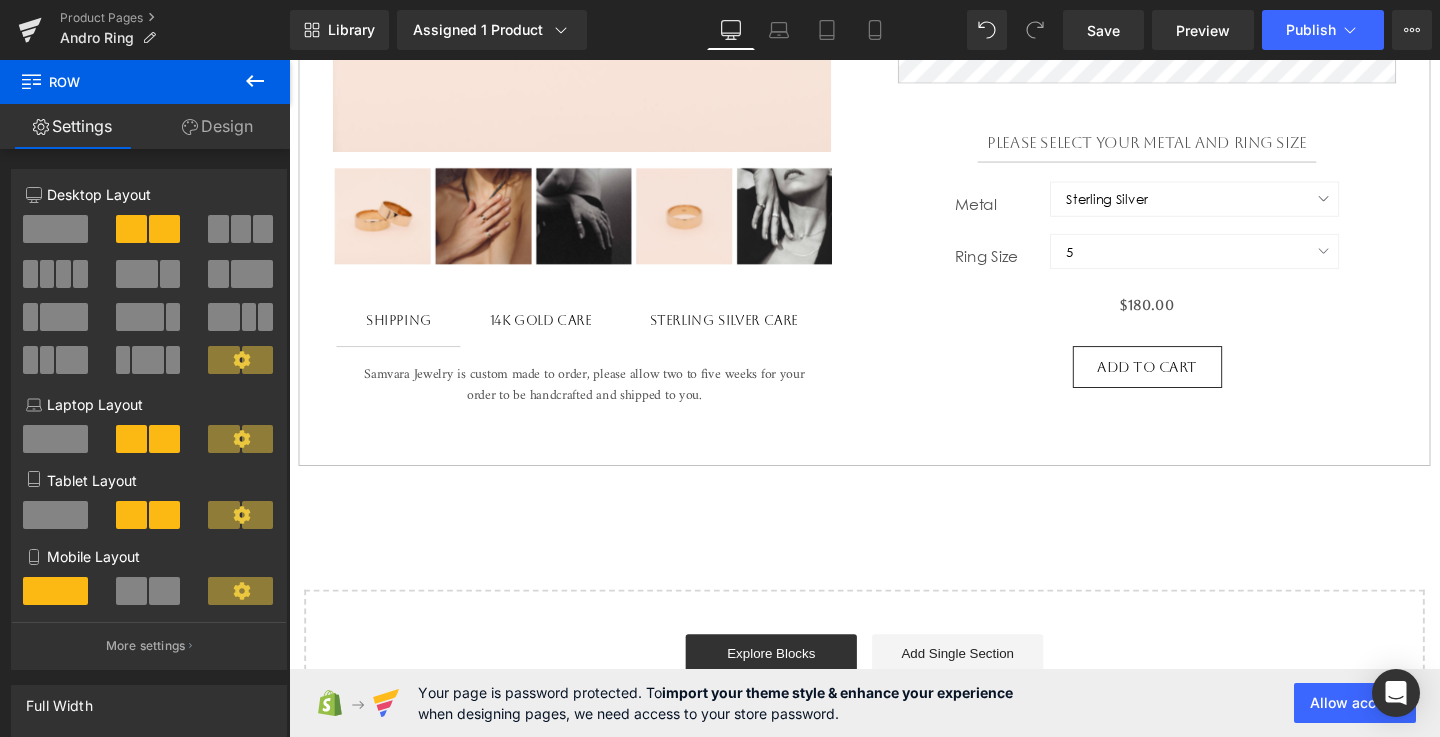 scroll, scrollTop: 0, scrollLeft: 0, axis: both 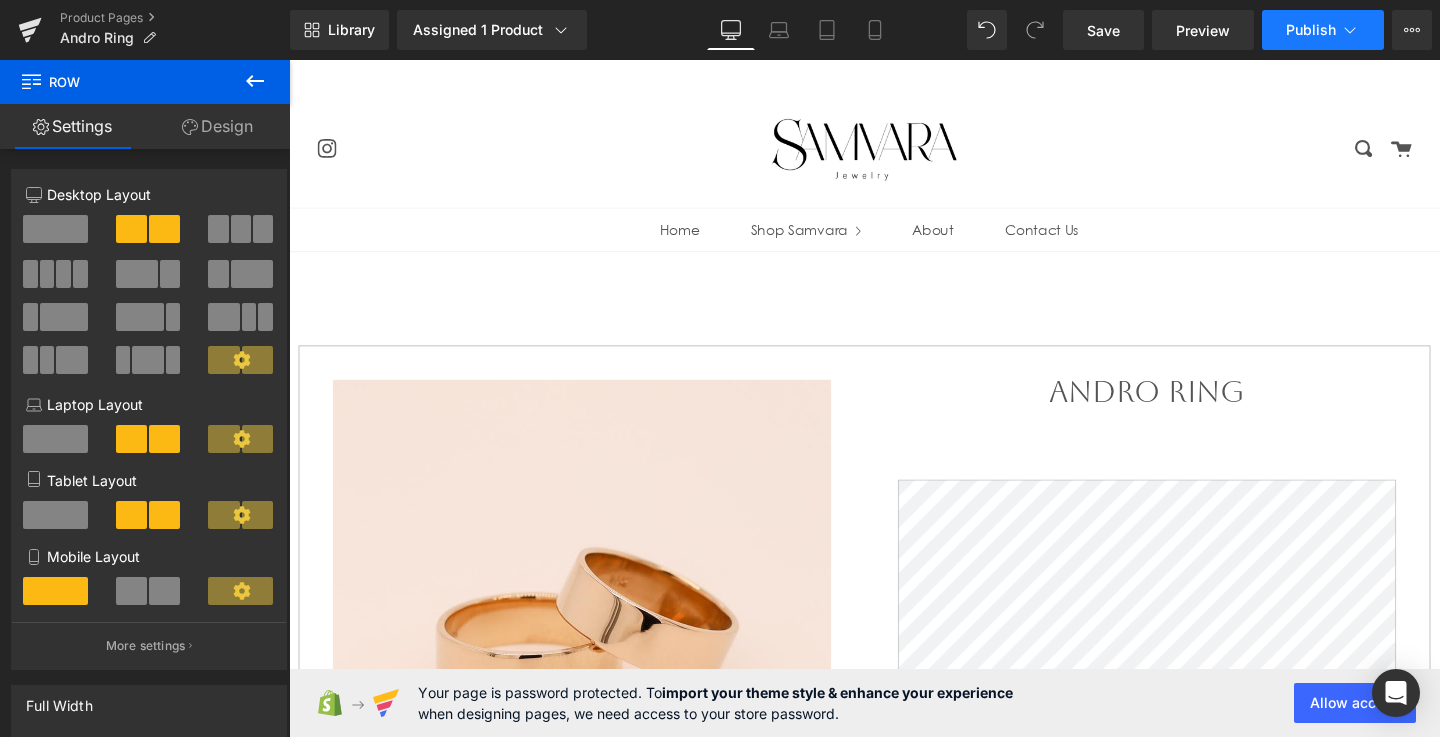 click on "Publish" at bounding box center (1323, 30) 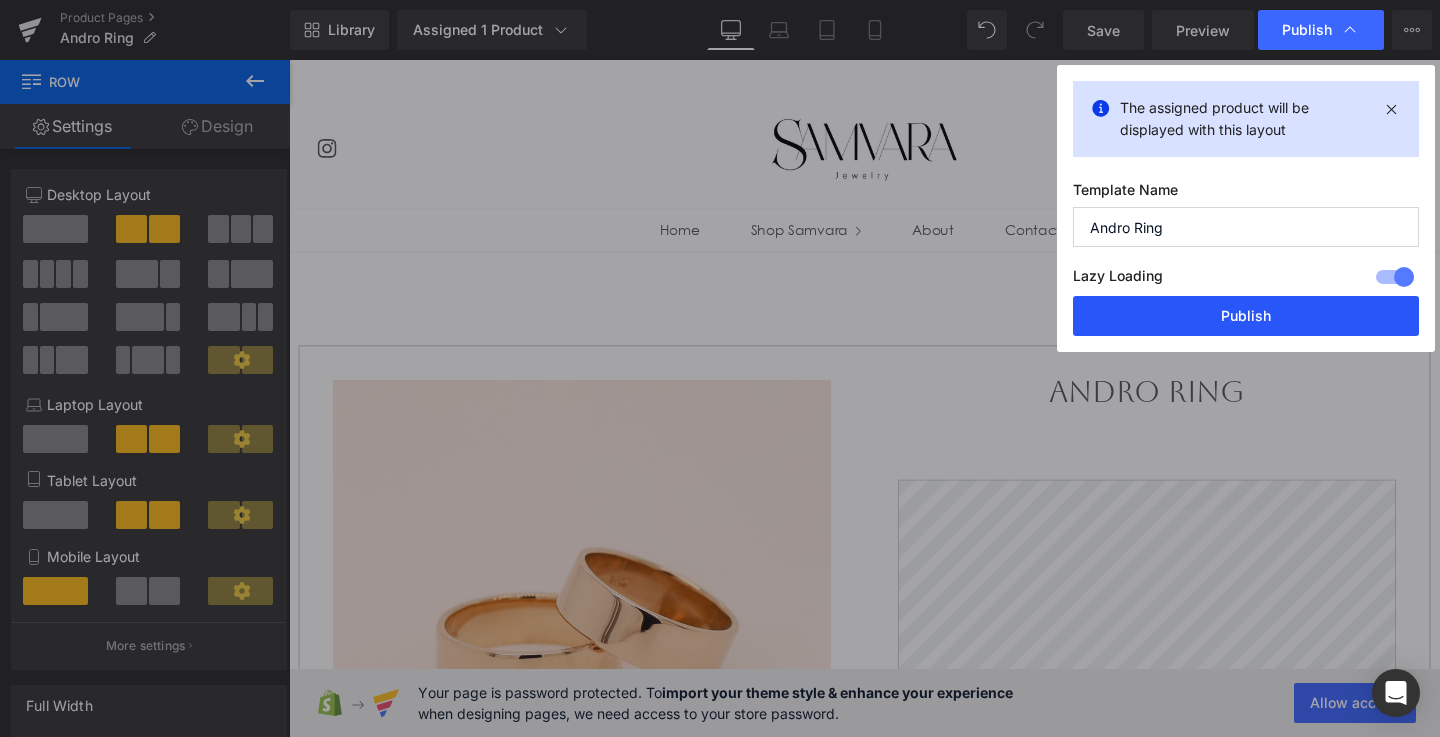 click on "Publish" at bounding box center [1246, 316] 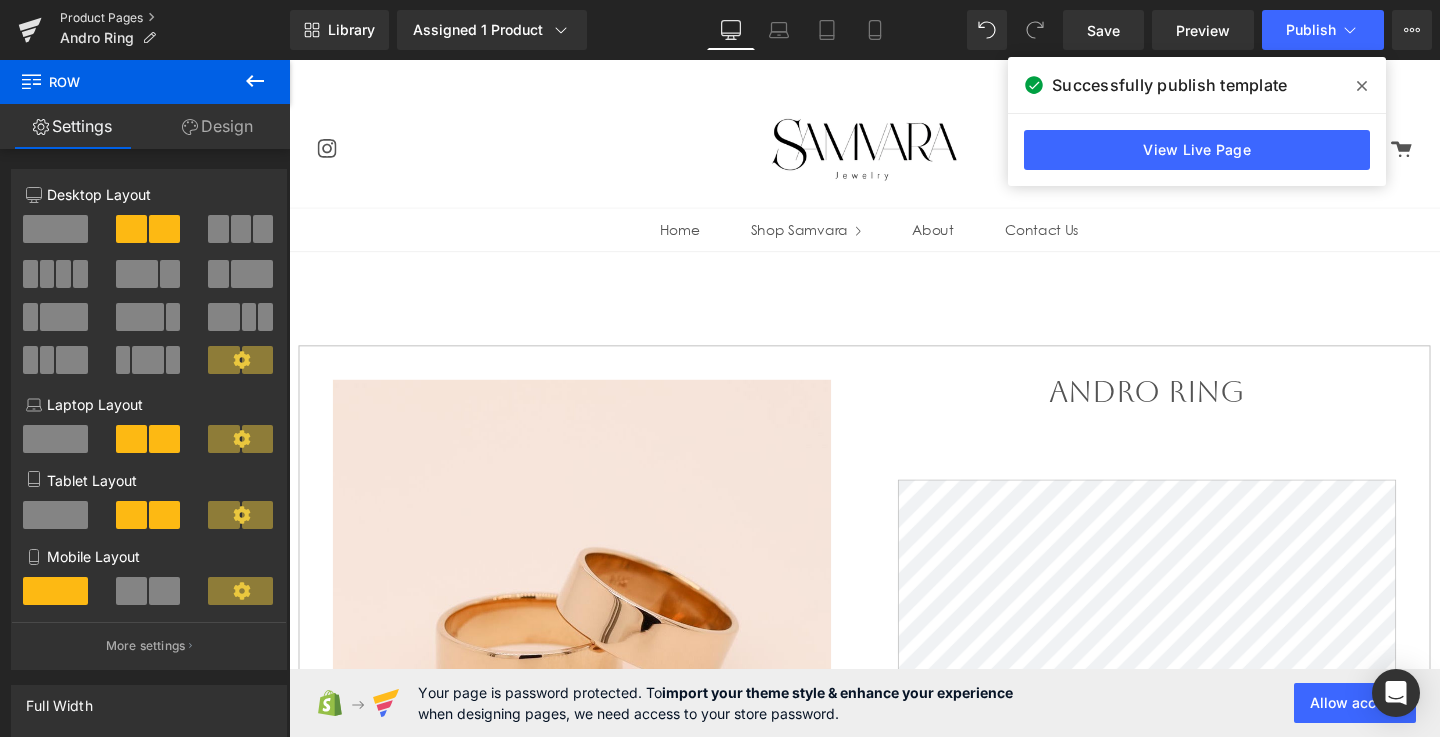 click on "Product Pages" at bounding box center [175, 18] 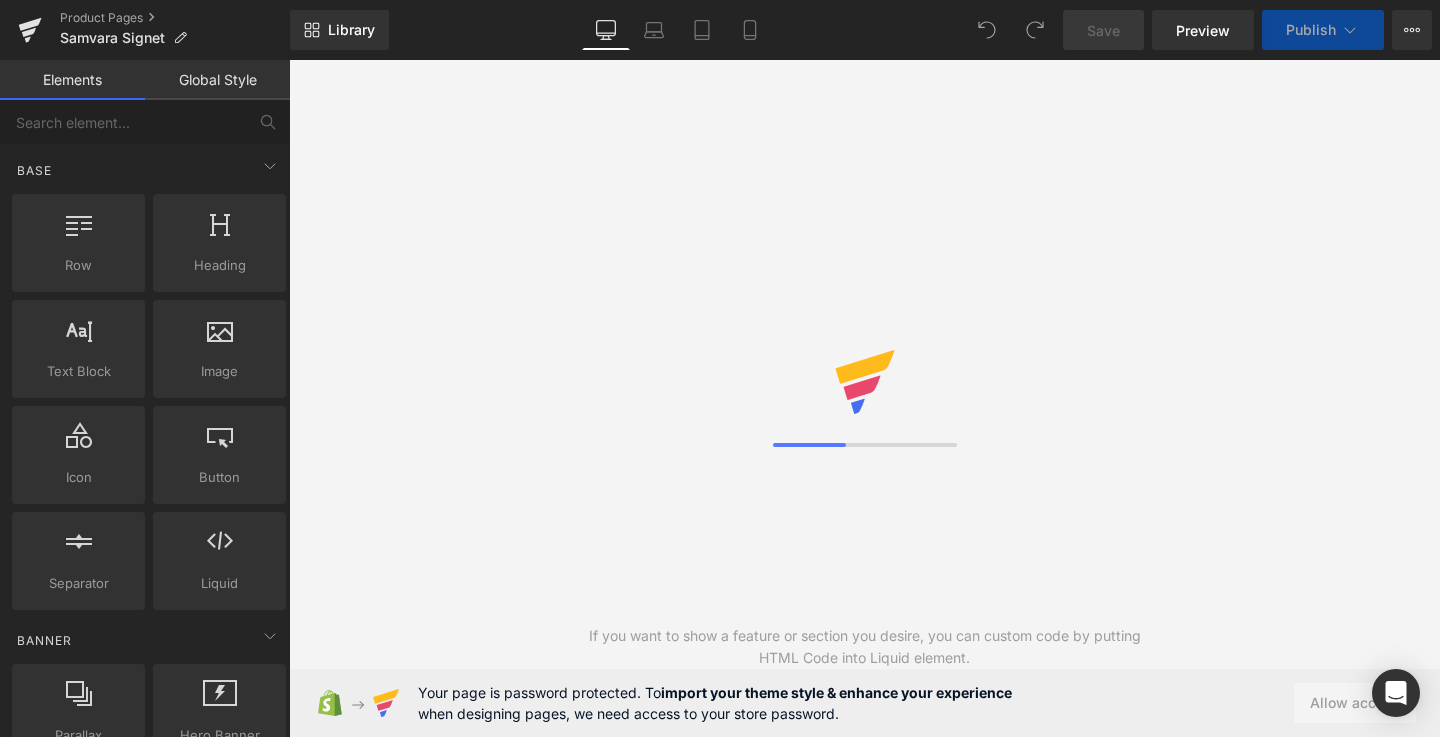 scroll, scrollTop: 0, scrollLeft: 0, axis: both 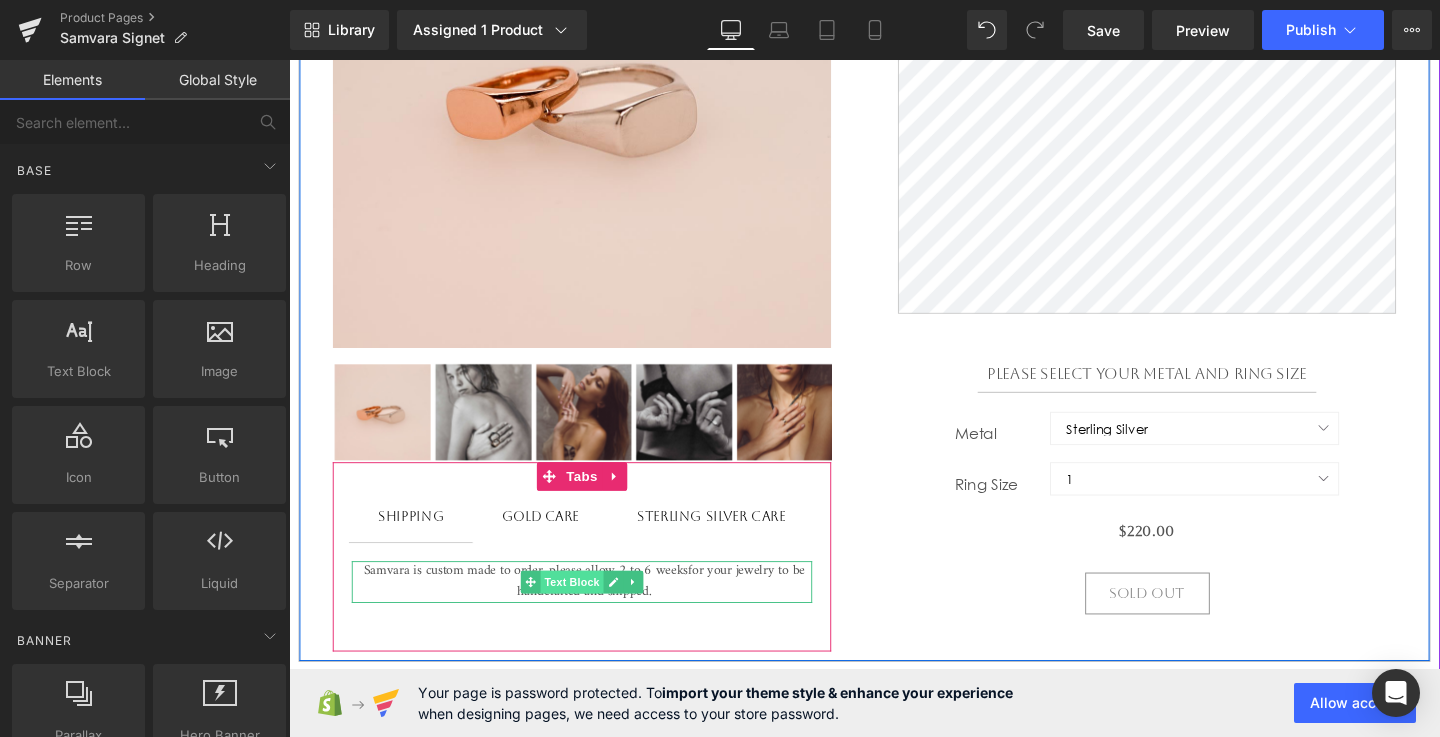 click on "Text Block" at bounding box center (586, 609) 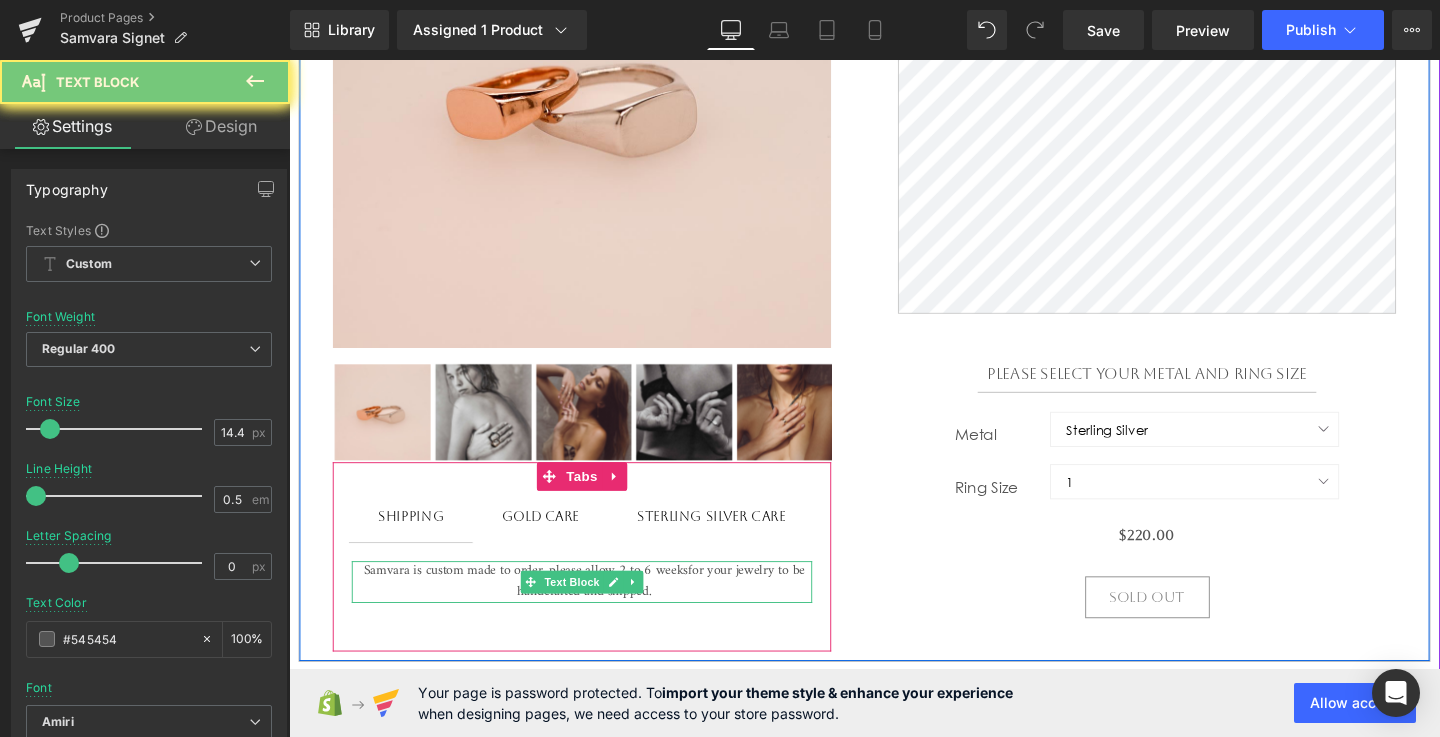 click on "Samvara is custom made to order, please allow 2 to 6 weeks  for your jewelry to be handcrafted and shipped." at bounding box center [599, 608] 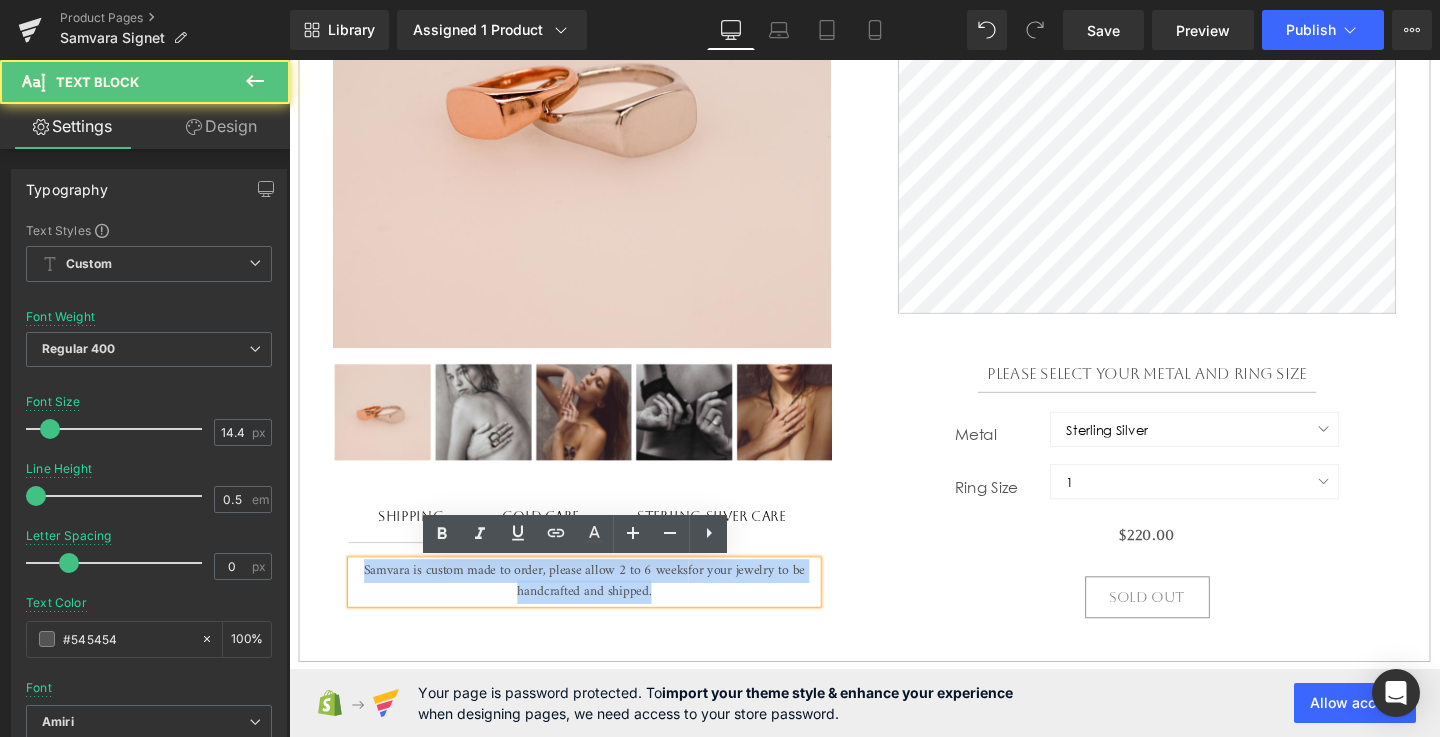 click on "Samvara is custom made to order, please allow 2 to 6 weeks  for your jewelry to be handcrafted and shipped." at bounding box center [599, 608] 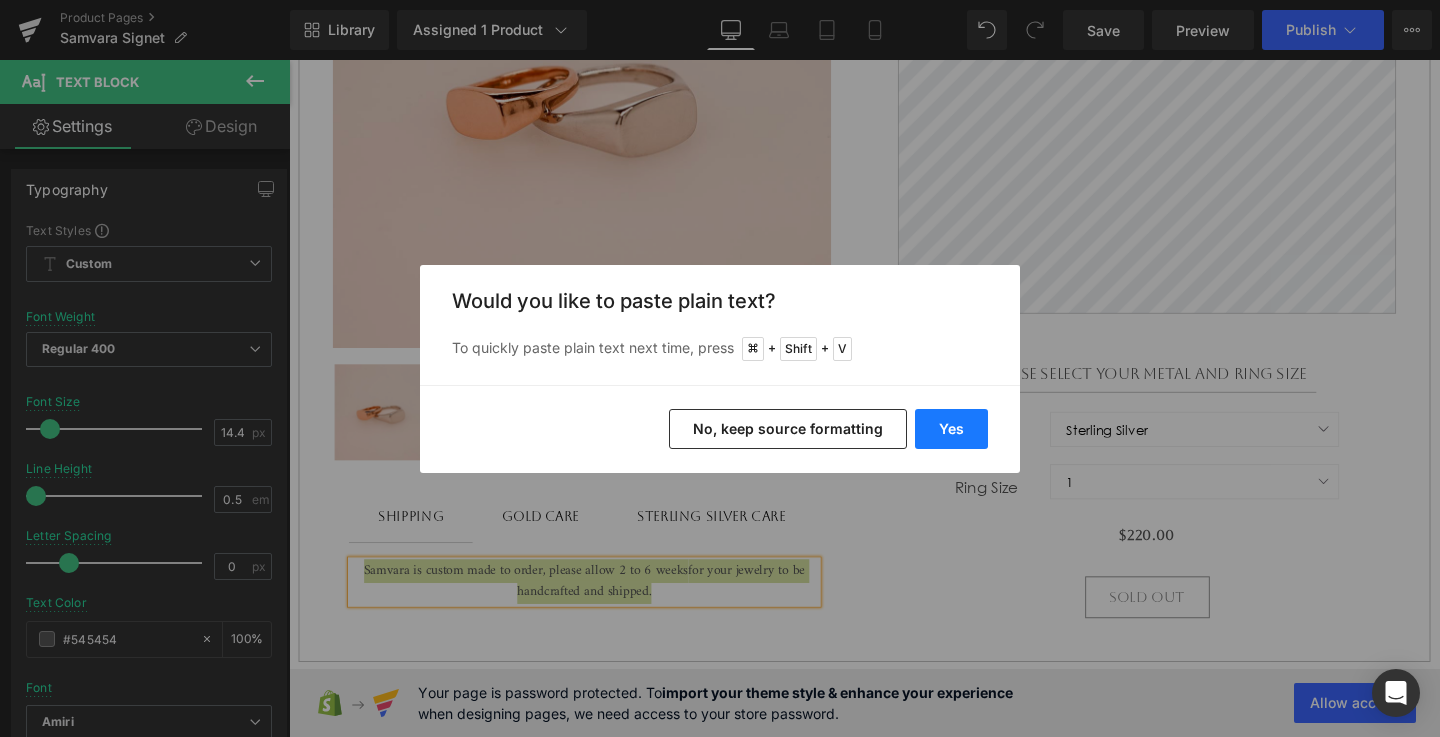 click on "Yes" at bounding box center [951, 429] 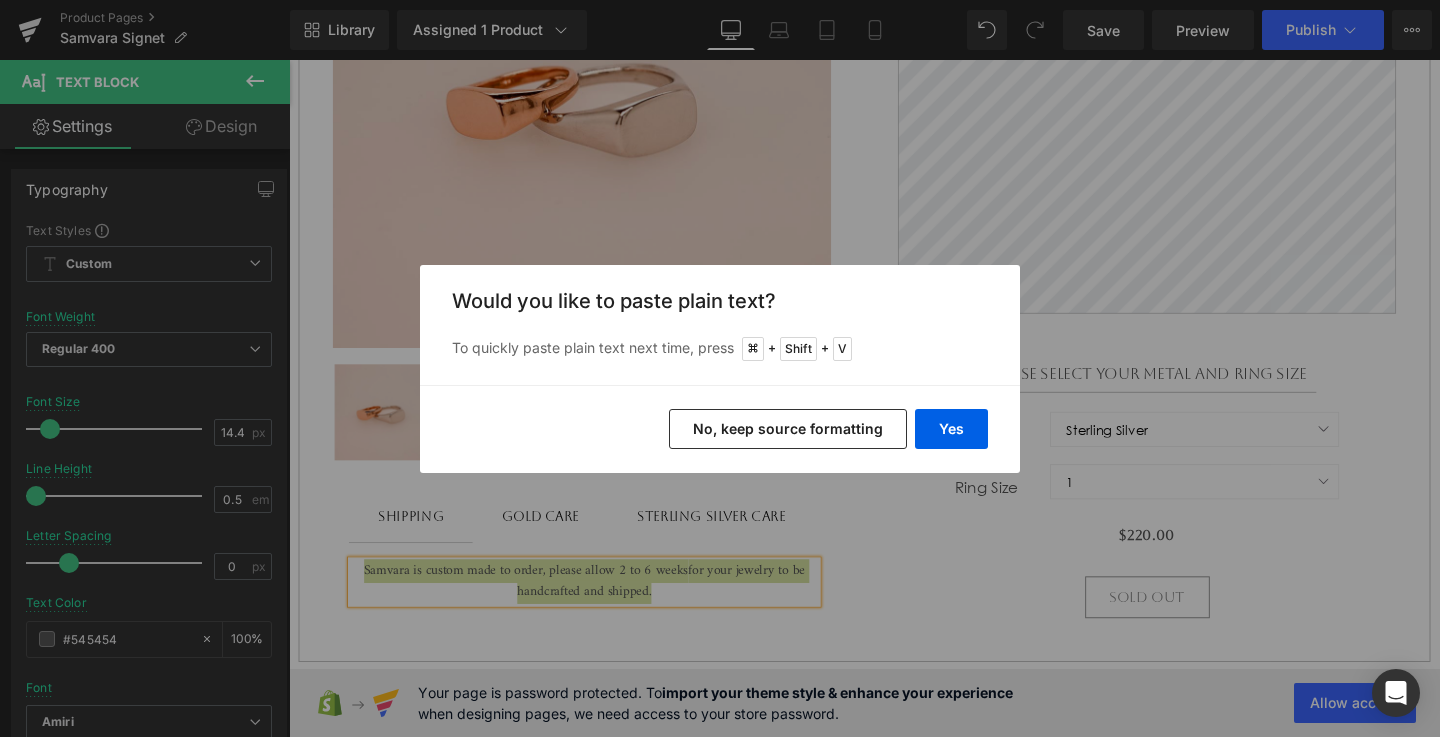type 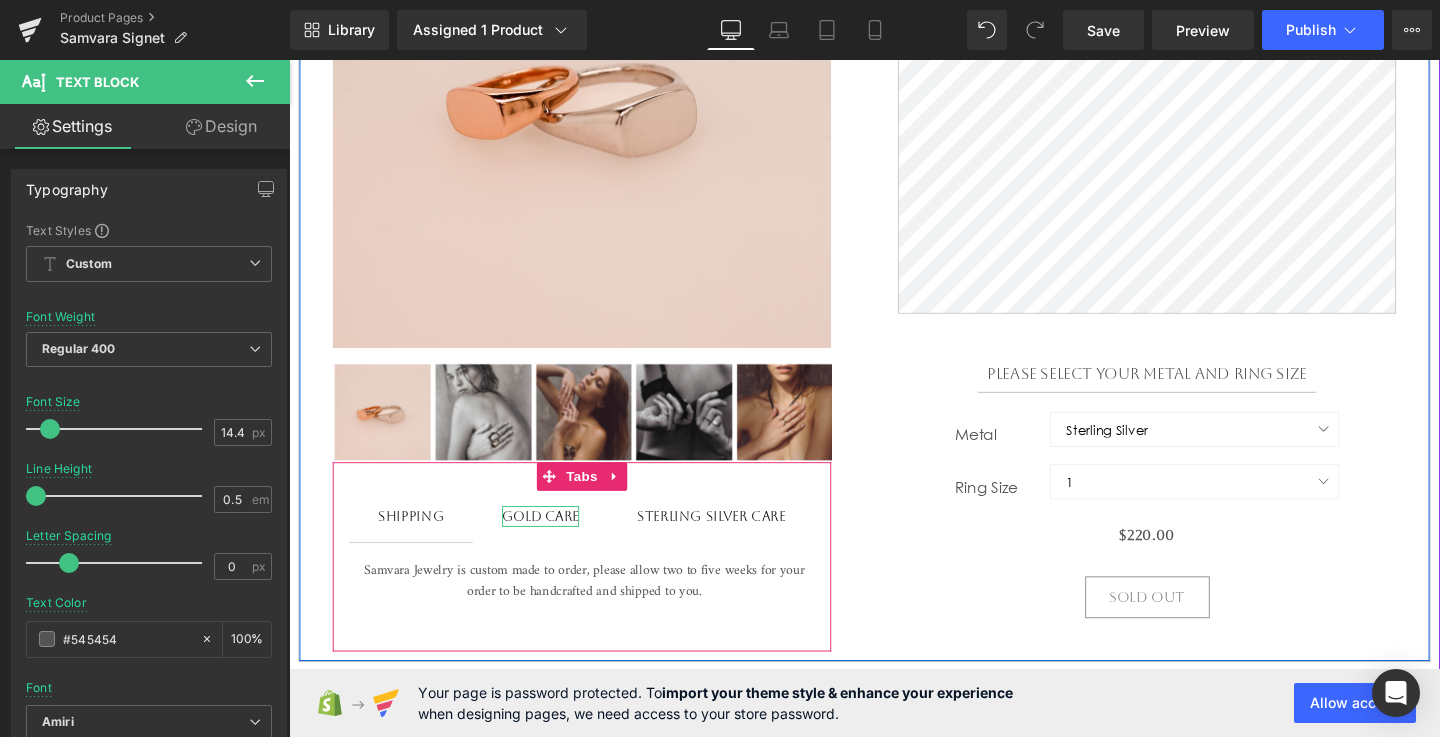 click on "Gold Care" at bounding box center (553, 540) 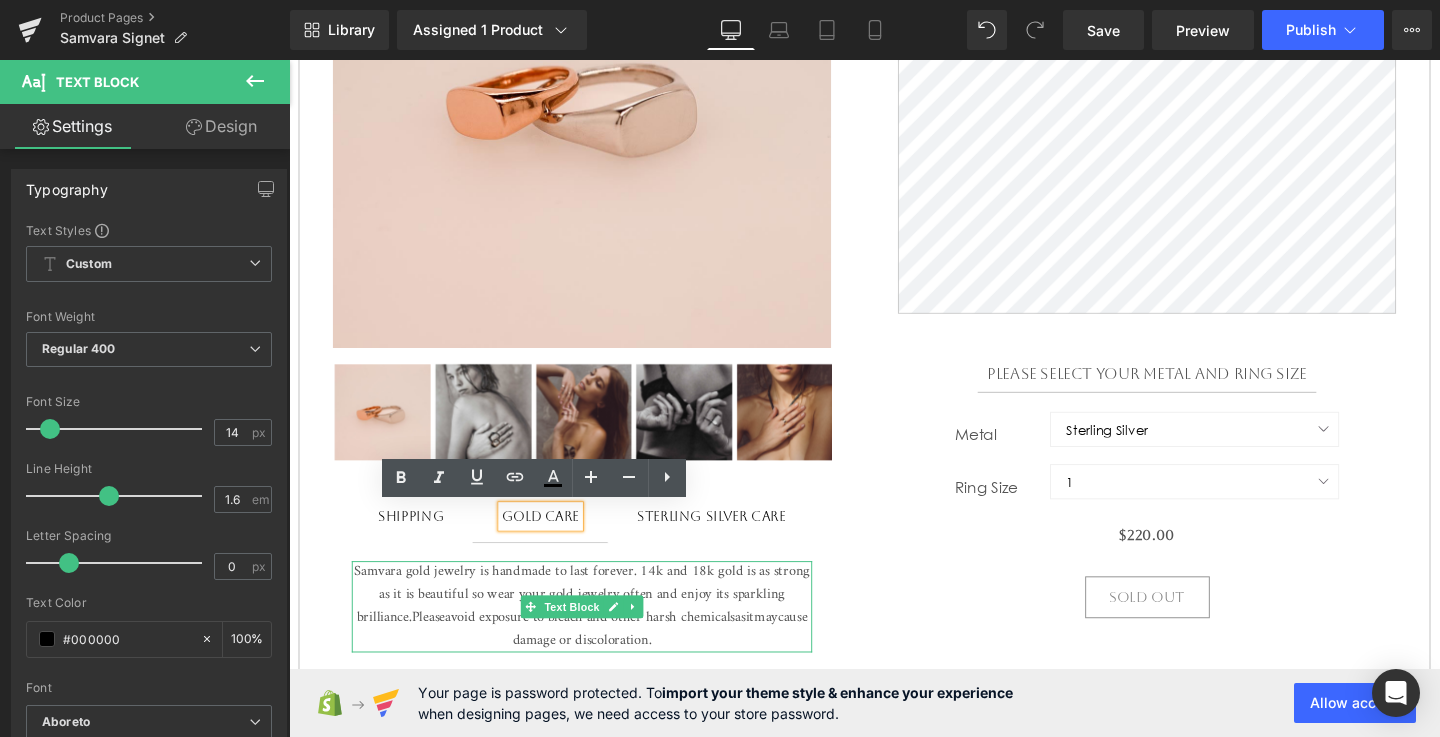 click on "Samvara gold jewelry is handmade to last forever. 14k and 18k gold is as strong as it is beautiful so wear your gold jewelry often and enjoy its sparkling brilliance." at bounding box center (597, 622) 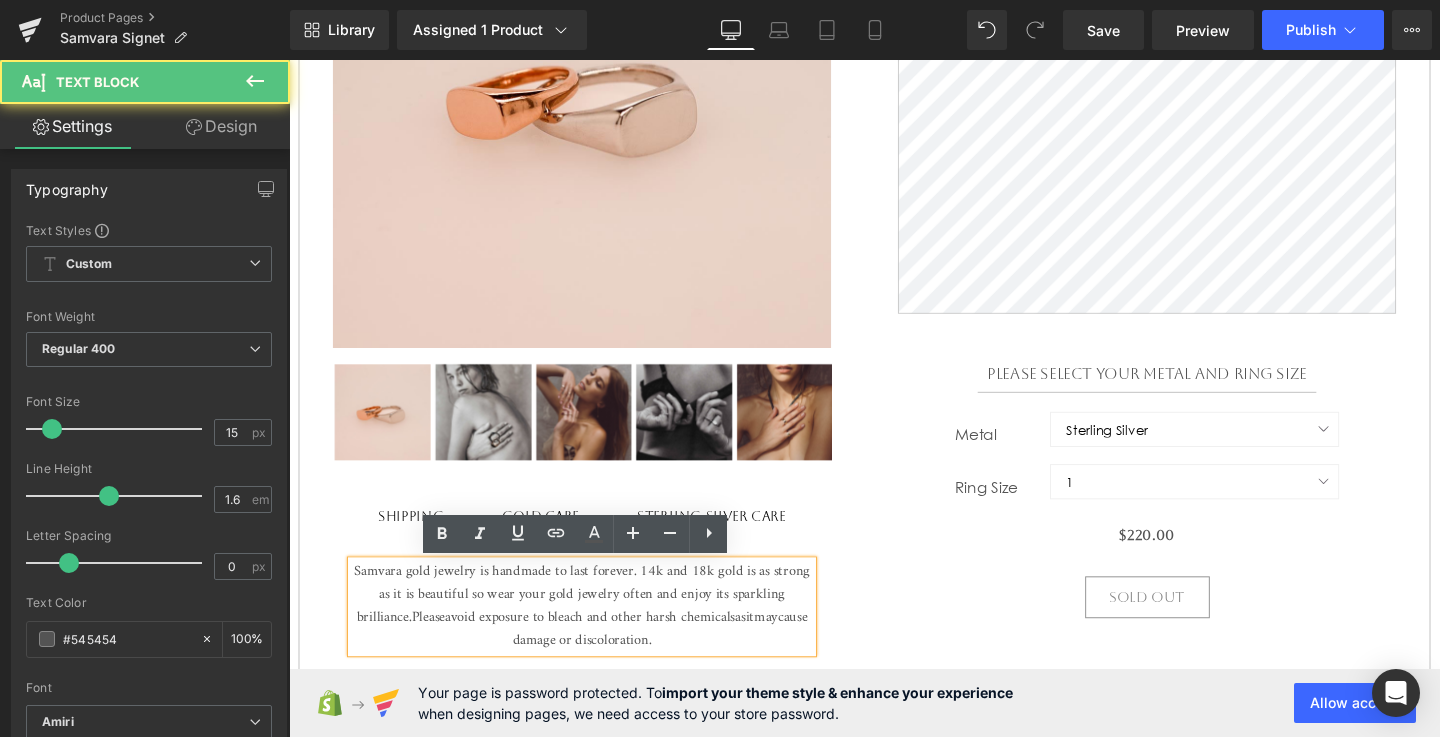 click on "Samvara gold jewelry is handmade to last forever. 14k and 18k gold is as strong as it is beautiful so wear your gold jewelry often and enjoy its sparkling brilliance." at bounding box center (597, 622) 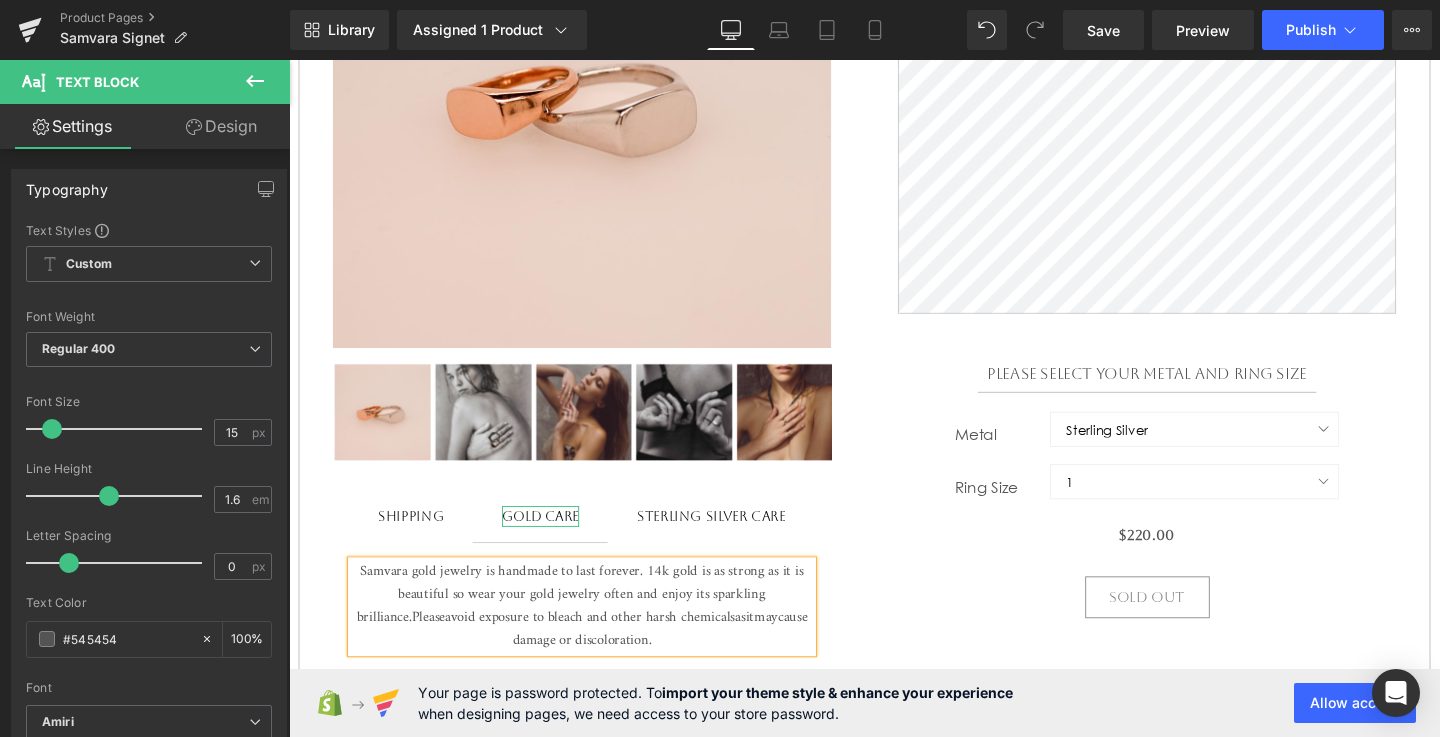 click on "Gold Care" at bounding box center (553, 540) 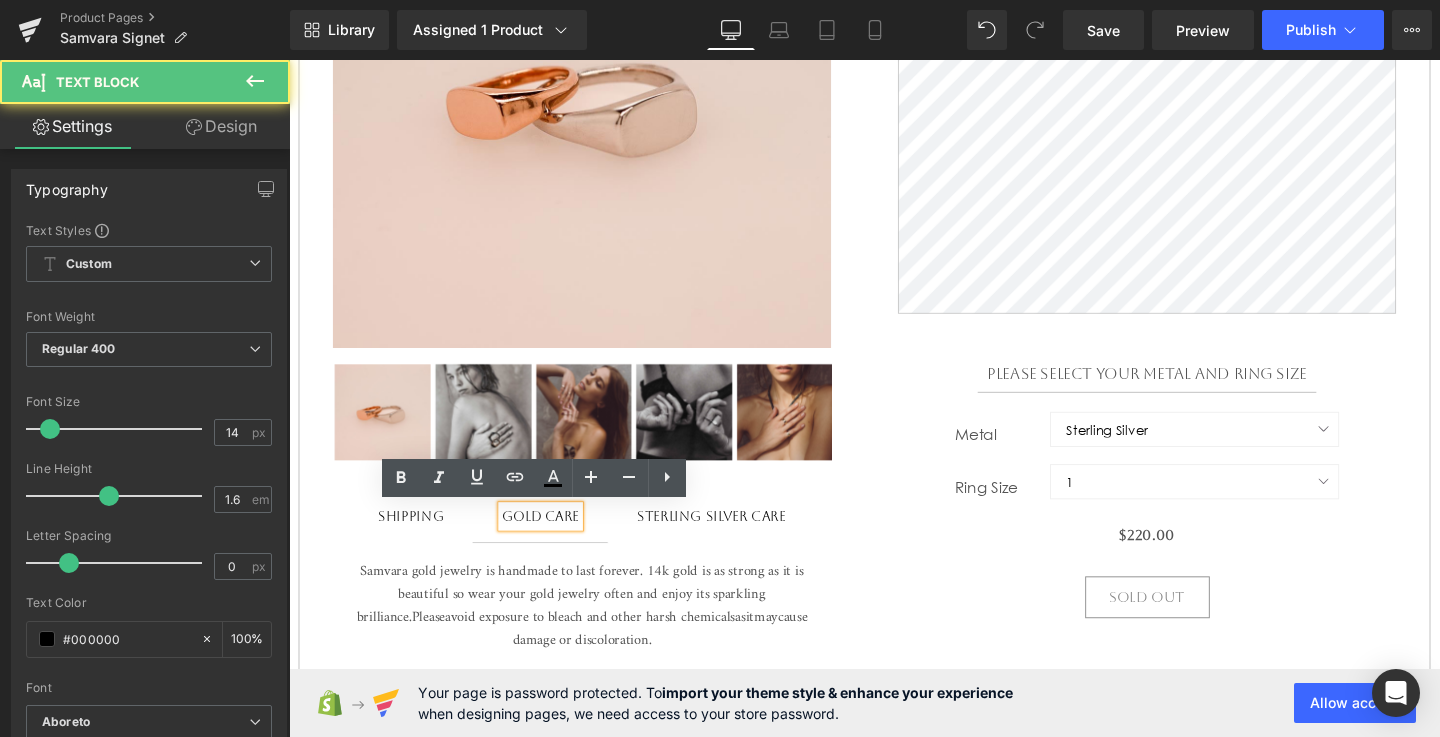 click on "Gold Care" at bounding box center [553, 540] 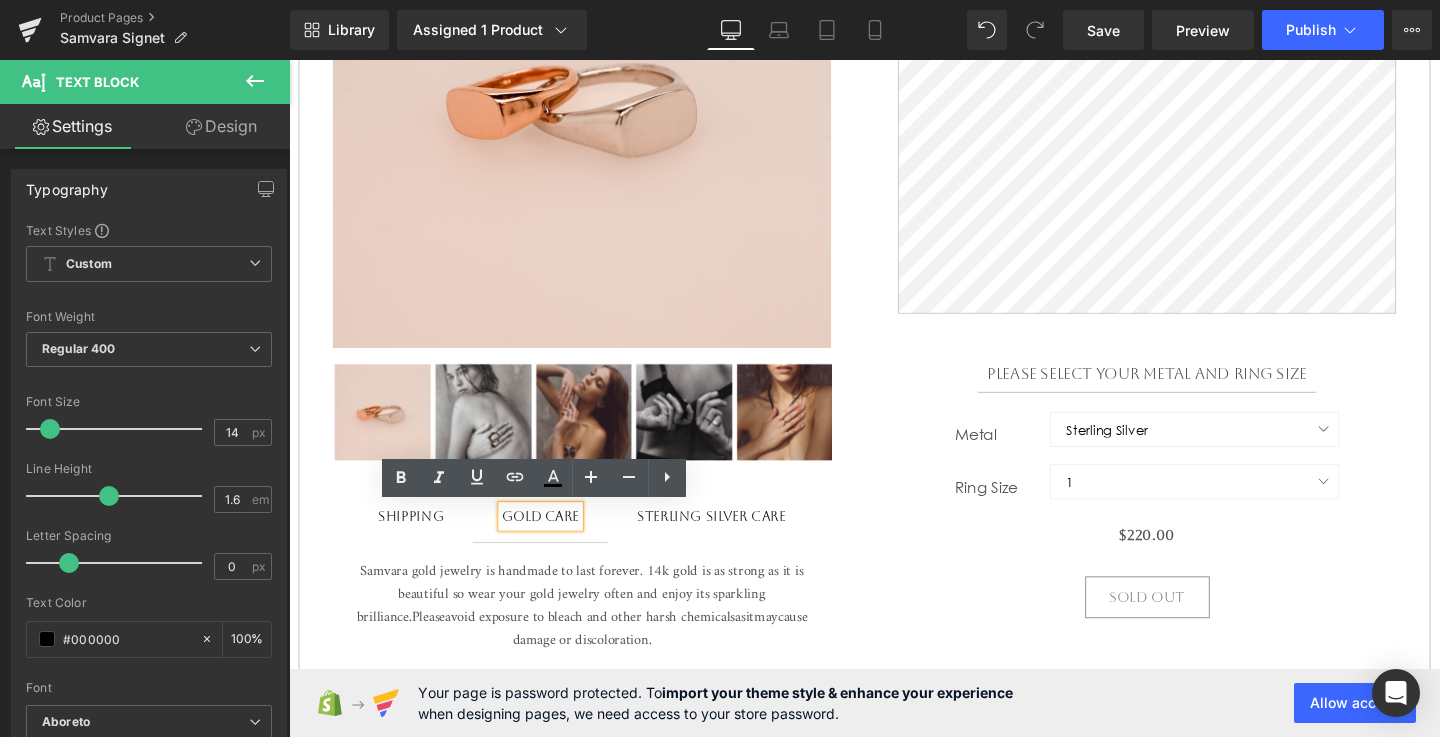 type 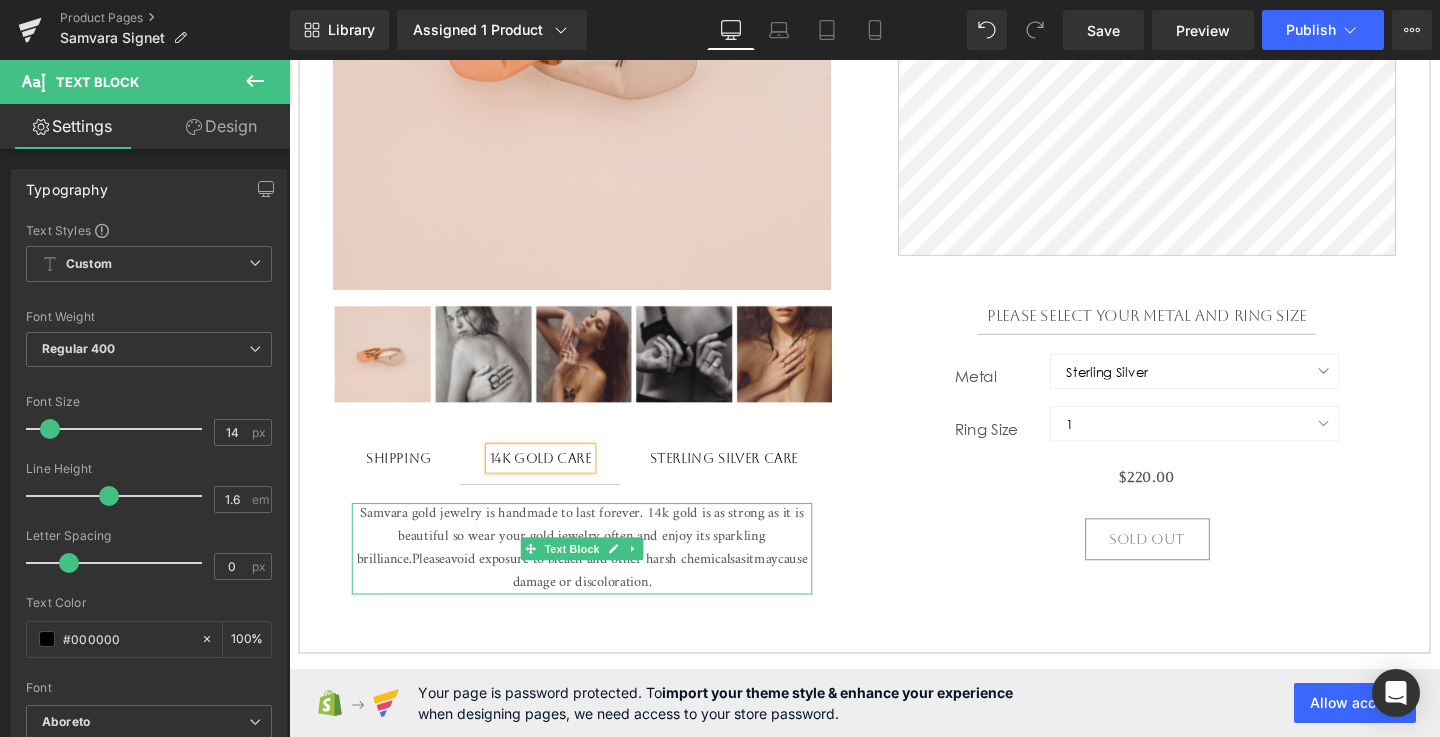 scroll, scrollTop: 622, scrollLeft: 0, axis: vertical 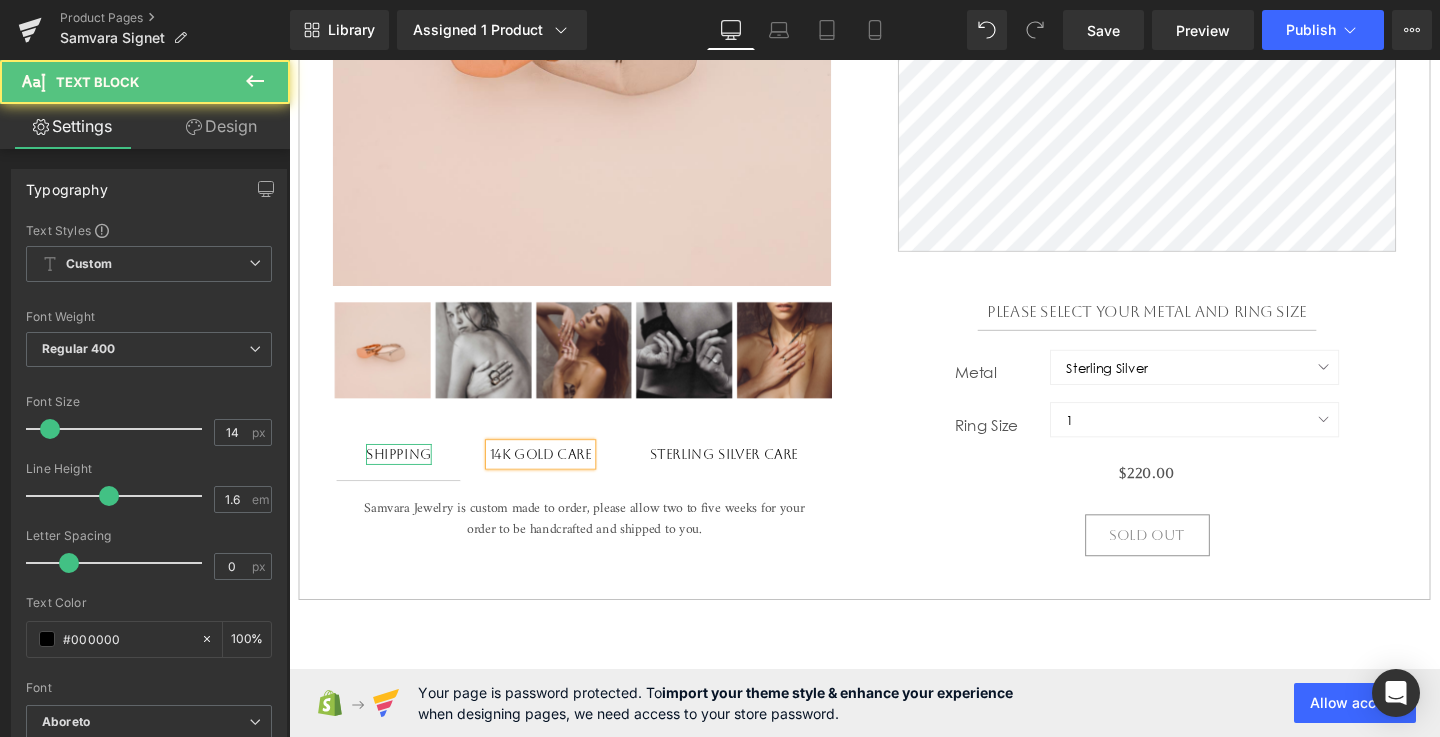 click on "Shipping" at bounding box center (404, 475) 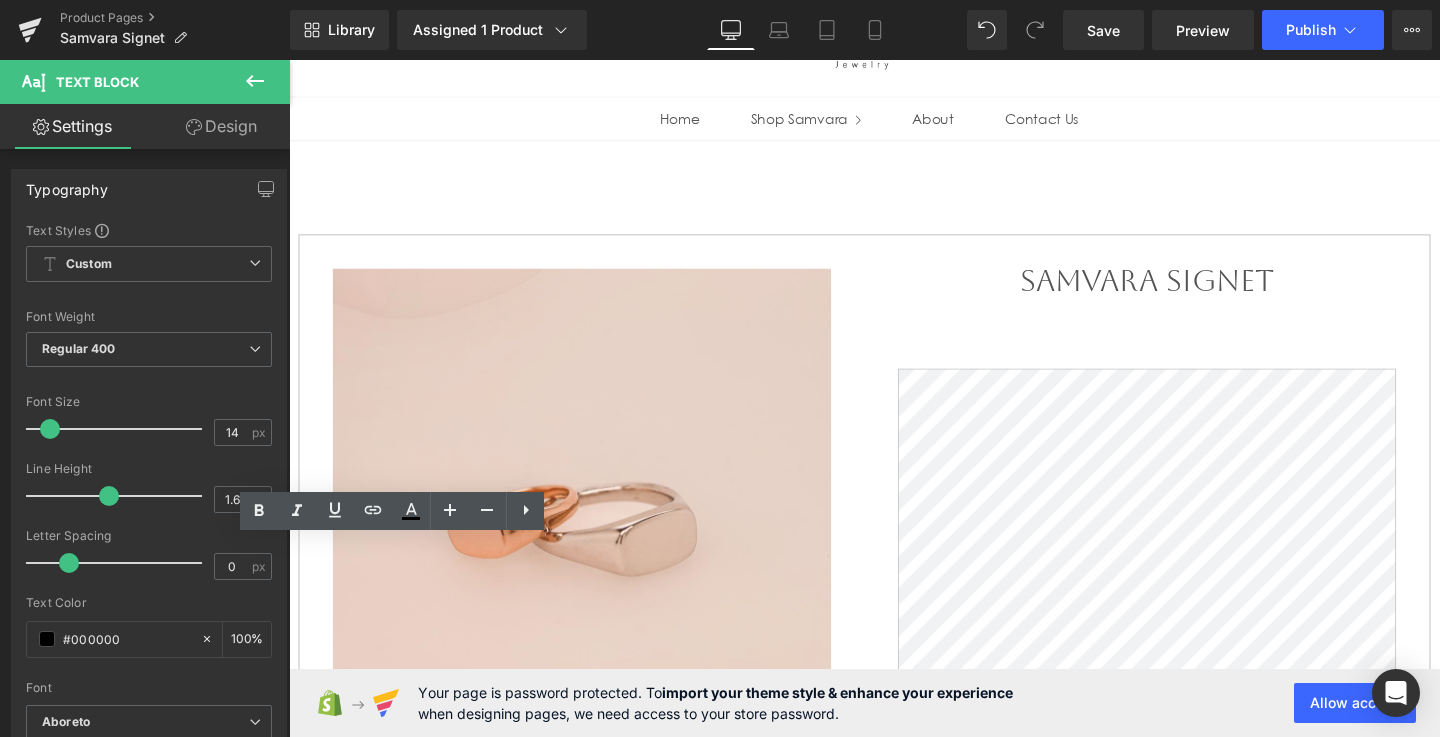 scroll, scrollTop: 0, scrollLeft: 0, axis: both 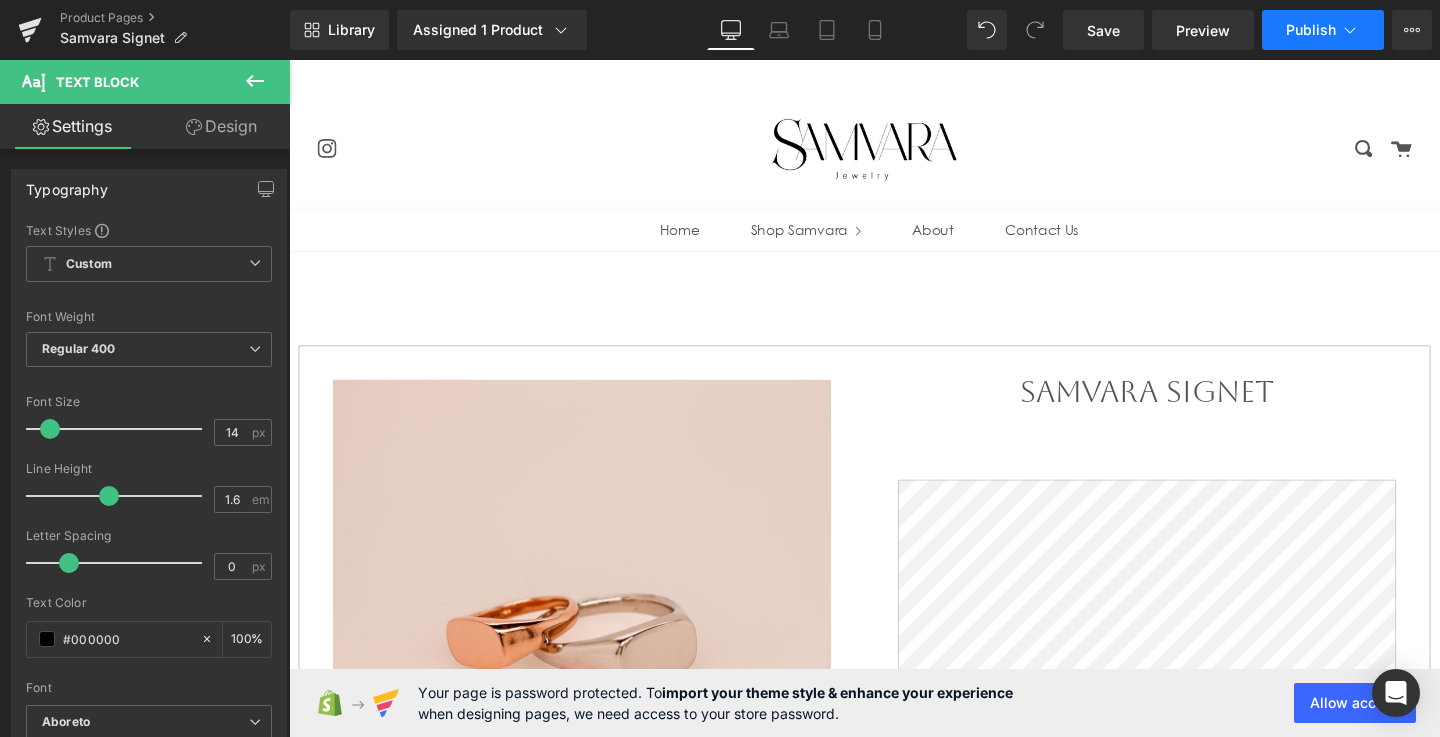 click on "Publish" at bounding box center (1311, 30) 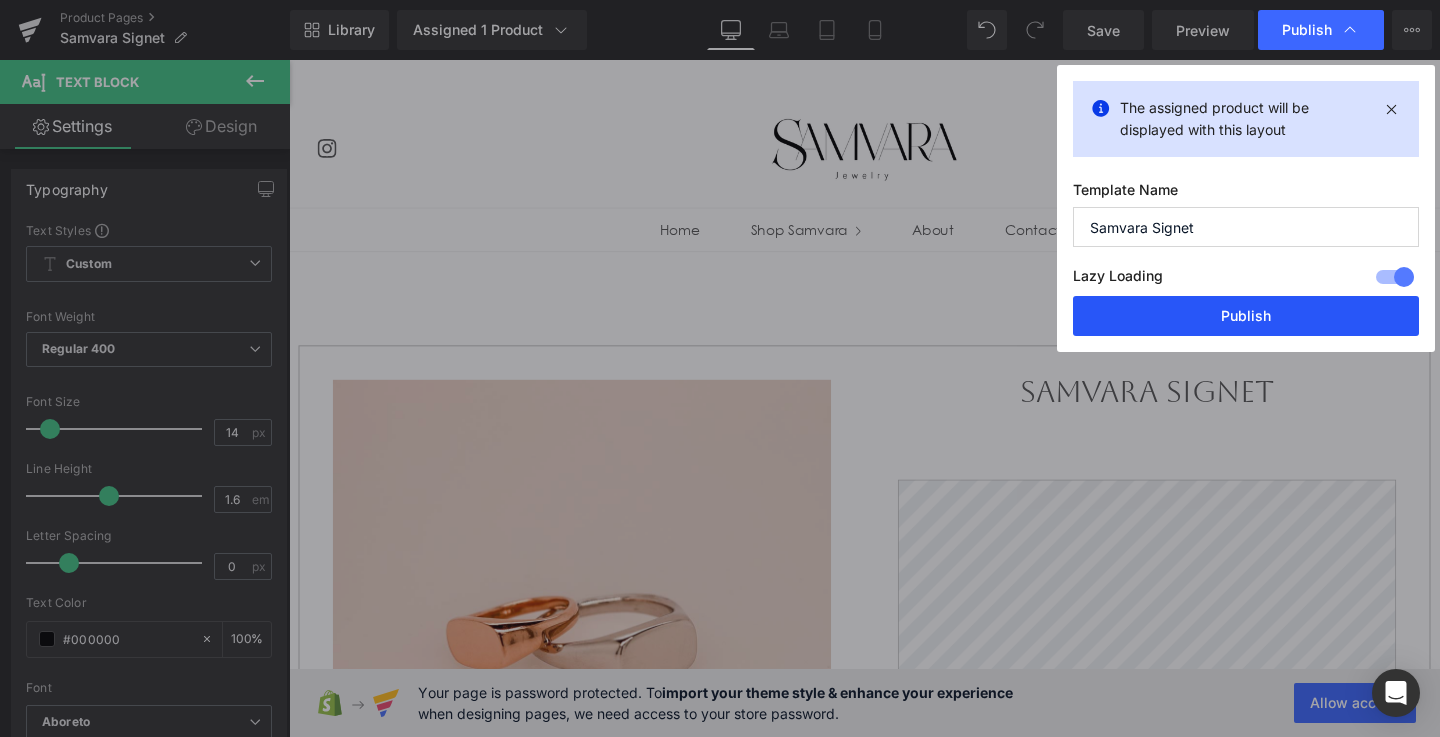drag, startPoint x: 1205, startPoint y: 325, endPoint x: 964, endPoint y: 279, distance: 245.35077 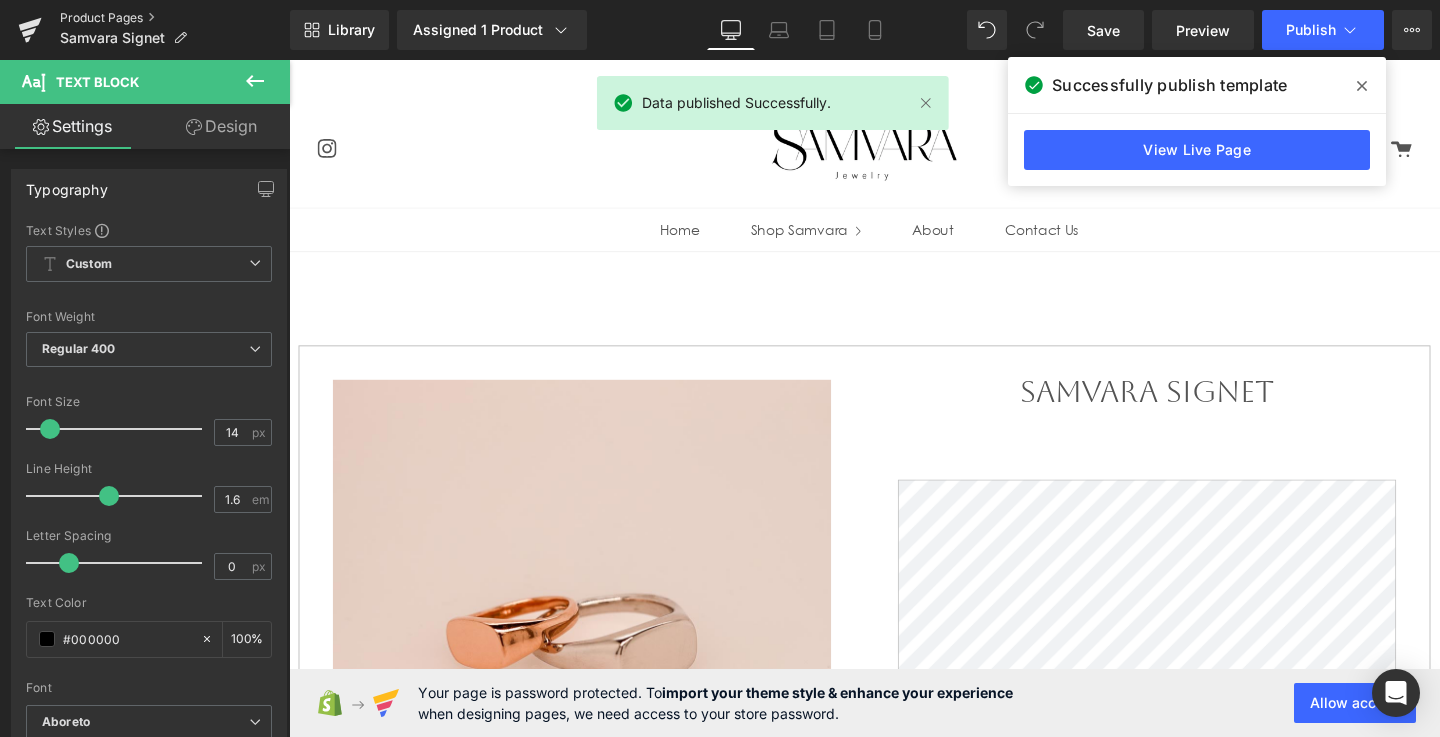 click on "Product Pages" at bounding box center (175, 18) 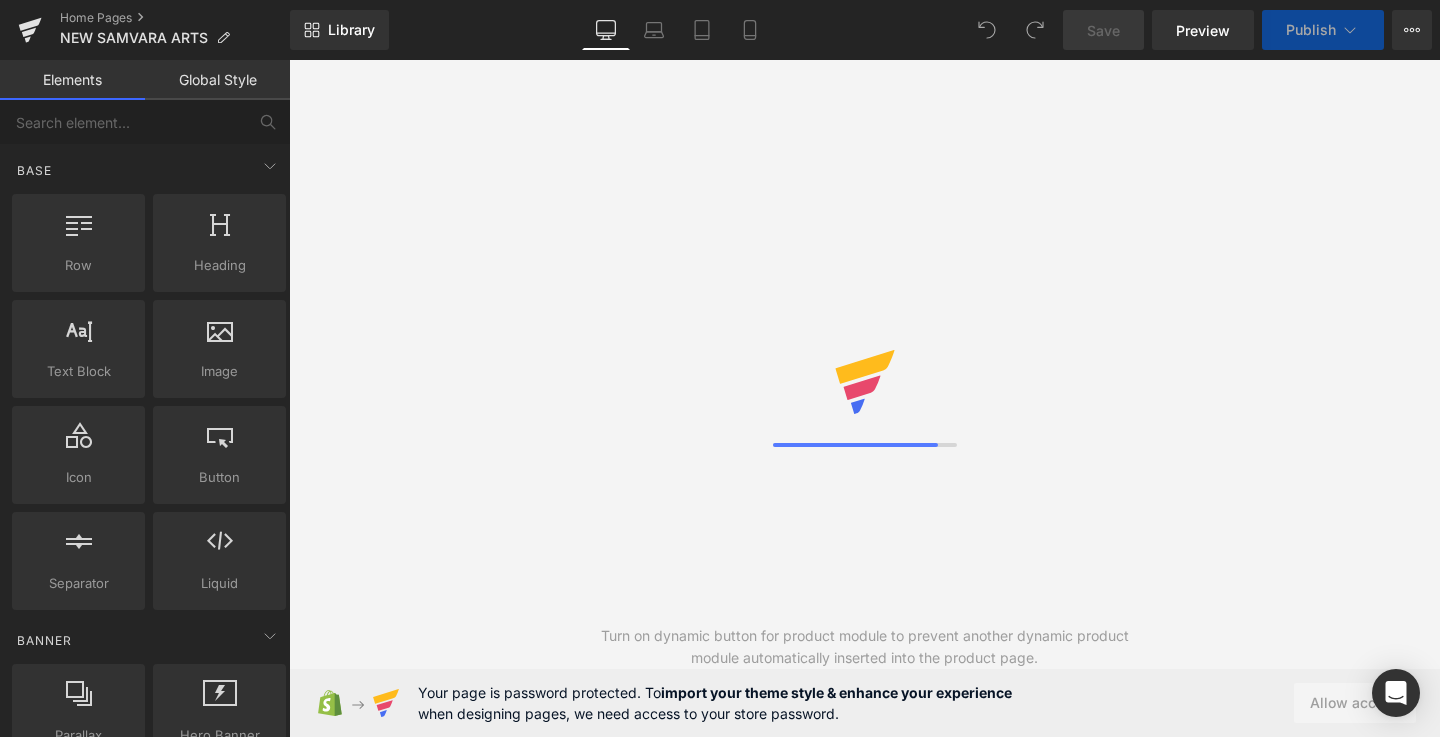 scroll, scrollTop: 0, scrollLeft: 0, axis: both 